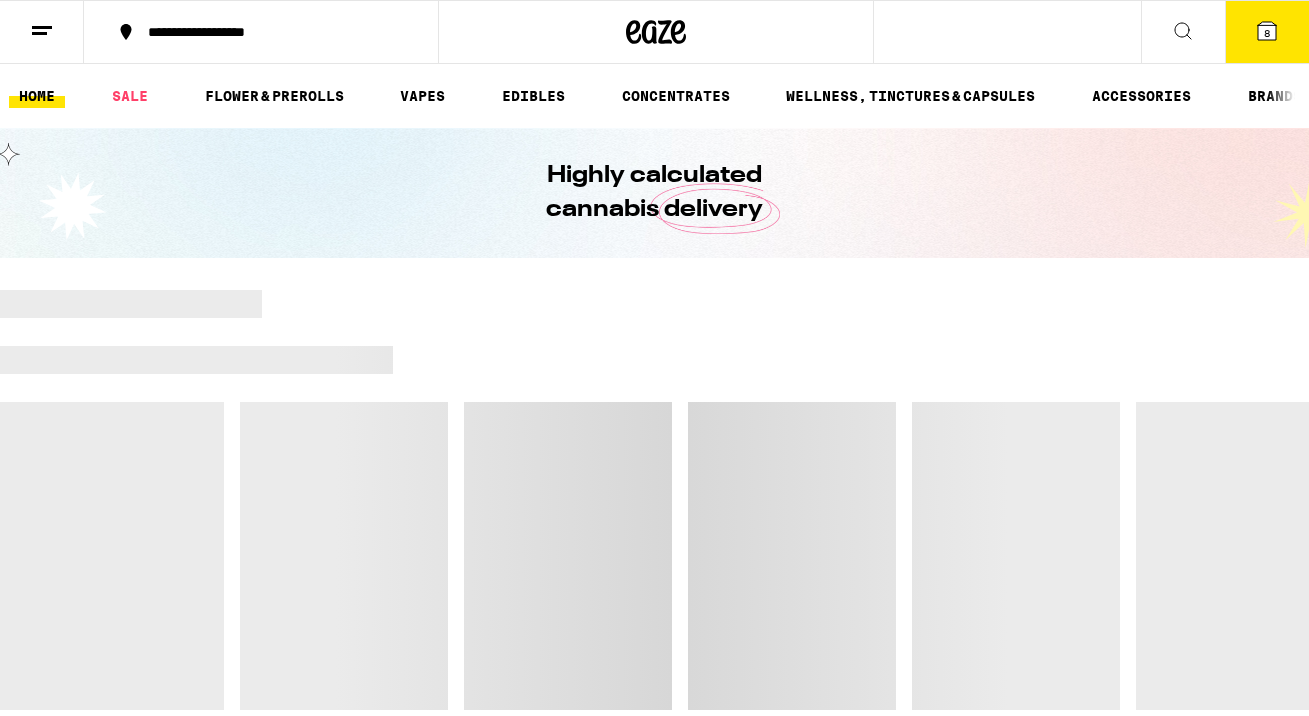 scroll, scrollTop: 0, scrollLeft: 0, axis: both 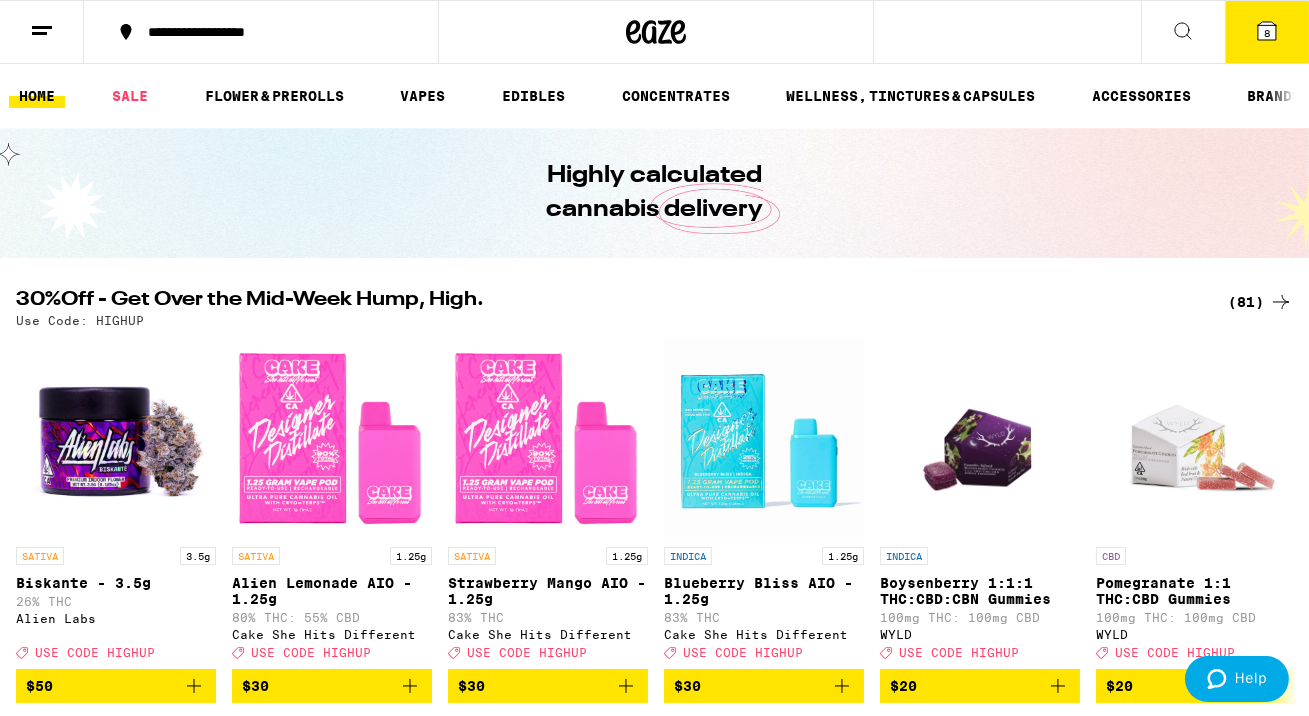 click 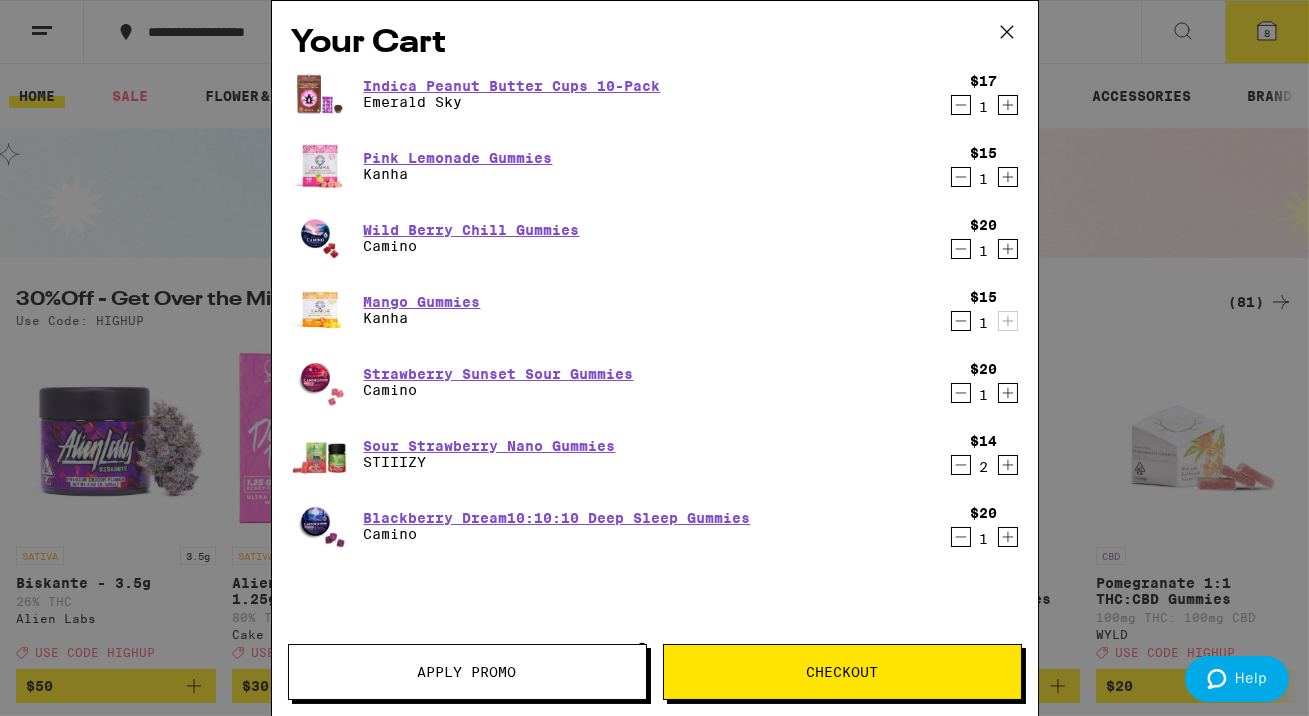 click on "1" at bounding box center (984, 107) 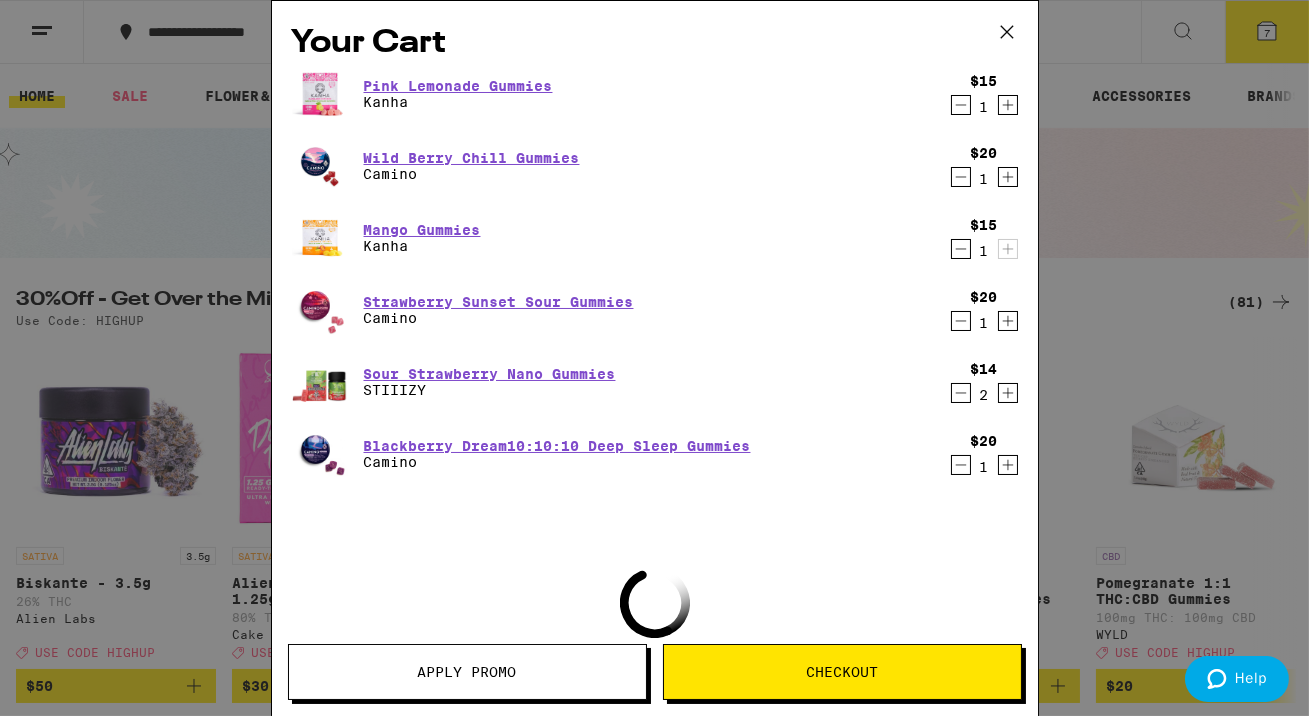 click on "$20 1" at bounding box center [980, 166] 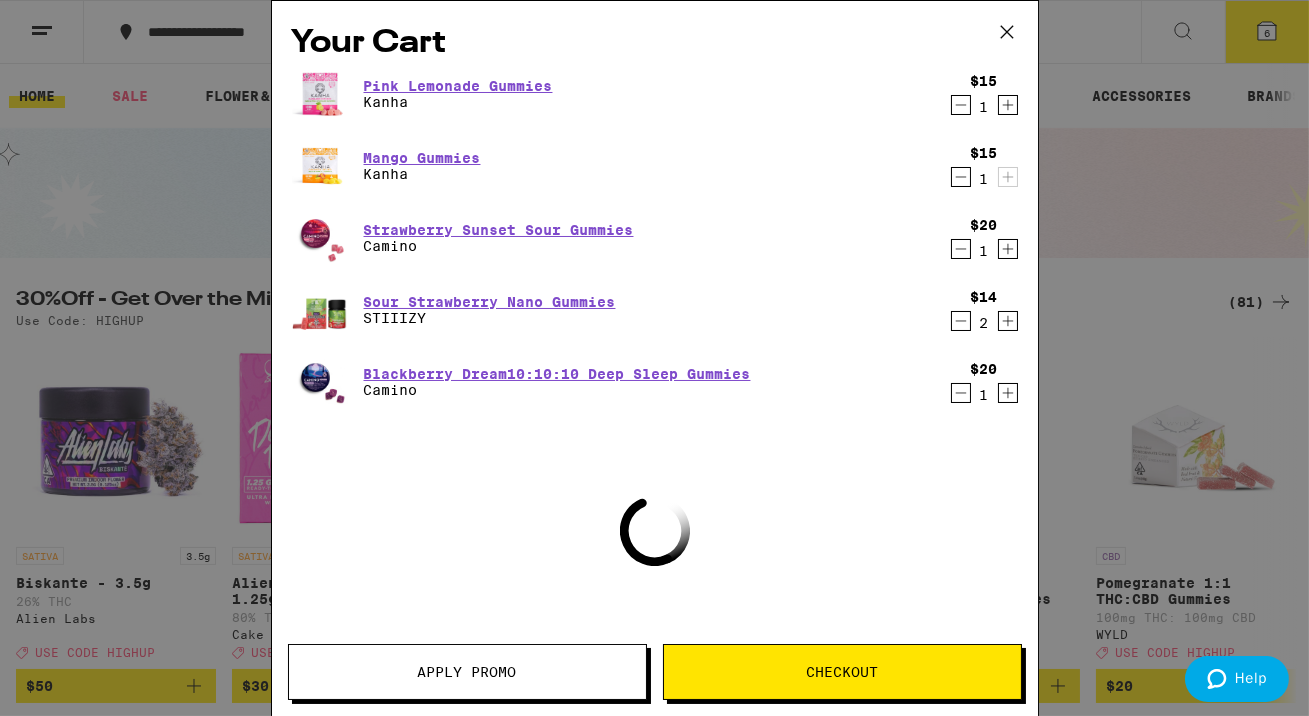 click 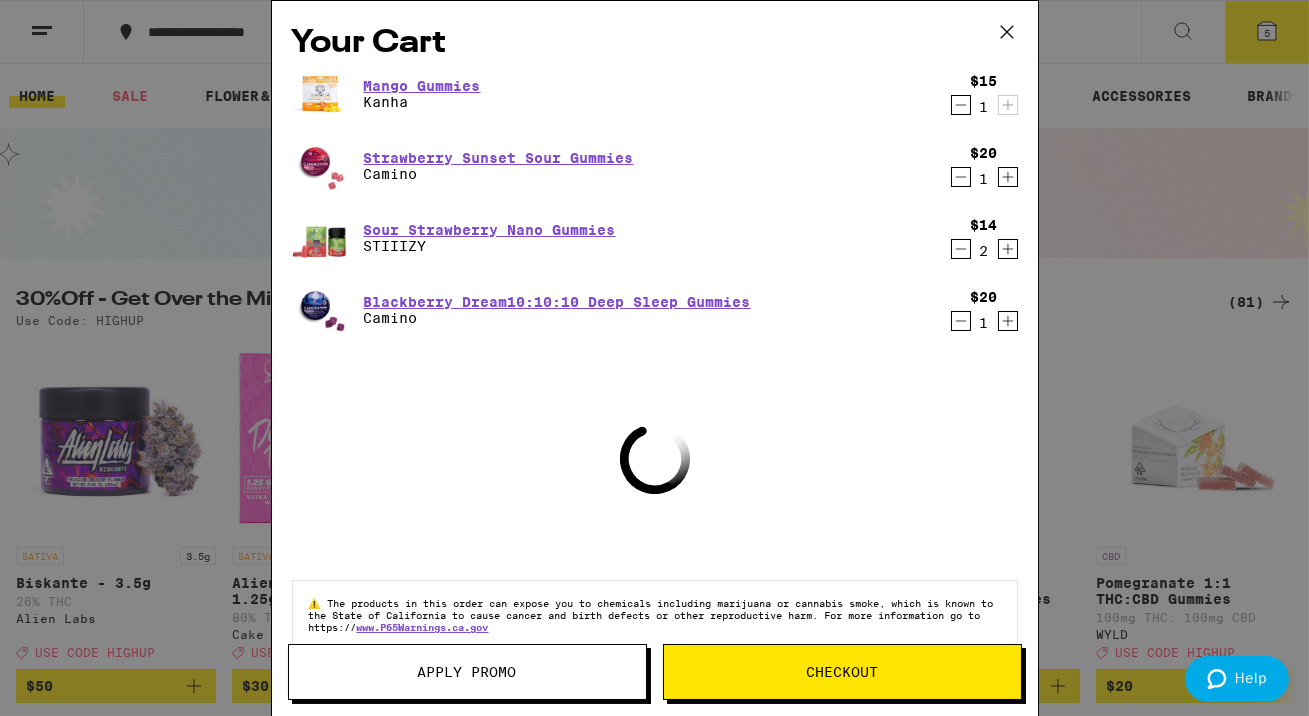 click 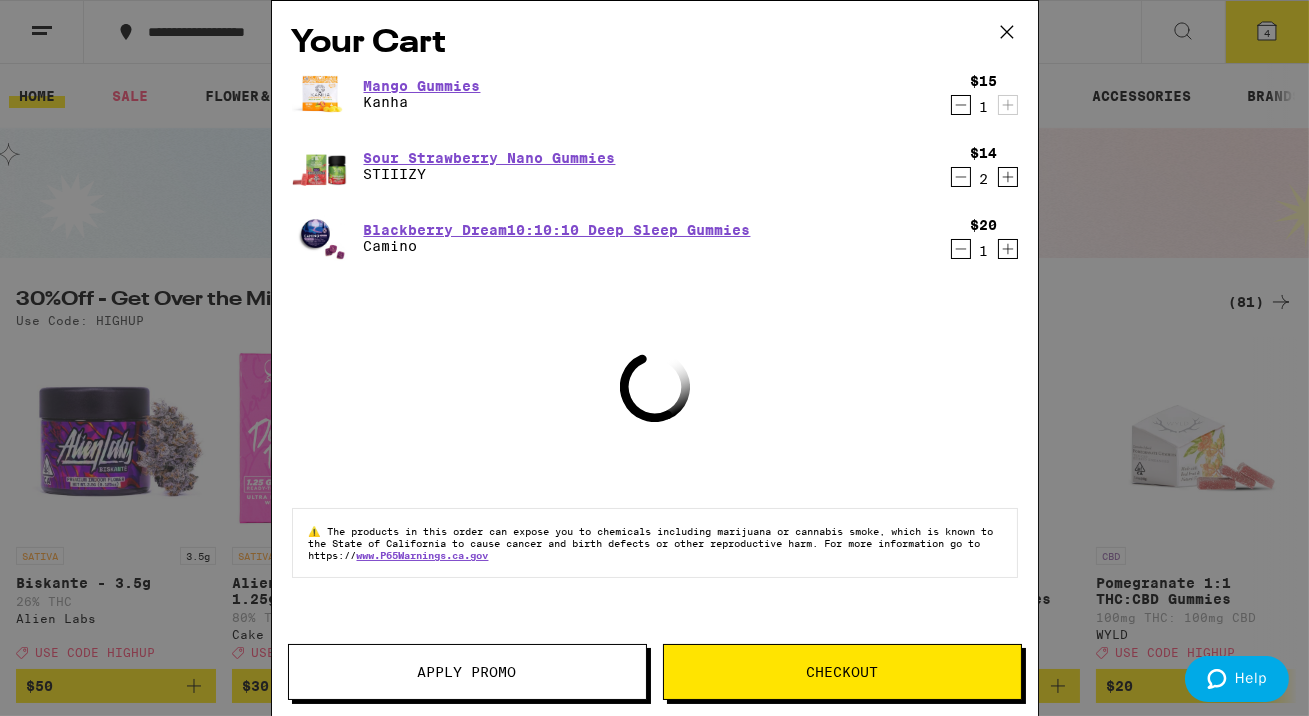 click 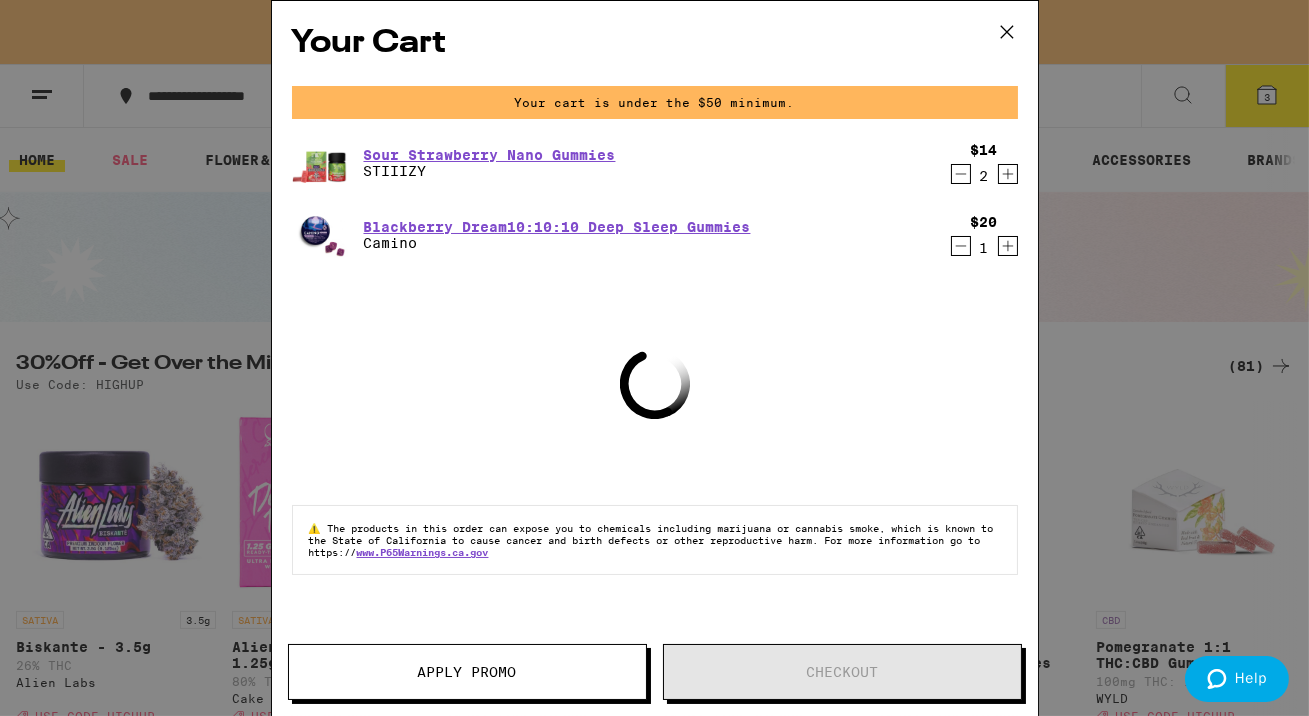 click 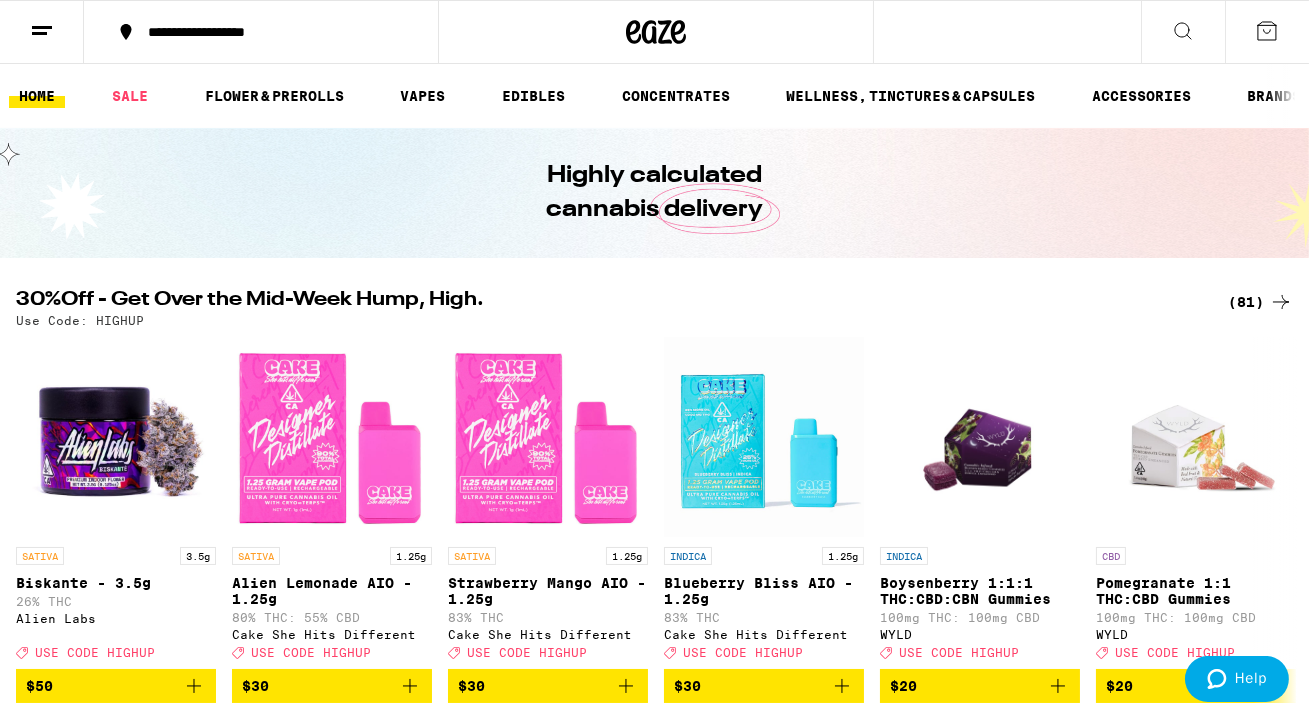 scroll, scrollTop: 0, scrollLeft: 0, axis: both 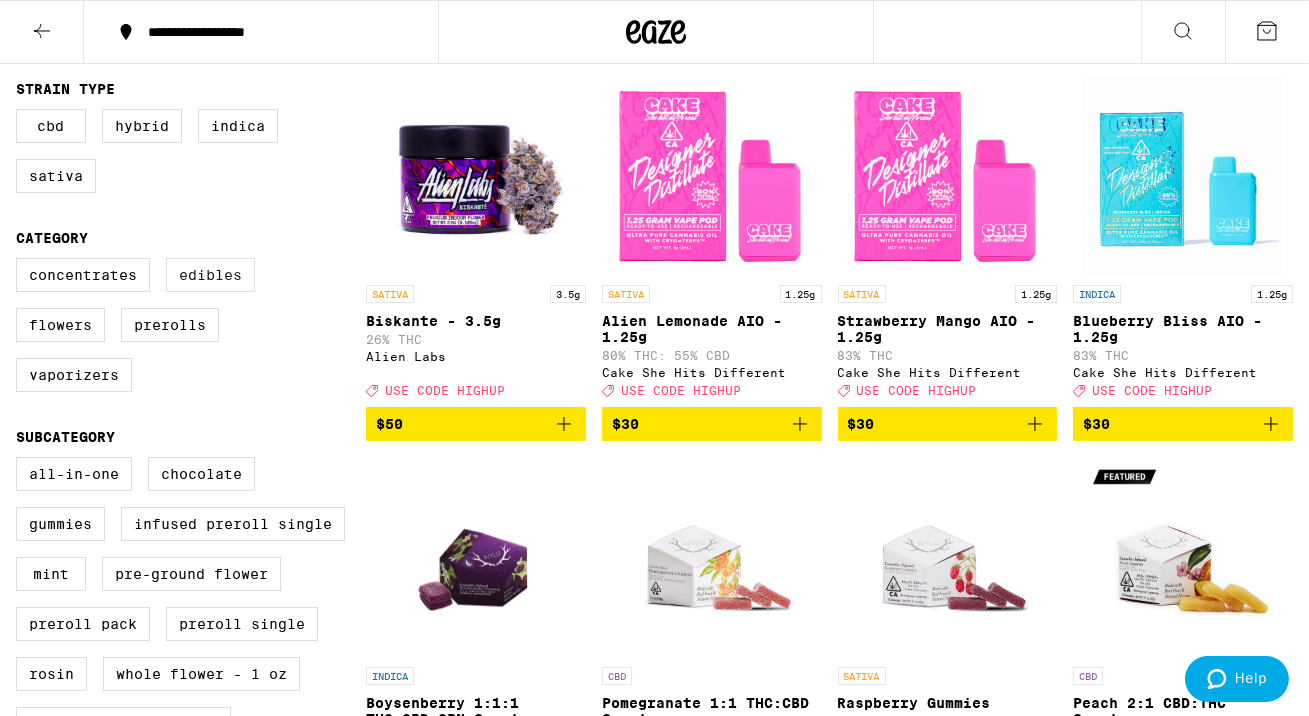 click on "Edibles" at bounding box center (210, 275) 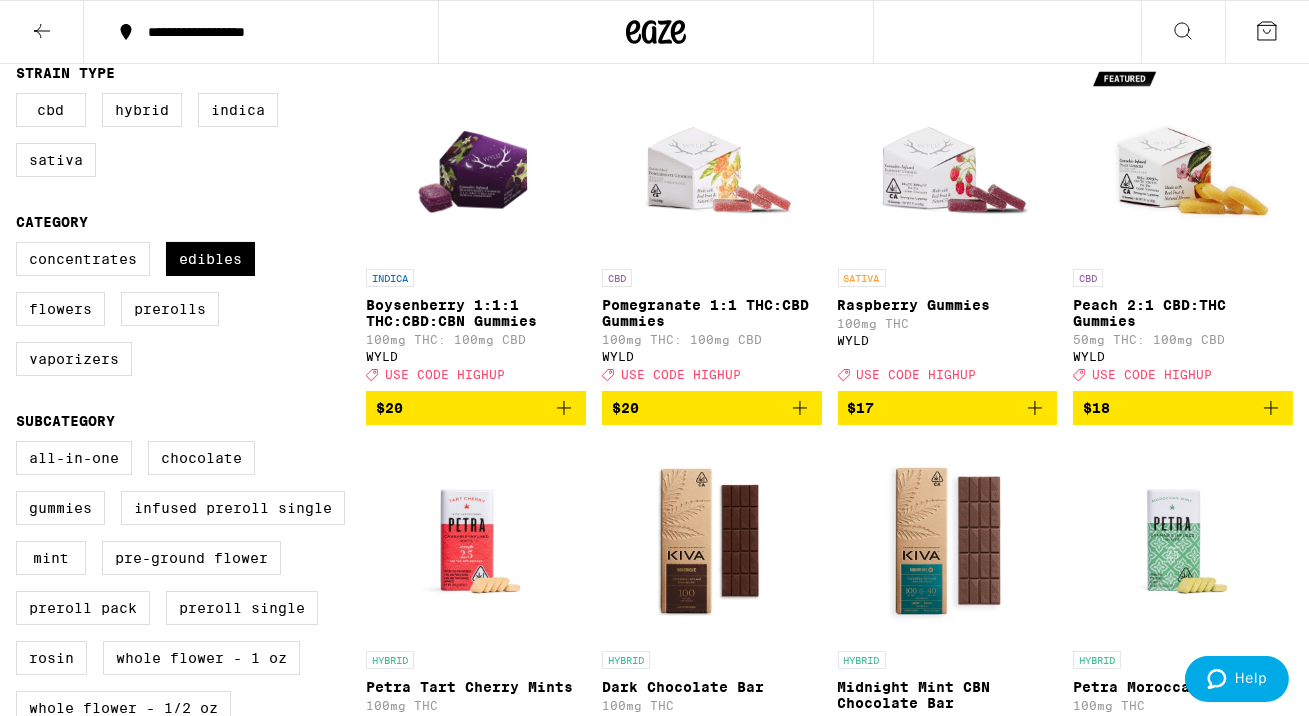 scroll, scrollTop: 225, scrollLeft: 0, axis: vertical 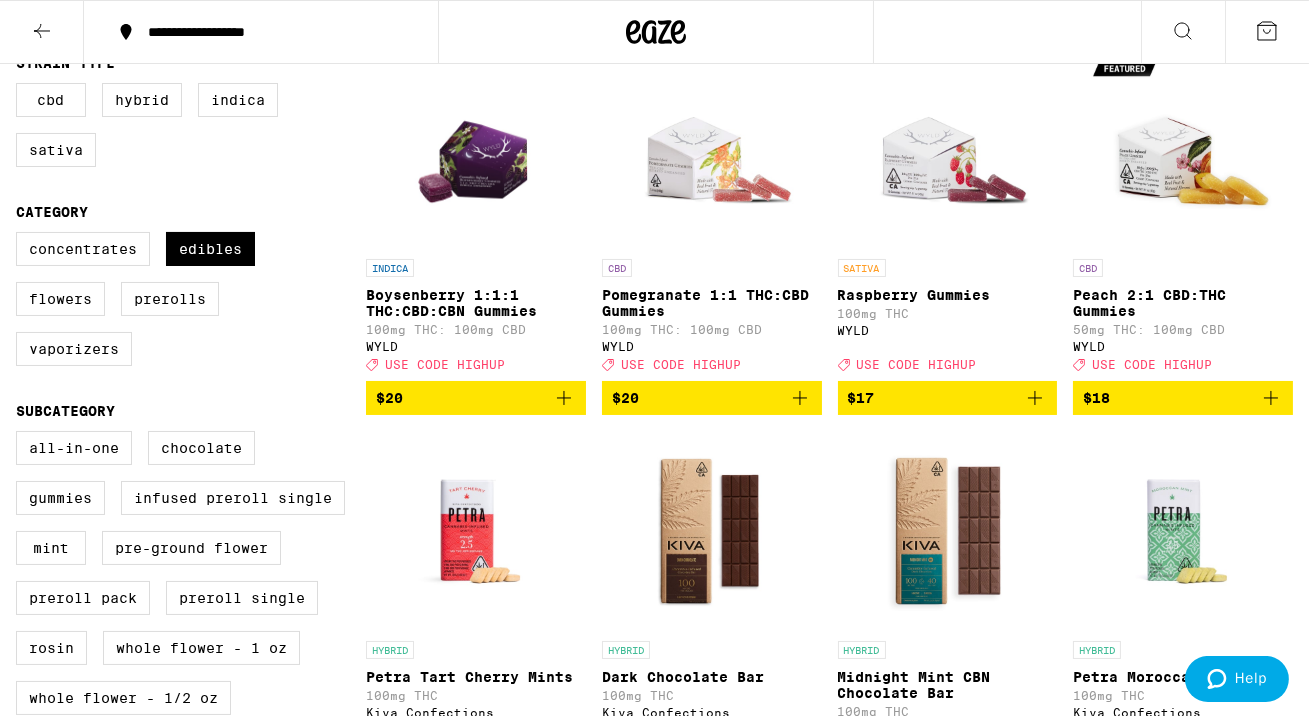 click on "$20" at bounding box center (476, 398) 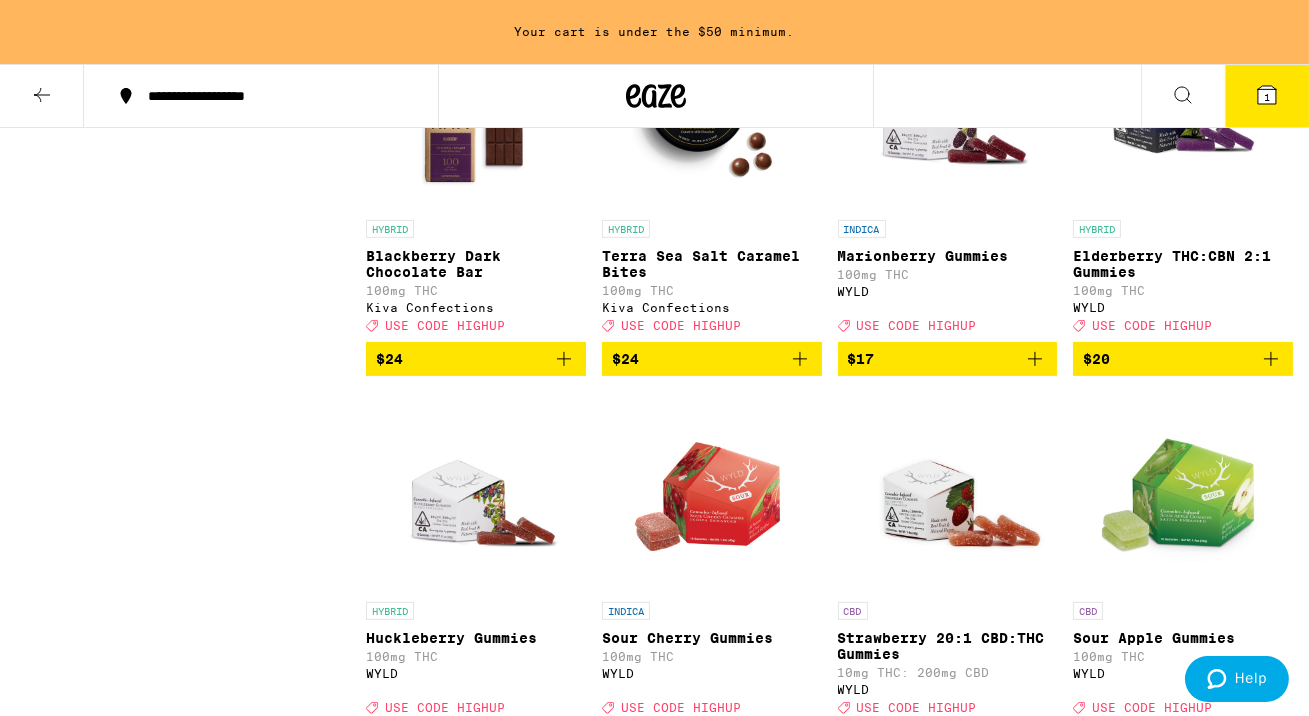 scroll, scrollTop: 1472, scrollLeft: 0, axis: vertical 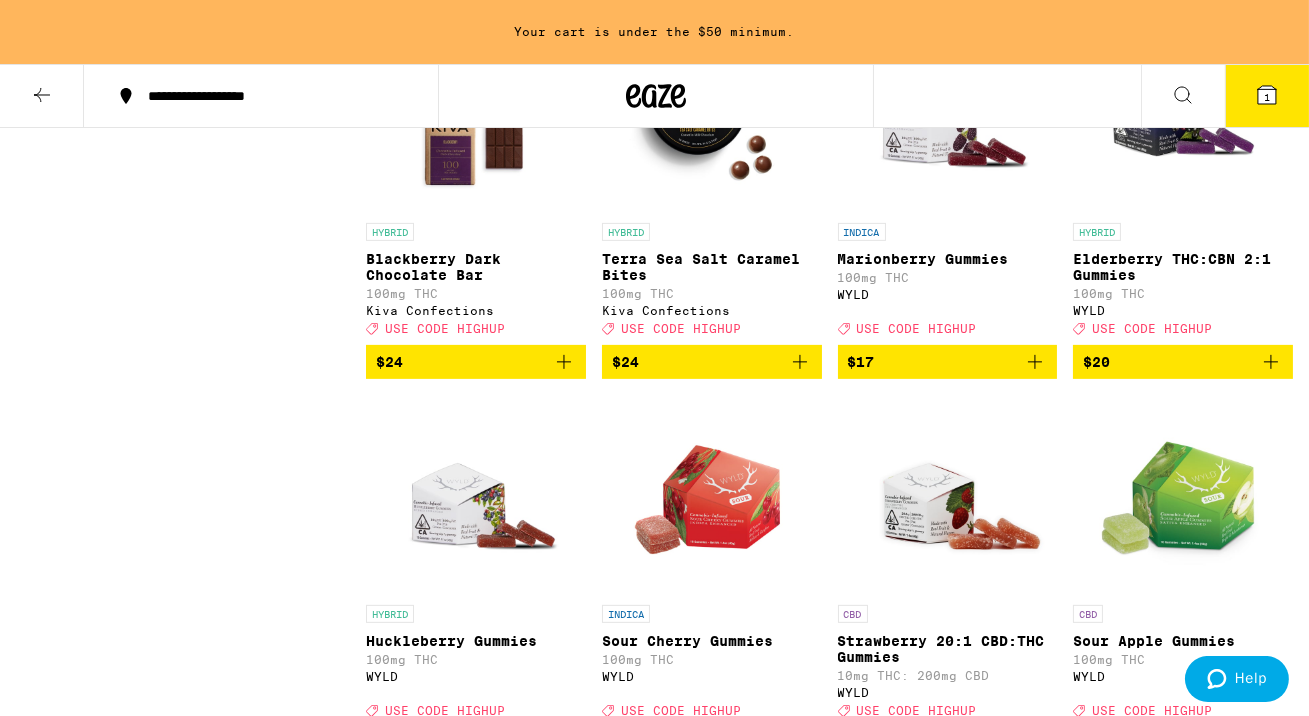 click on "$17" at bounding box center [948, 362] 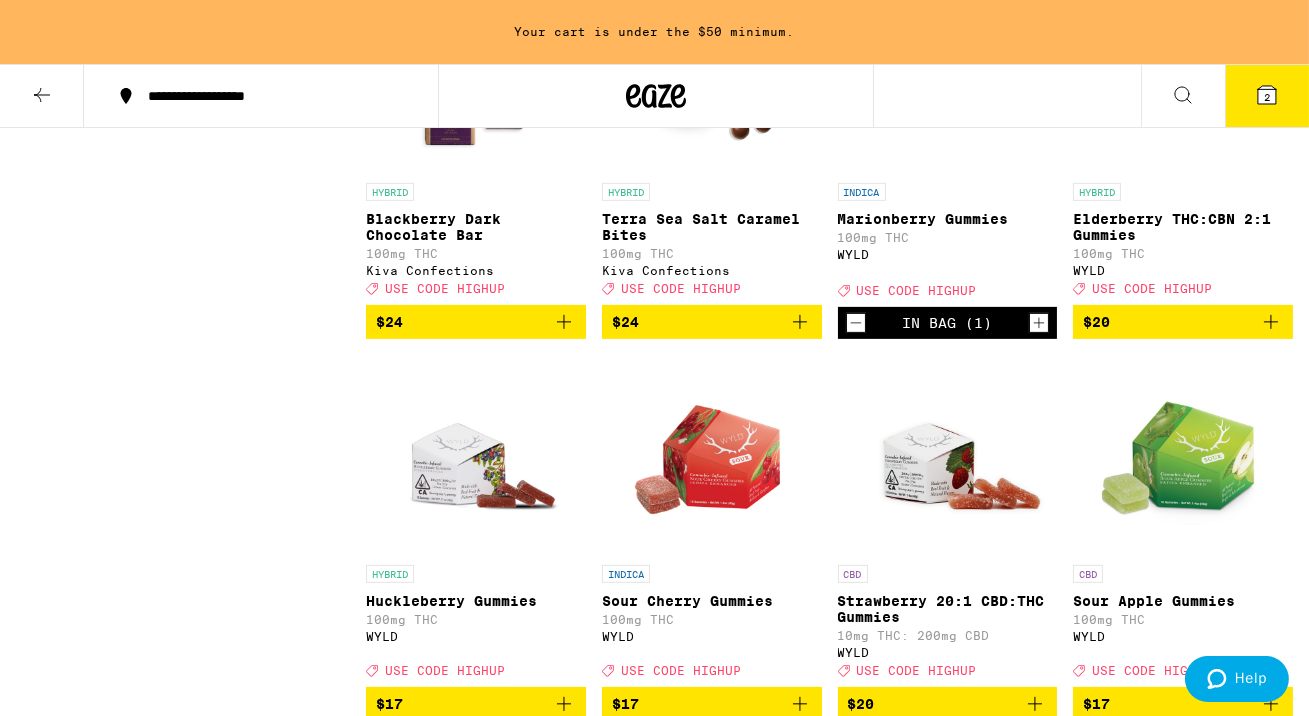 scroll, scrollTop: 1556, scrollLeft: 0, axis: vertical 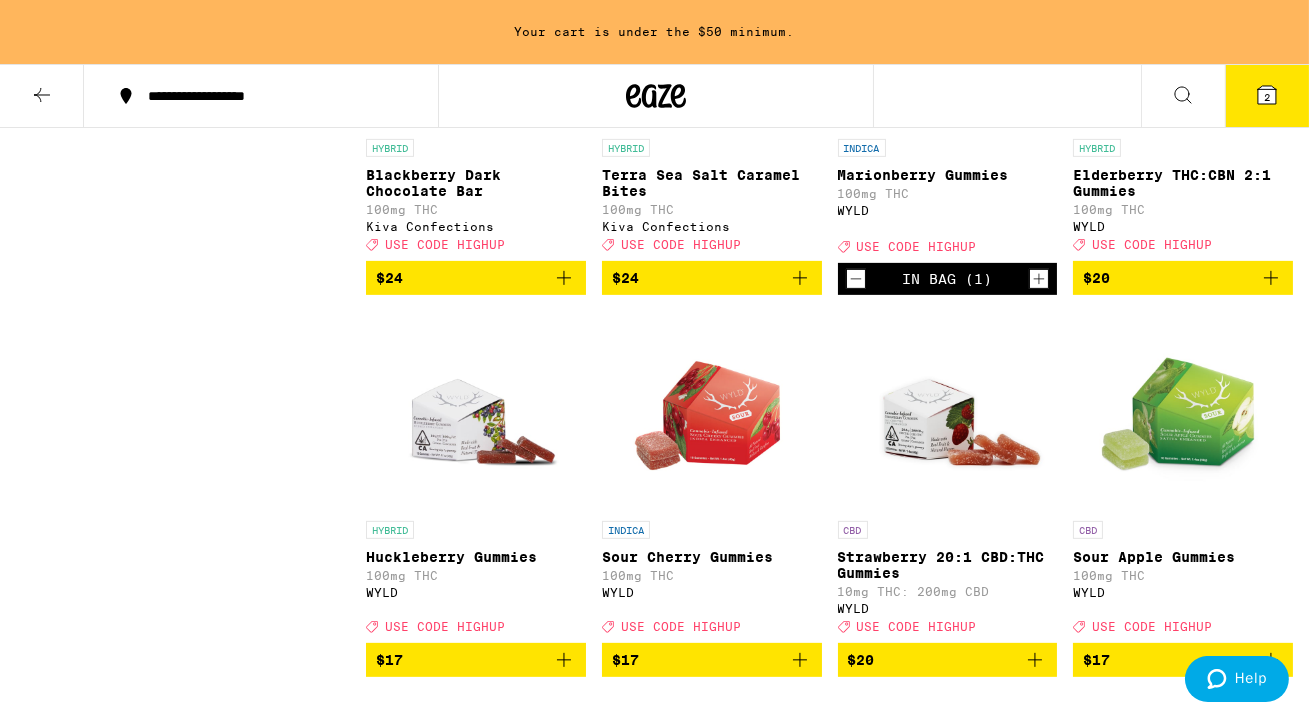 click 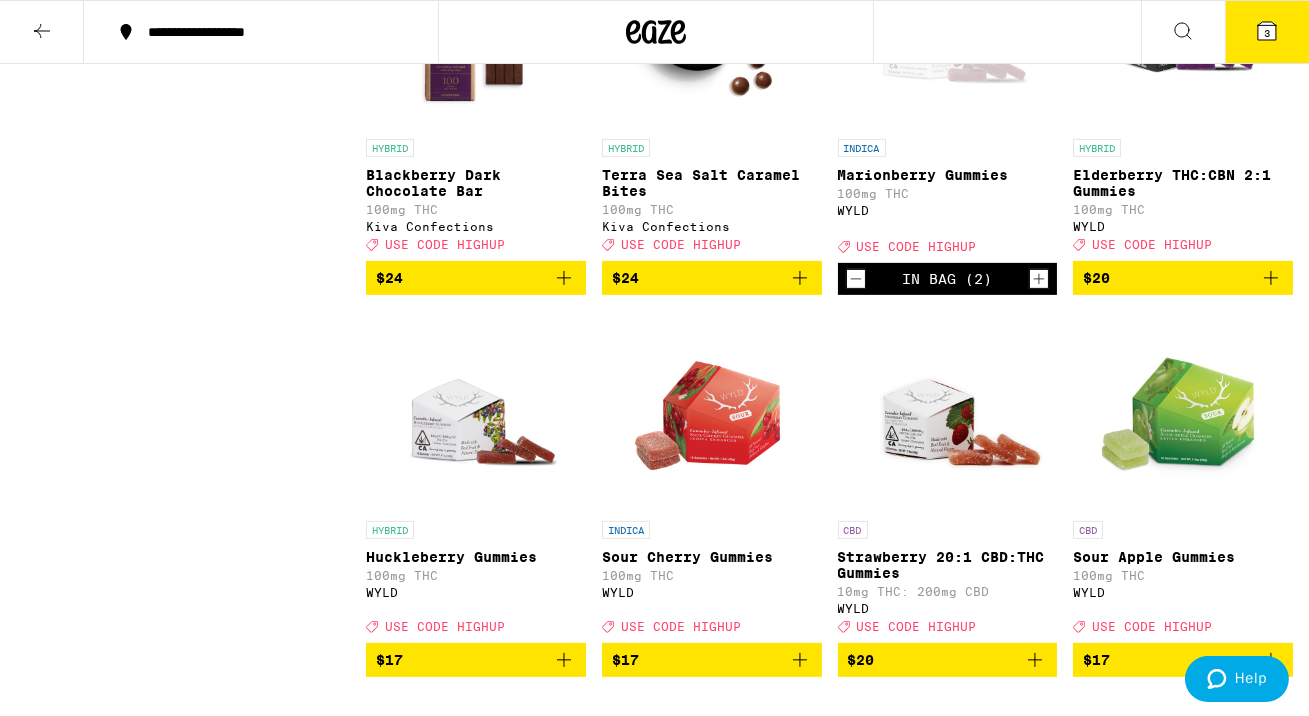 click 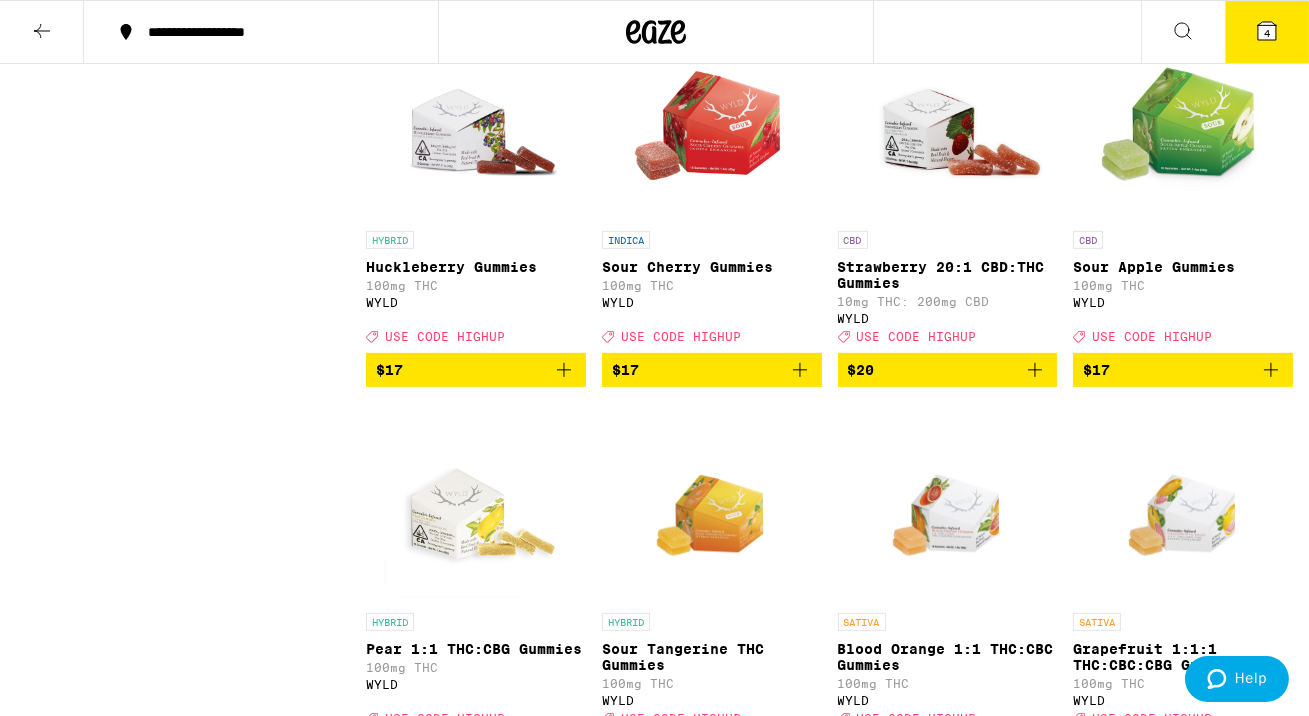 scroll, scrollTop: 1783, scrollLeft: 0, axis: vertical 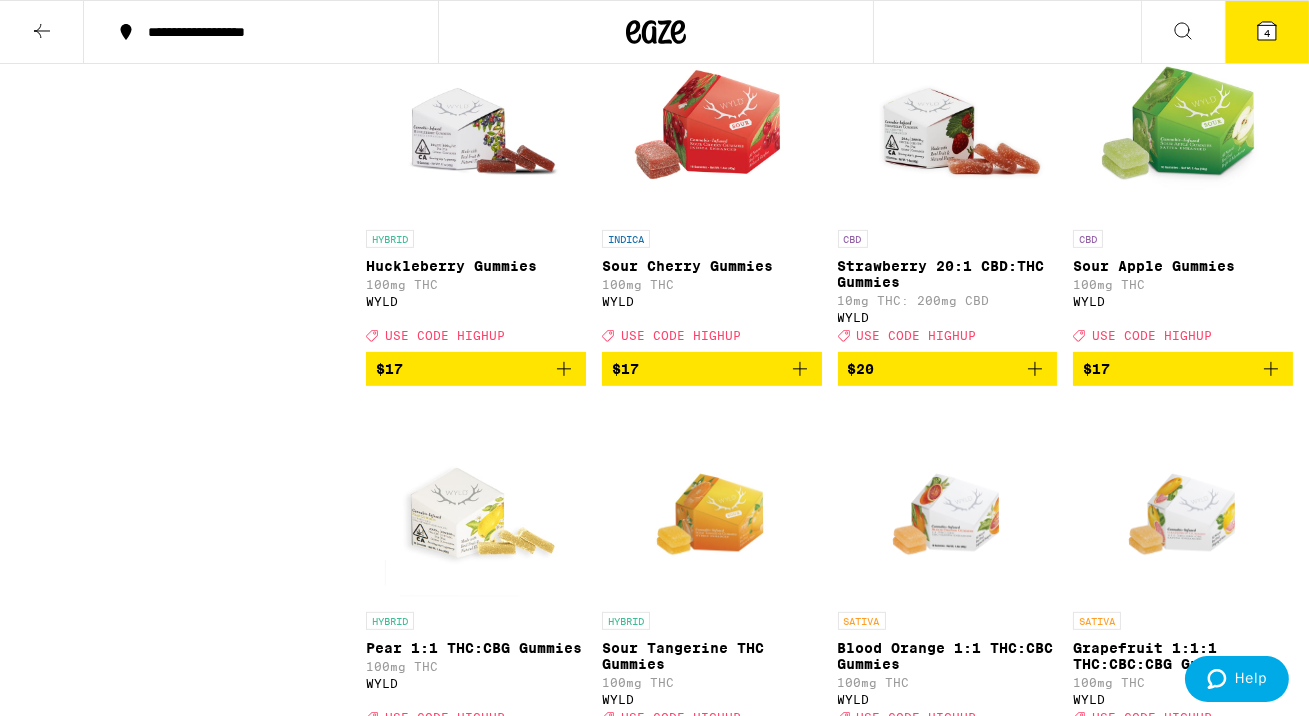 click on "$17" at bounding box center (712, 369) 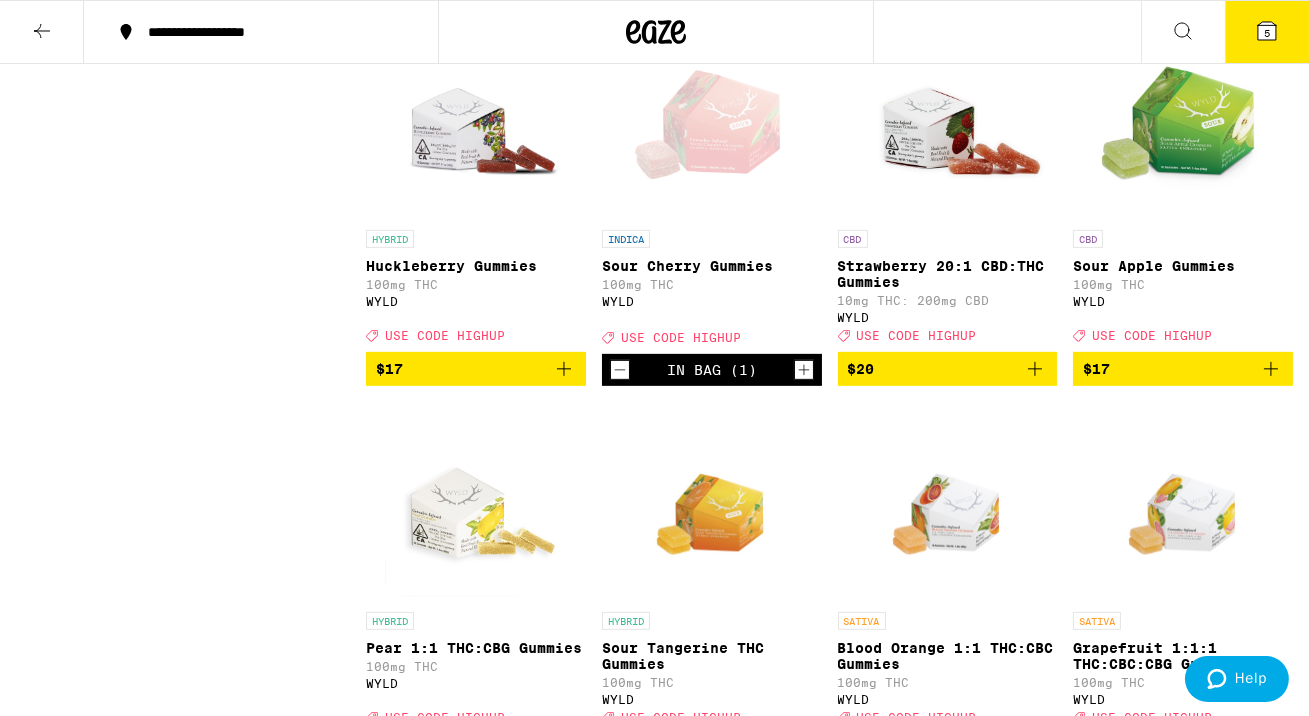 click 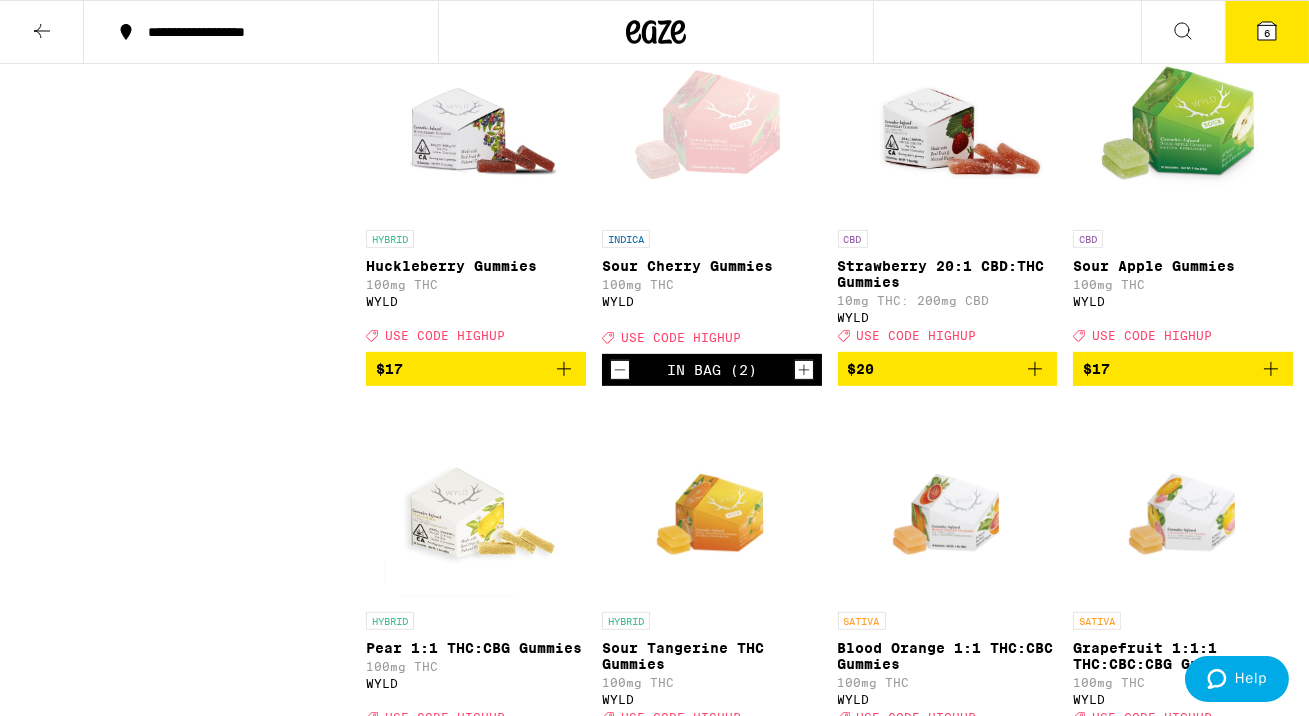 click 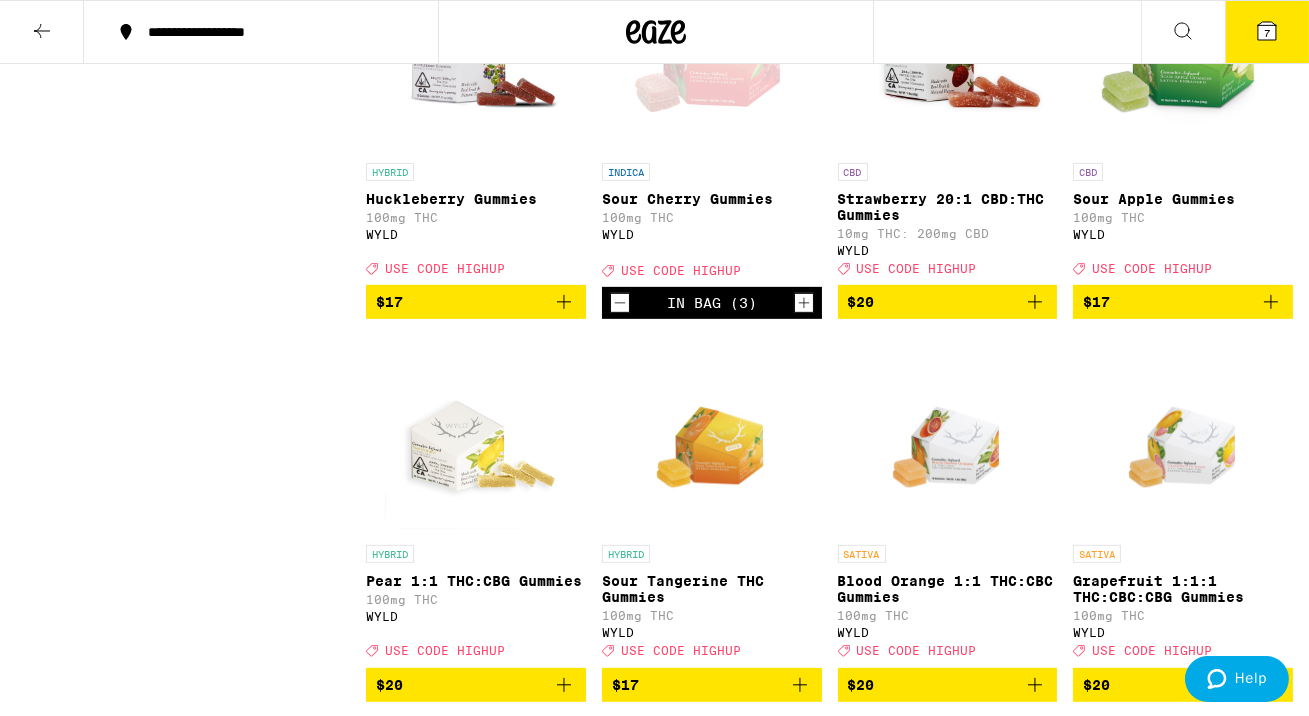 scroll, scrollTop: 1843, scrollLeft: 0, axis: vertical 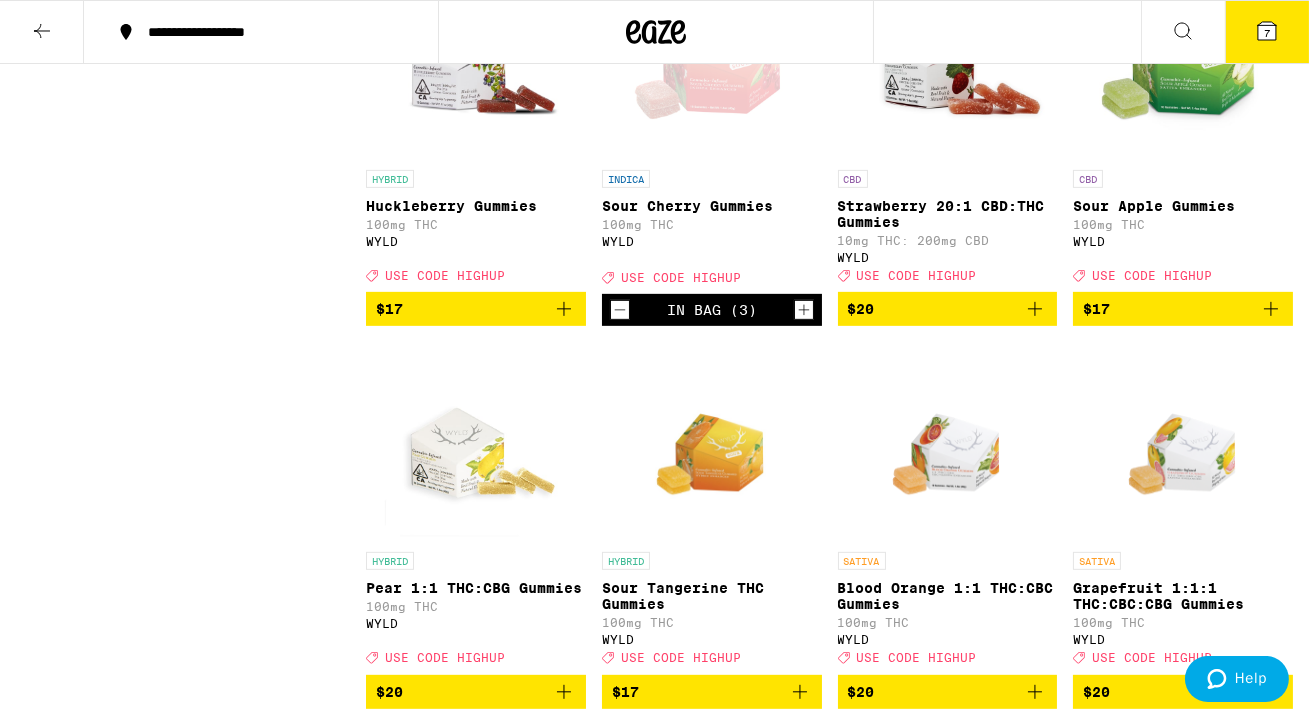 click 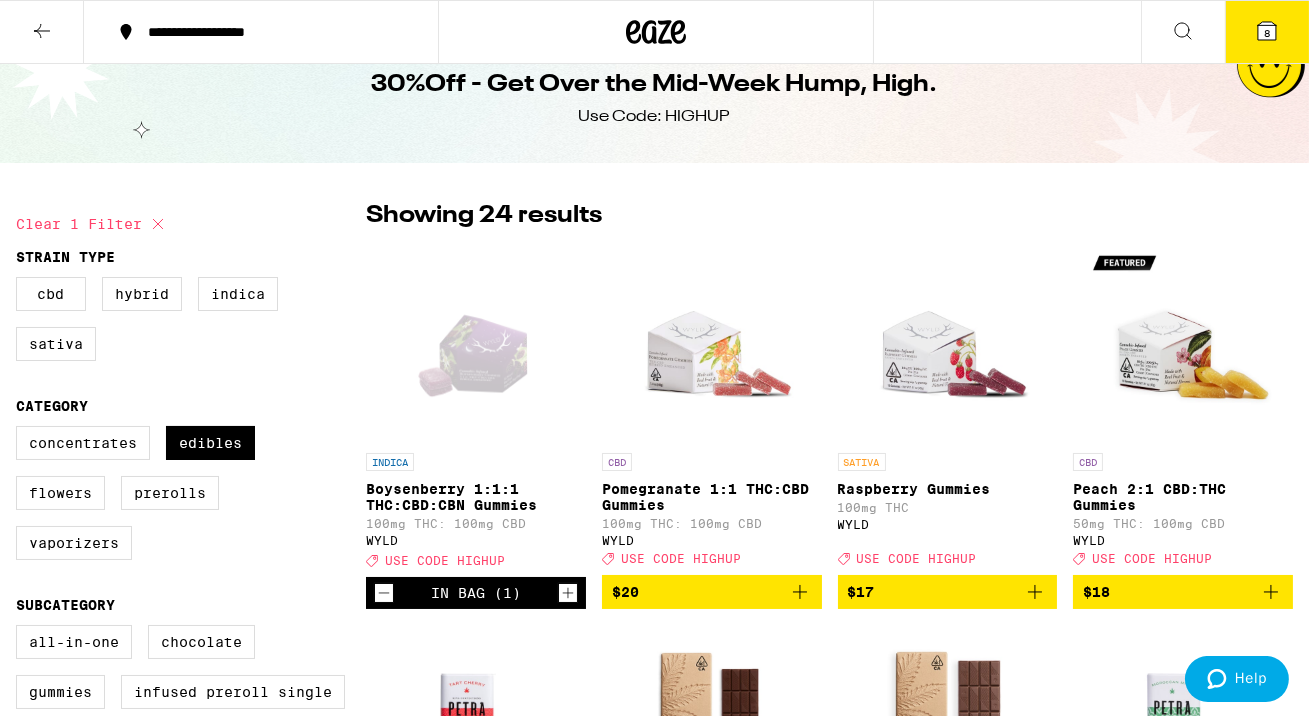 scroll, scrollTop: 0, scrollLeft: 0, axis: both 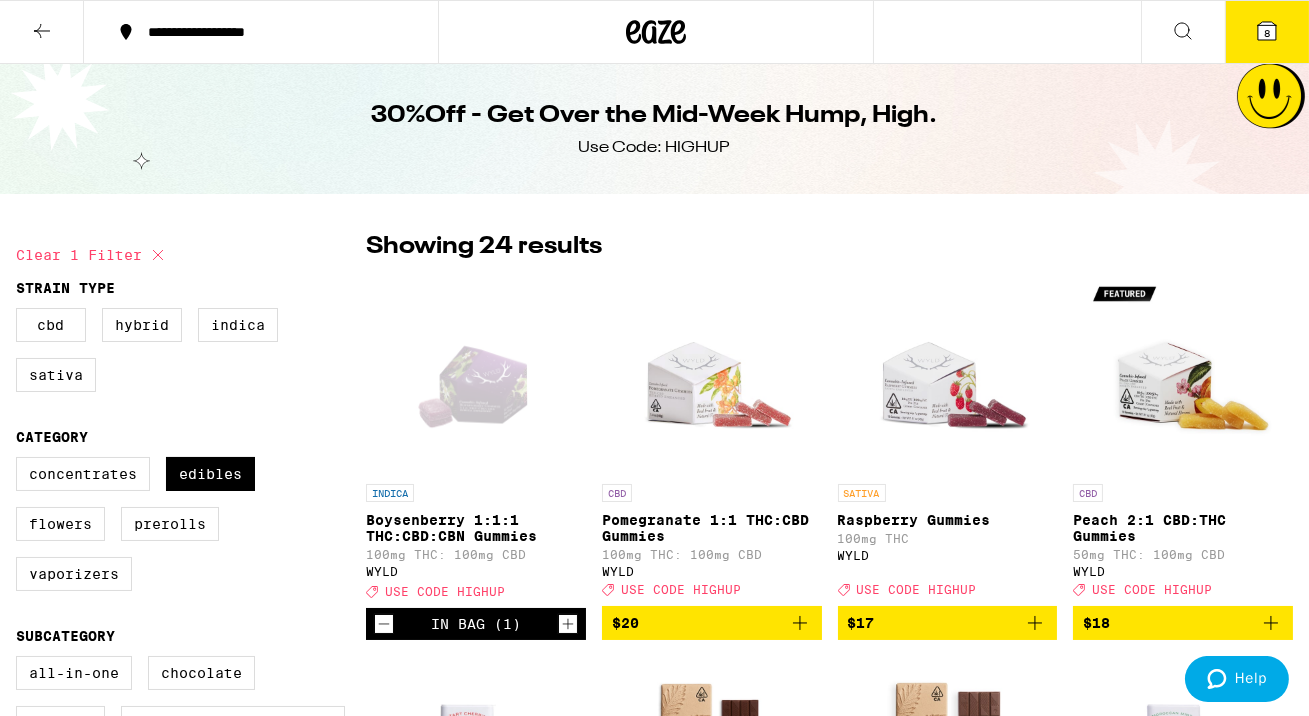 click 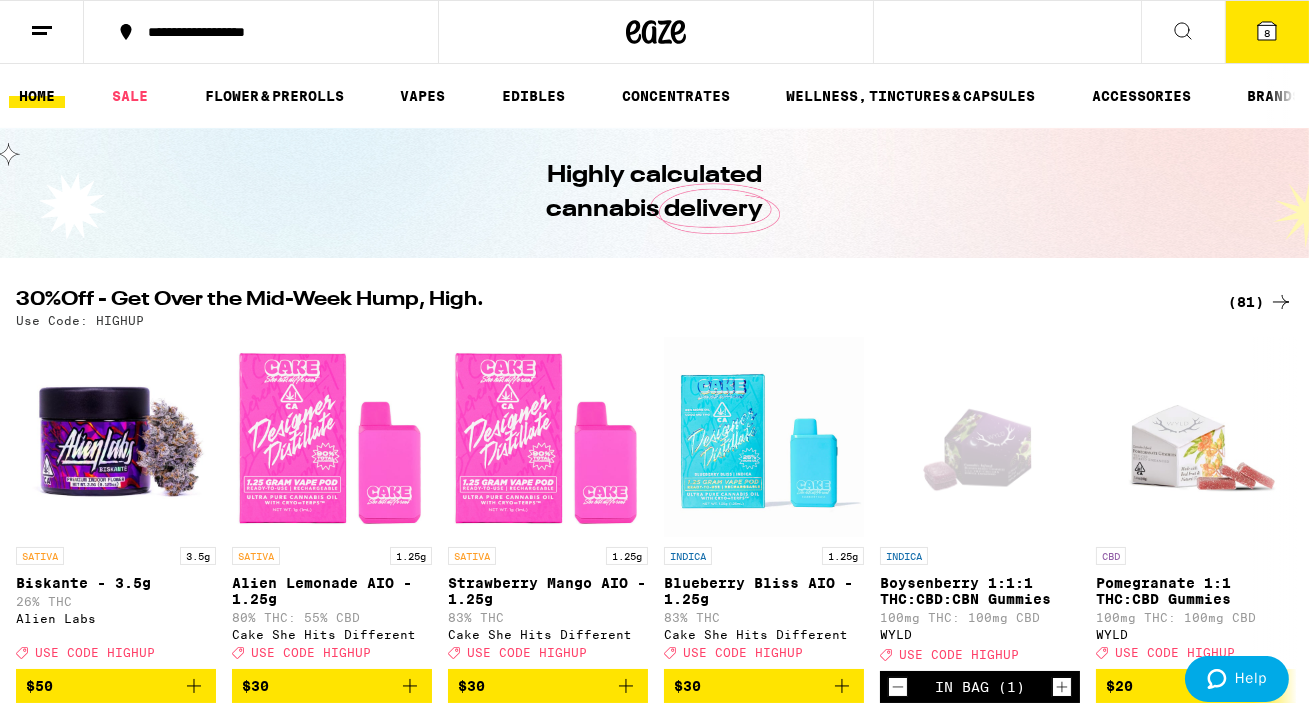 scroll, scrollTop: 0, scrollLeft: 0, axis: both 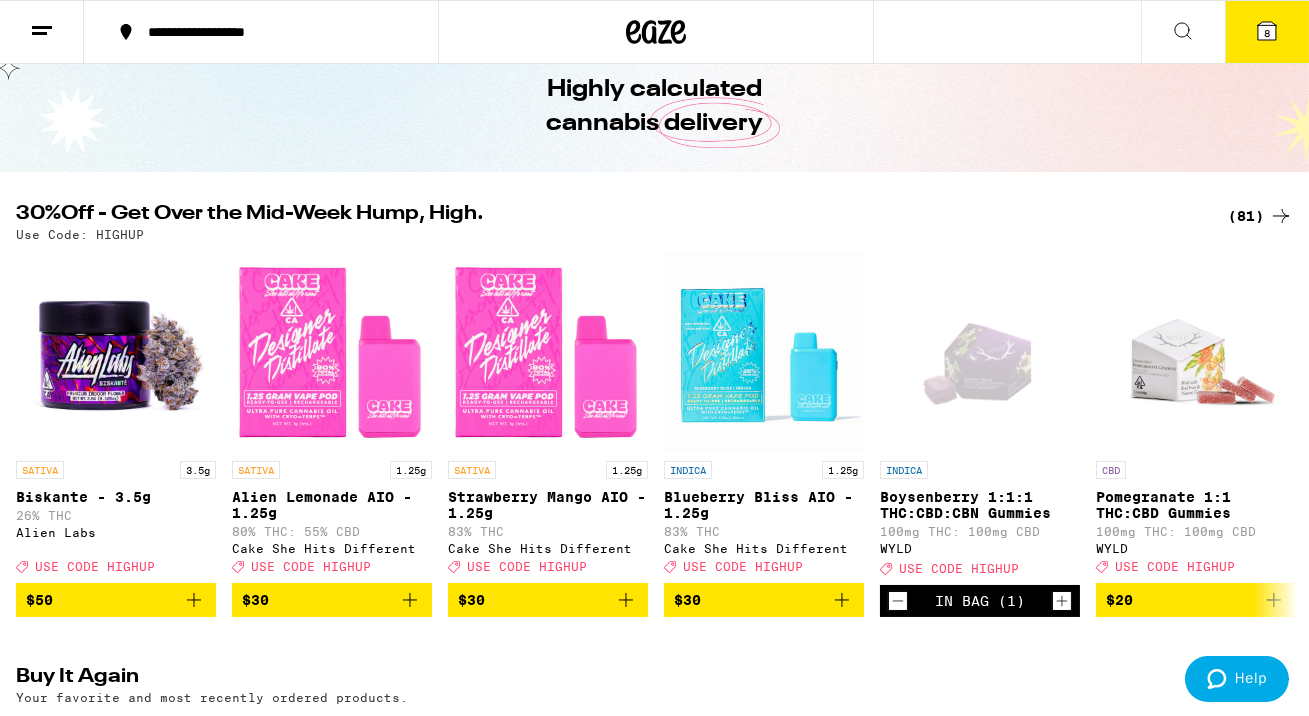 click on "26% THC" at bounding box center [116, 515] 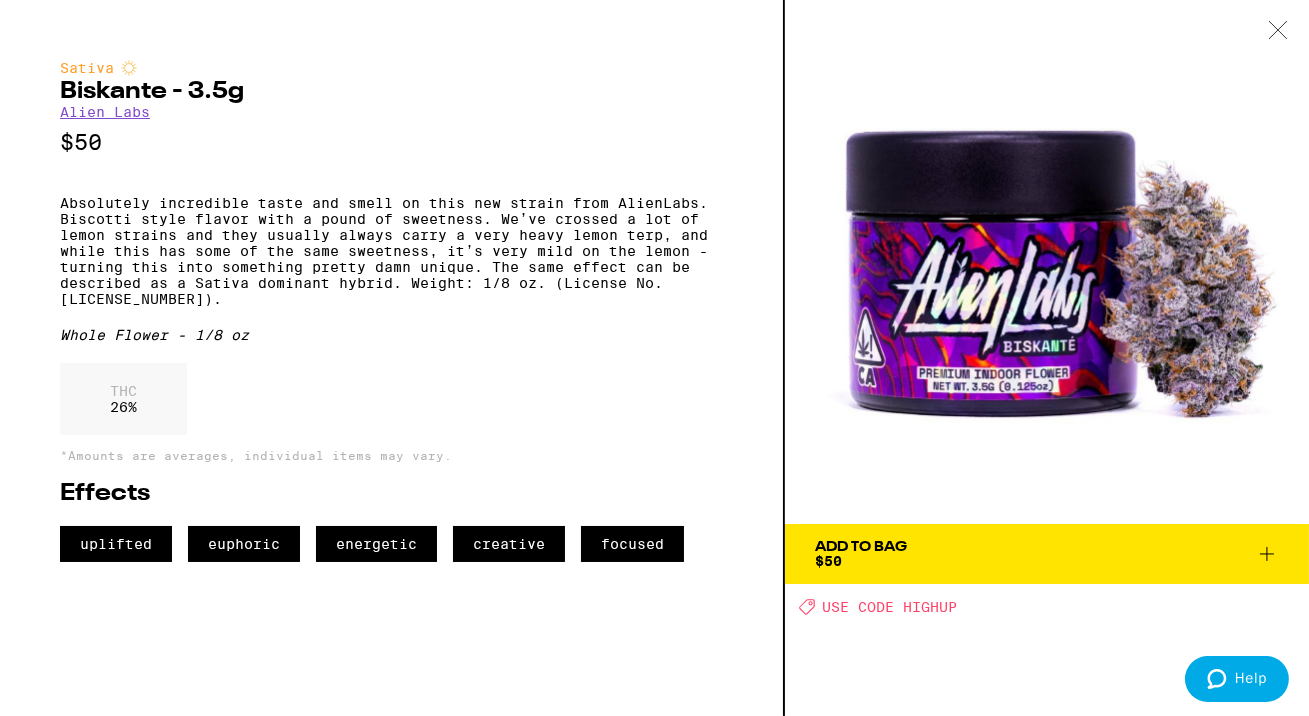 scroll, scrollTop: 700, scrollLeft: 0, axis: vertical 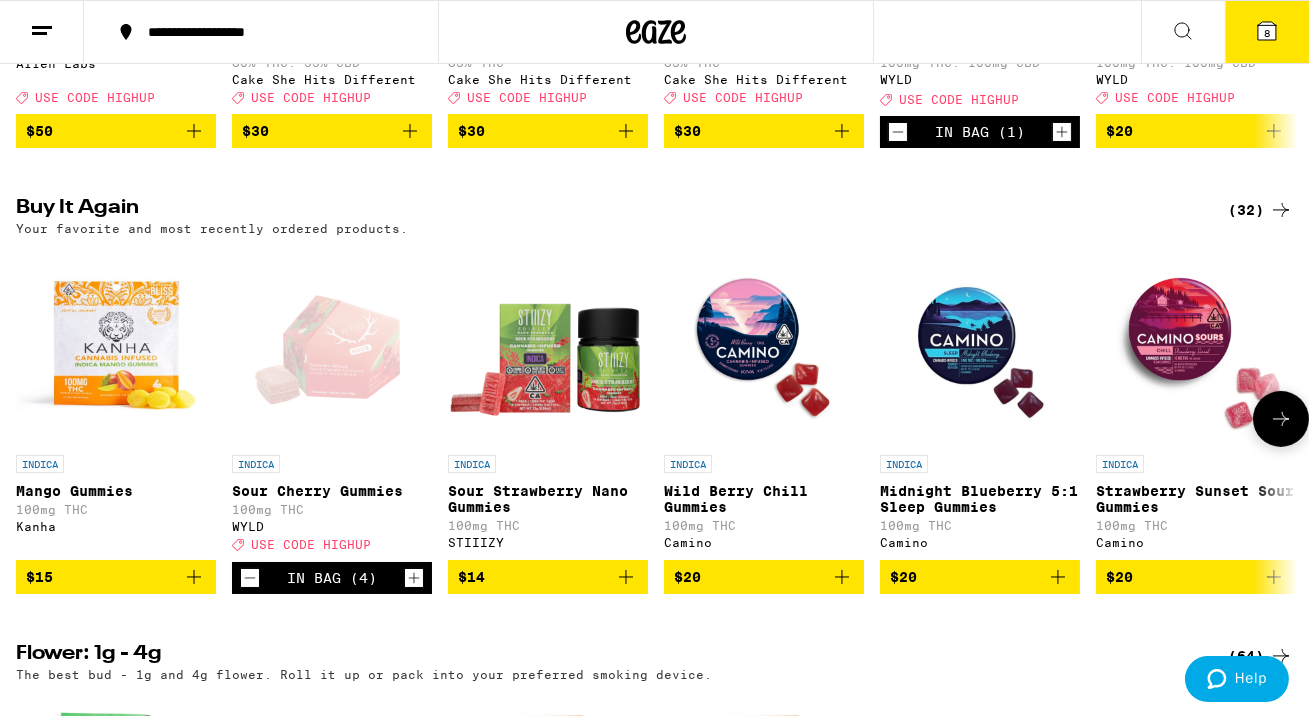 click 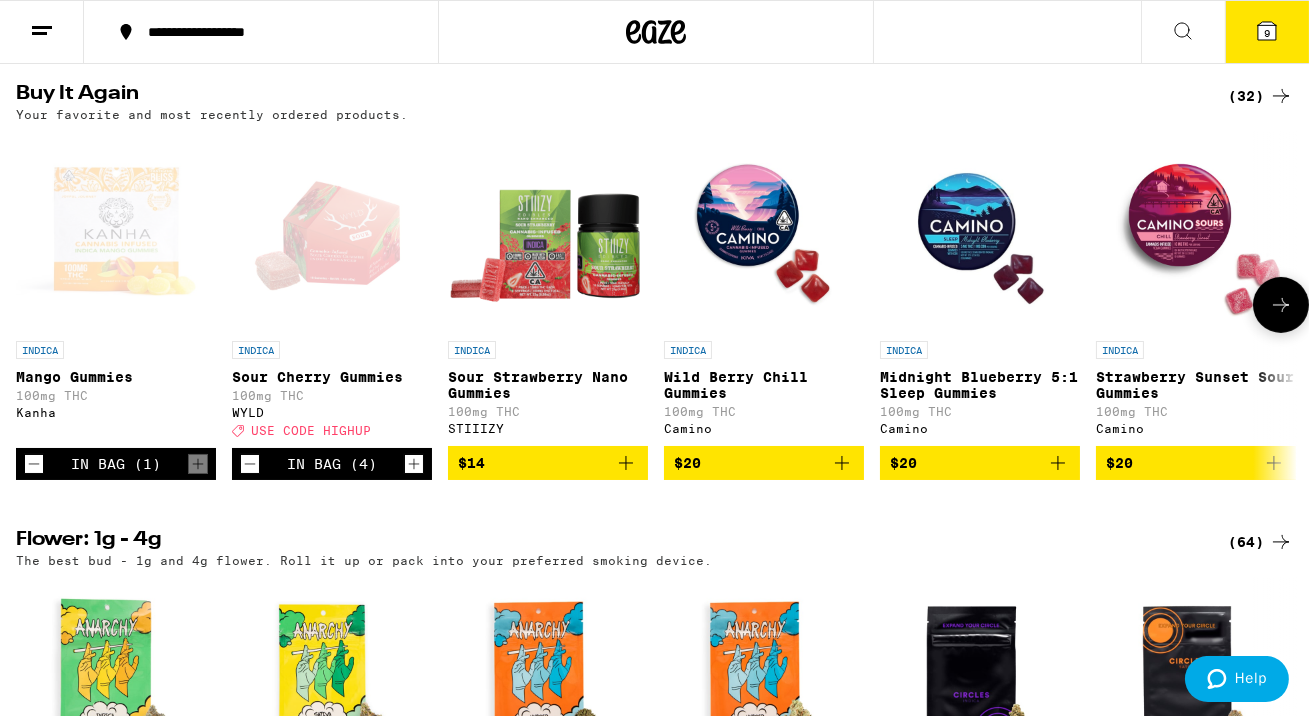 scroll, scrollTop: 683, scrollLeft: 0, axis: vertical 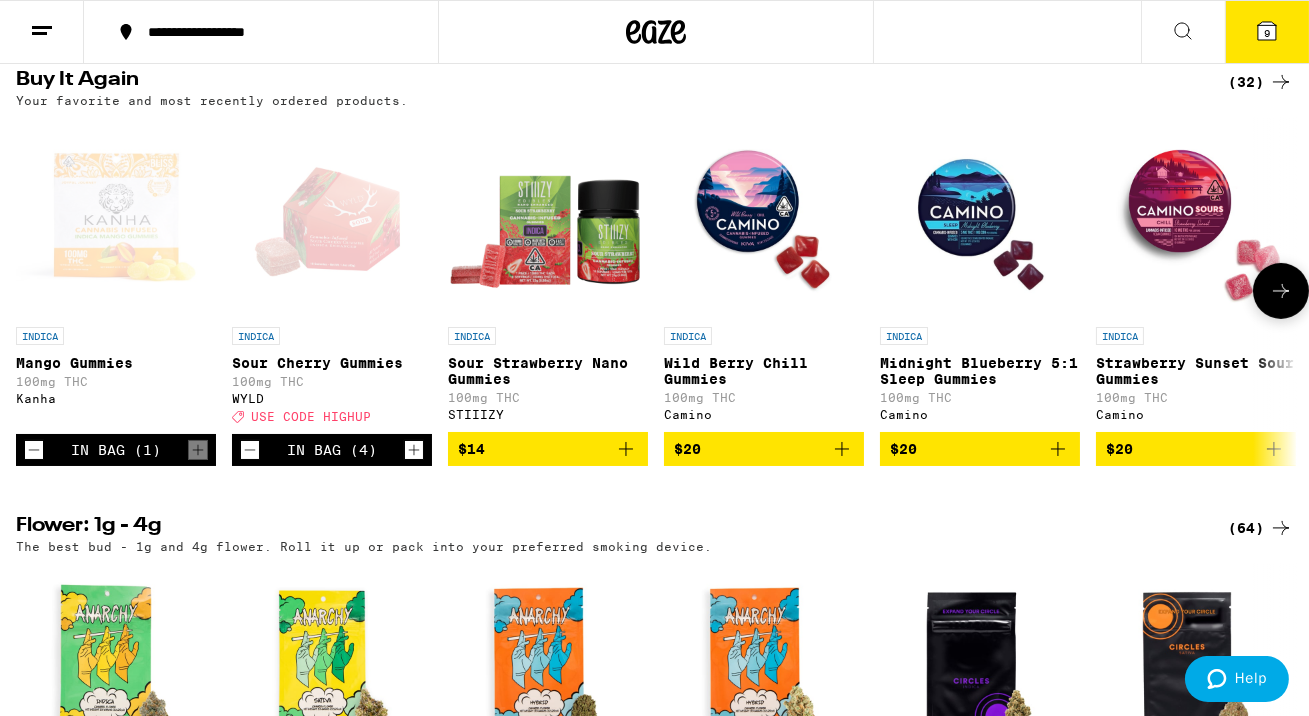 click 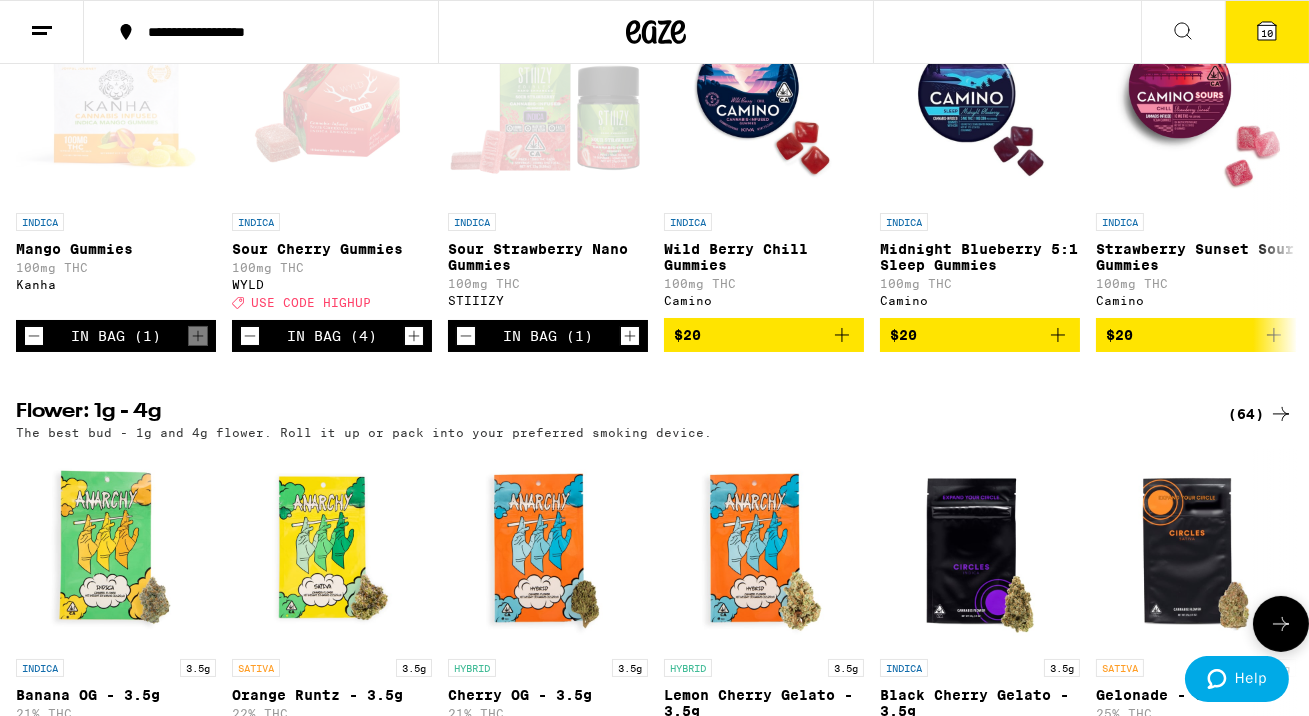 scroll, scrollTop: 742, scrollLeft: 0, axis: vertical 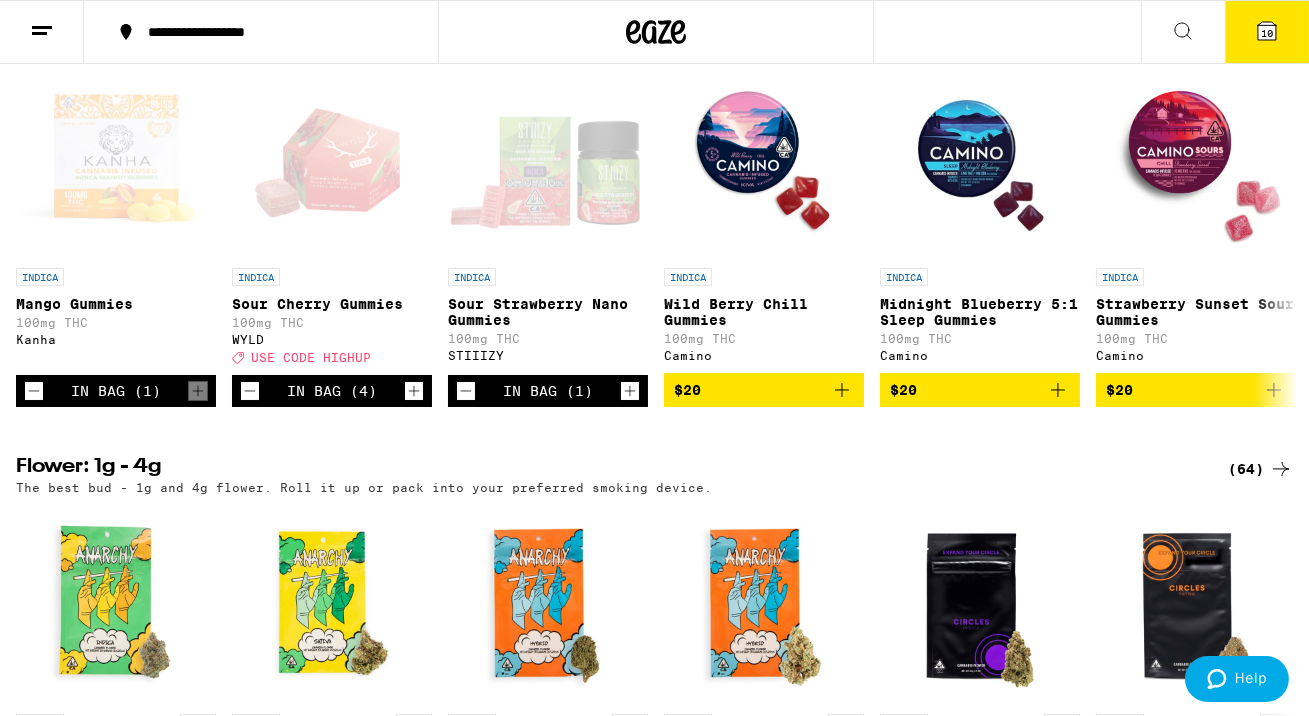 click on "10" at bounding box center (1267, 32) 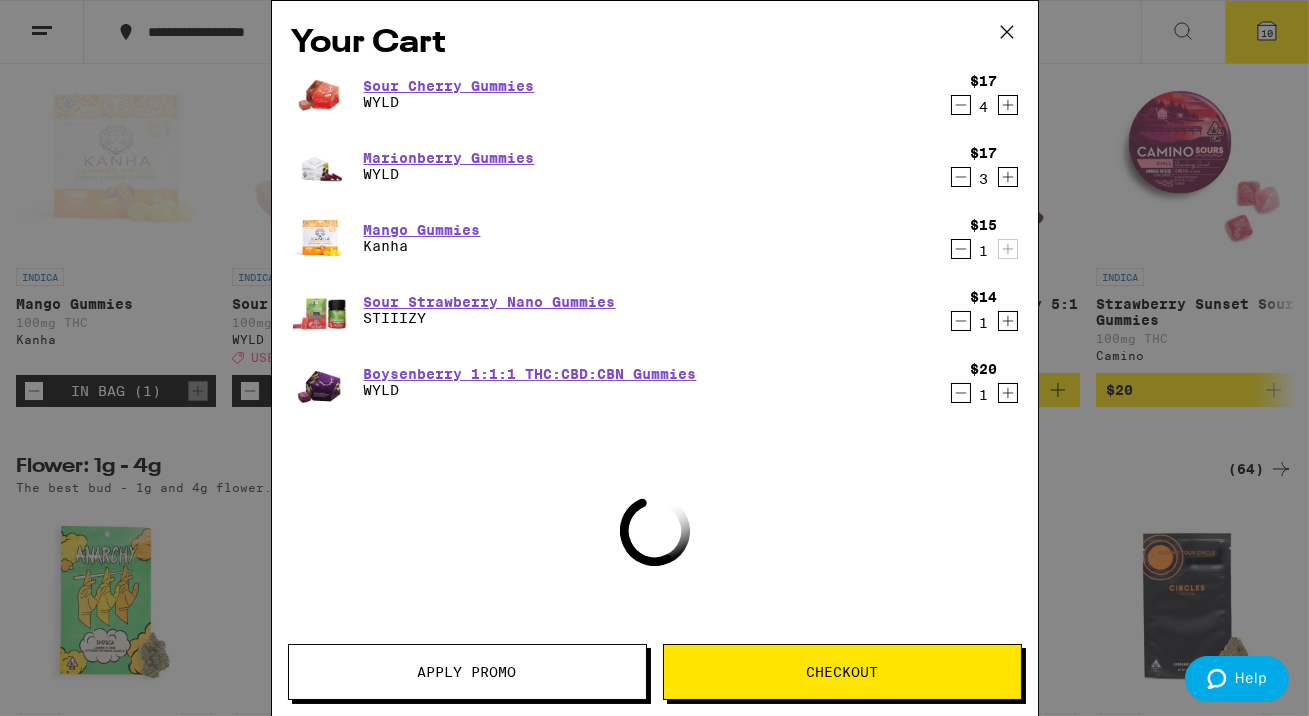 type 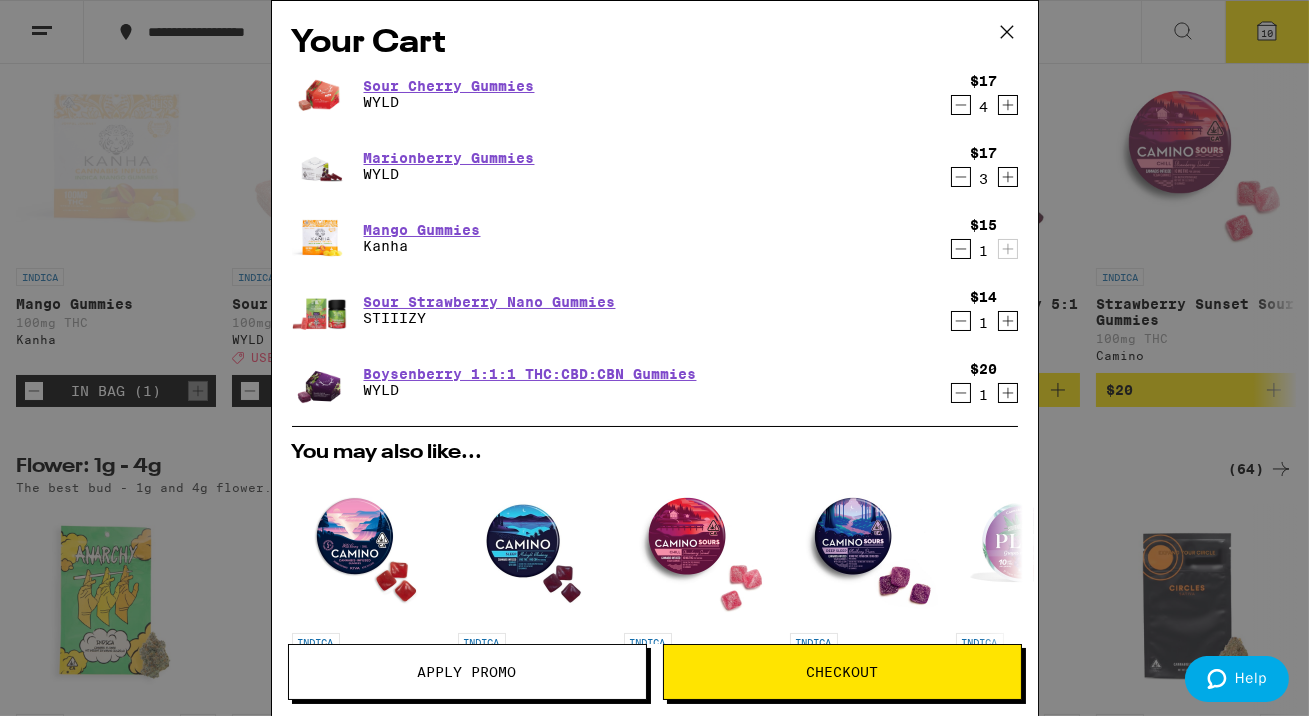 click at bounding box center (1007, 33) 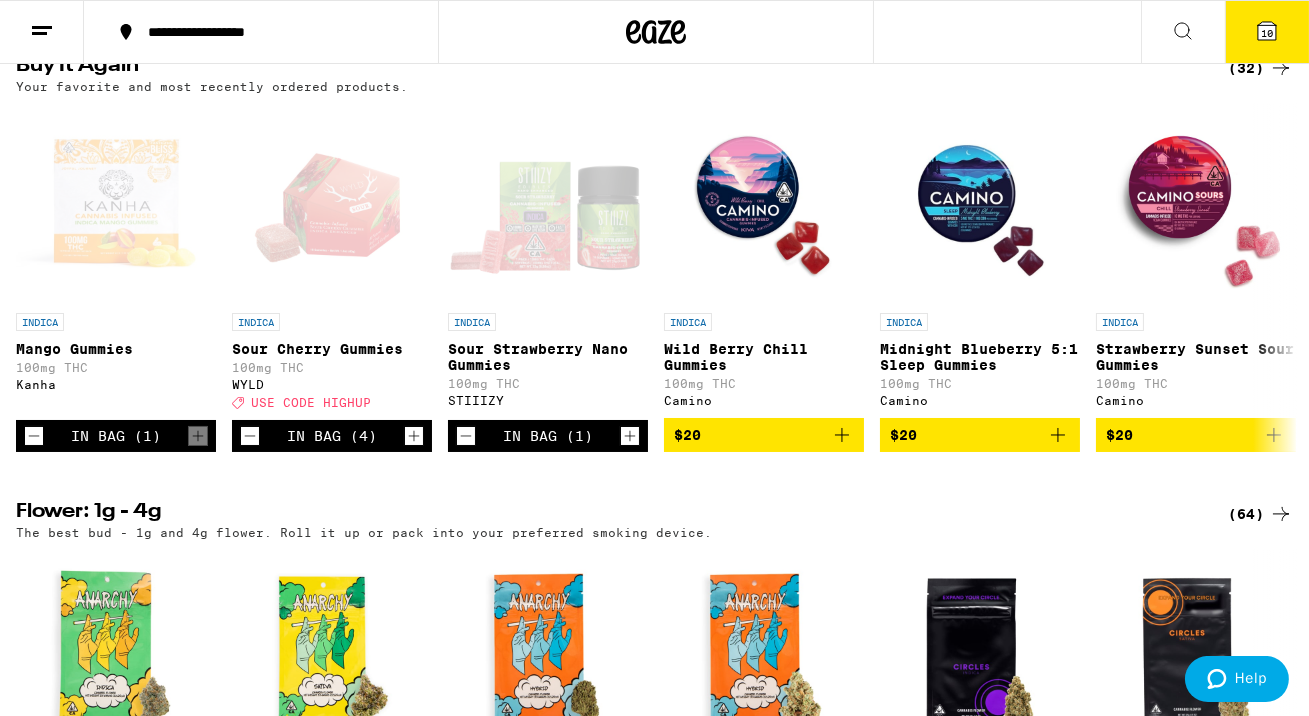 scroll, scrollTop: 0, scrollLeft: 0, axis: both 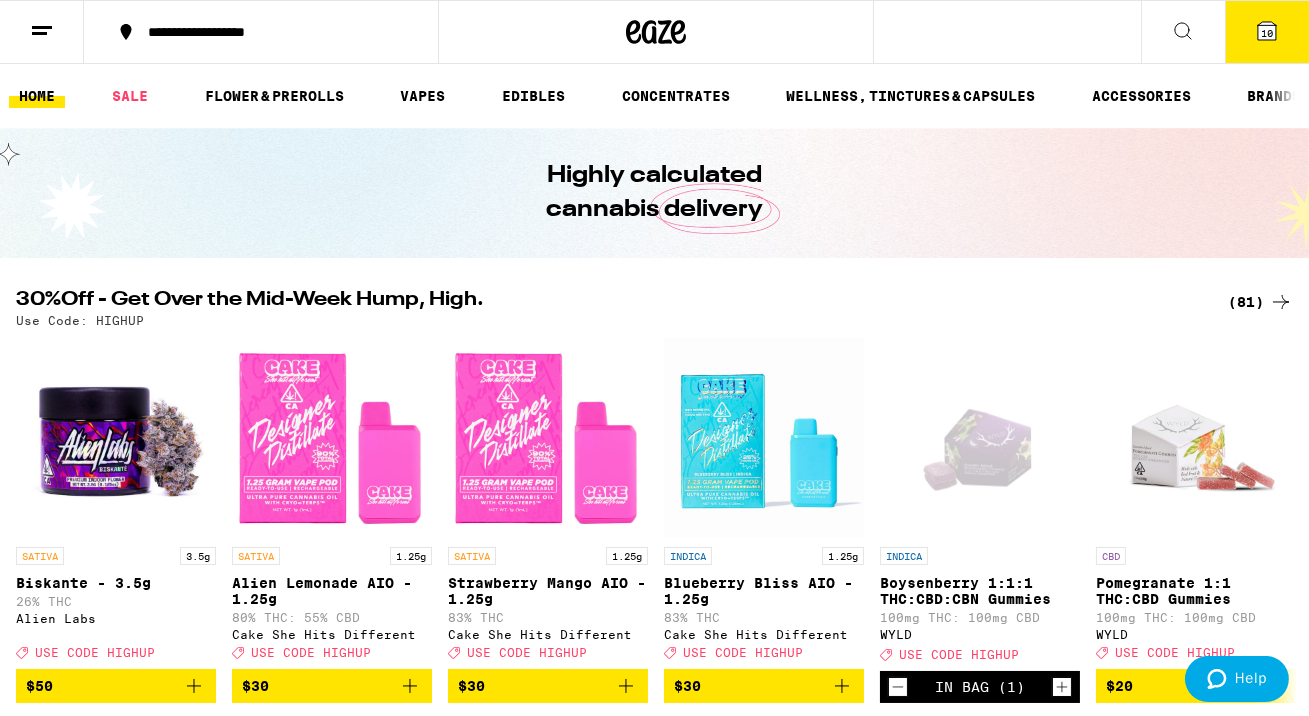 click on "10" at bounding box center [1267, 32] 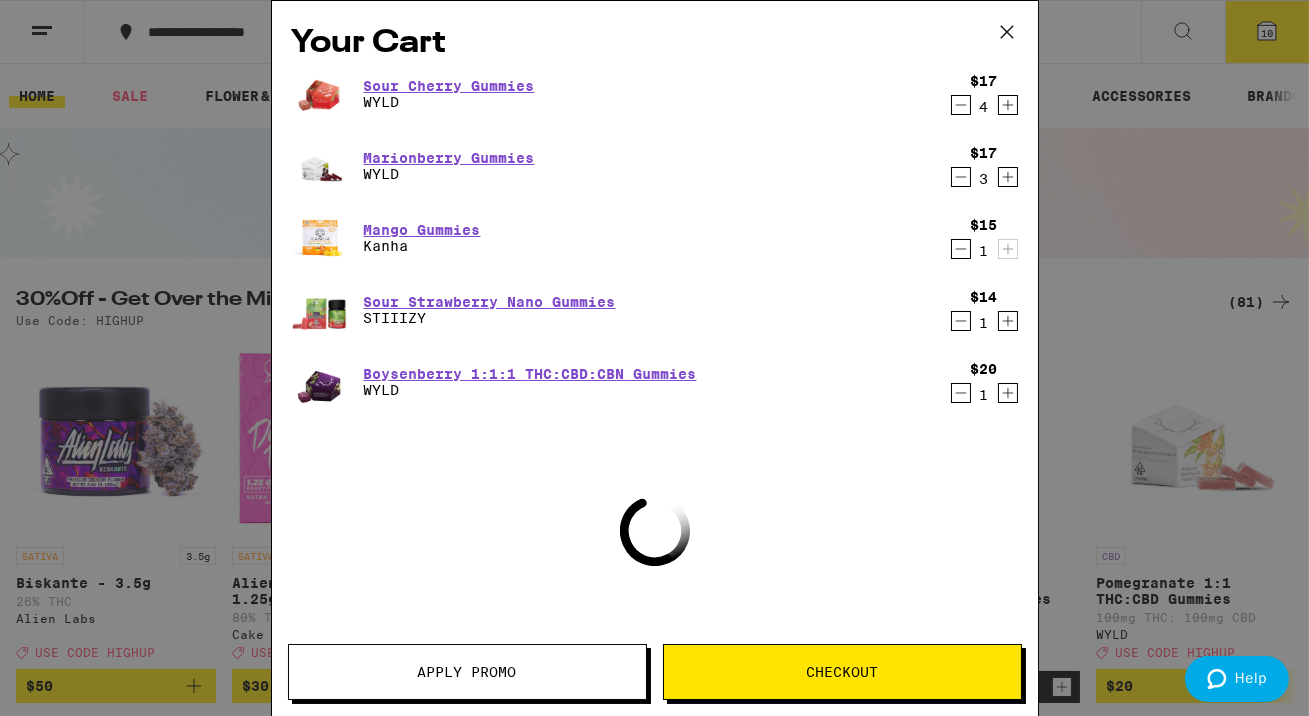 click on "Apply Promo" at bounding box center (467, 672) 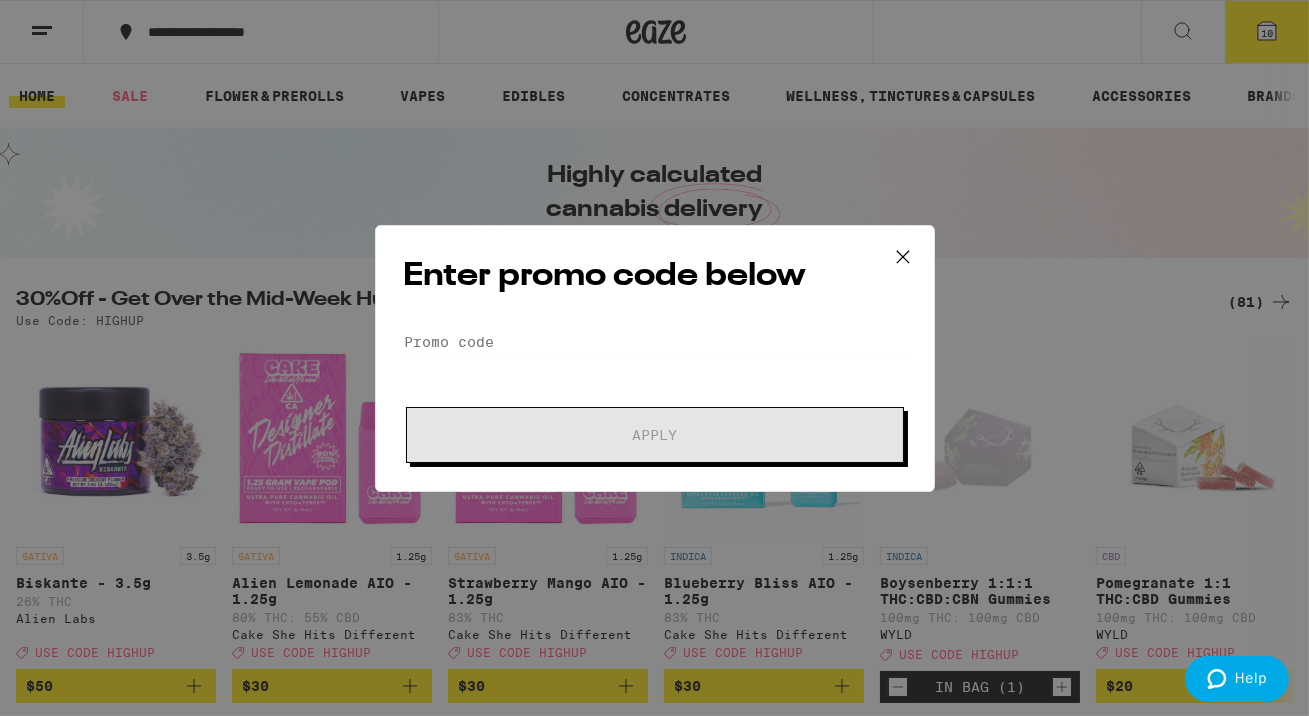scroll, scrollTop: 0, scrollLeft: 0, axis: both 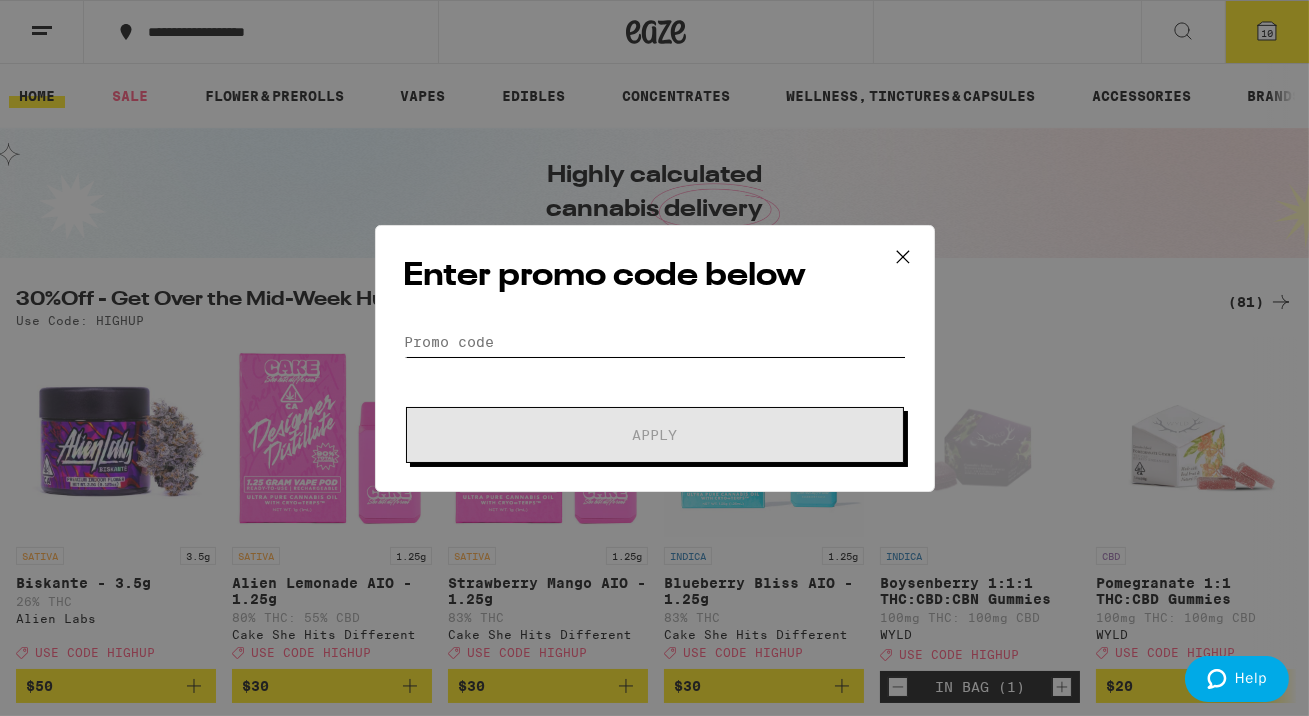 click on "Promo Code" at bounding box center [655, 342] 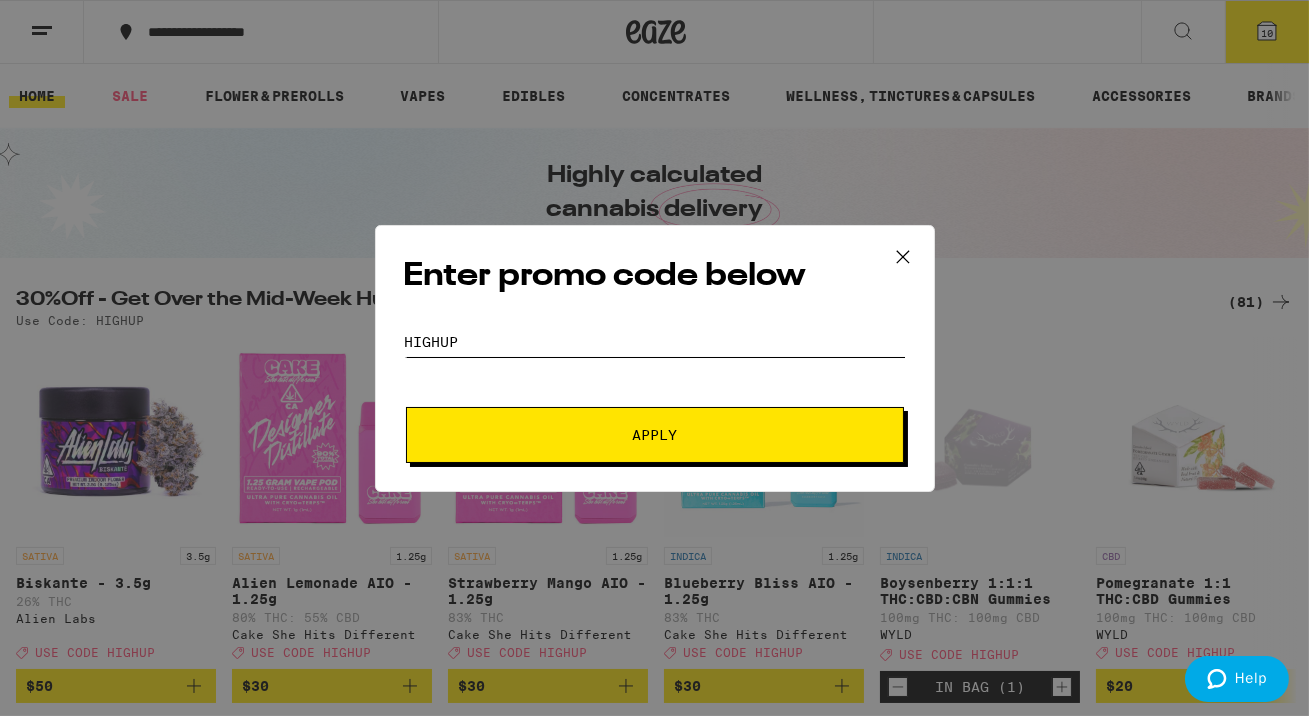 type on "highup" 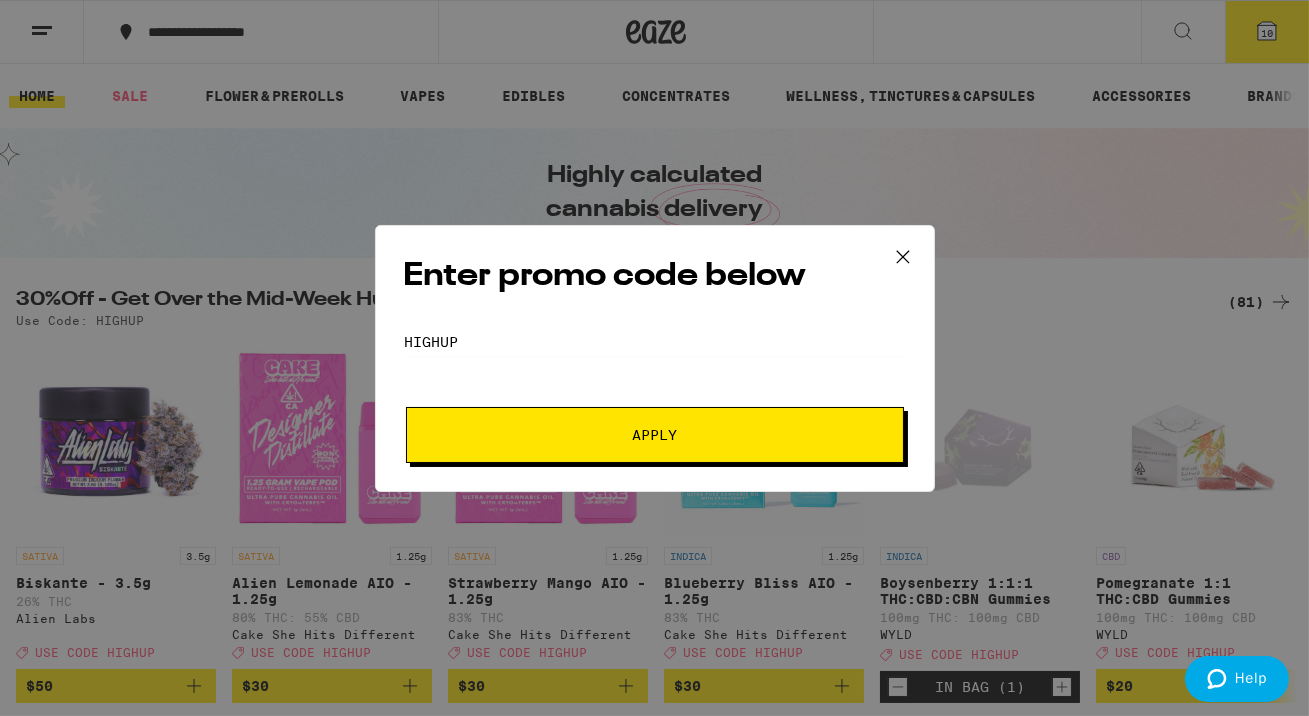 click on "Apply" at bounding box center [655, 435] 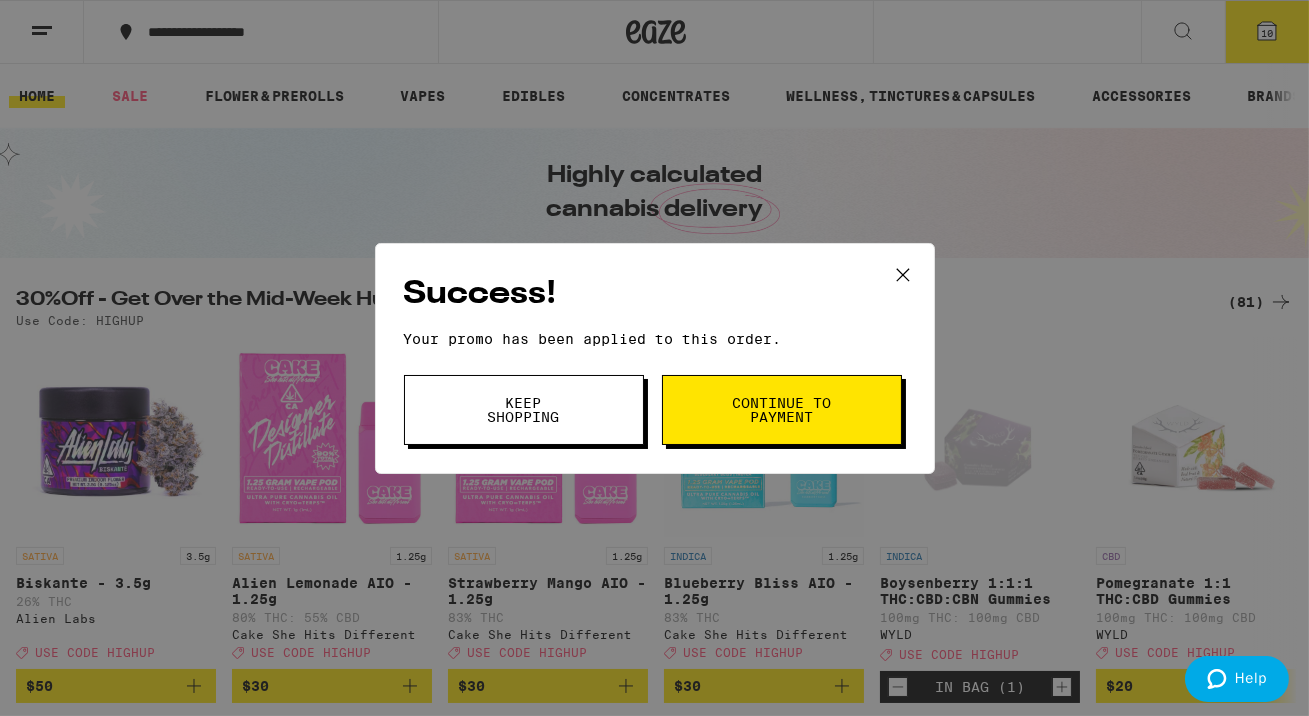 click on "Keep Shopping" at bounding box center [524, 410] 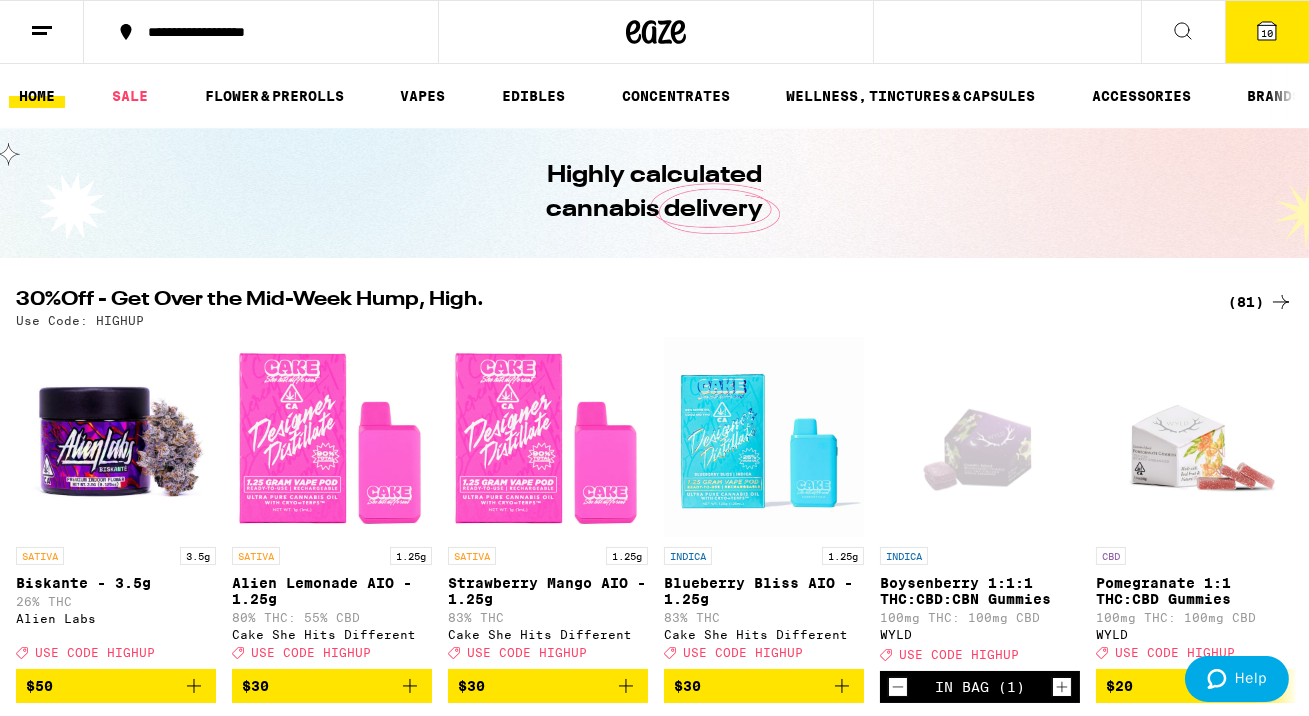 click on "10" at bounding box center [1267, 32] 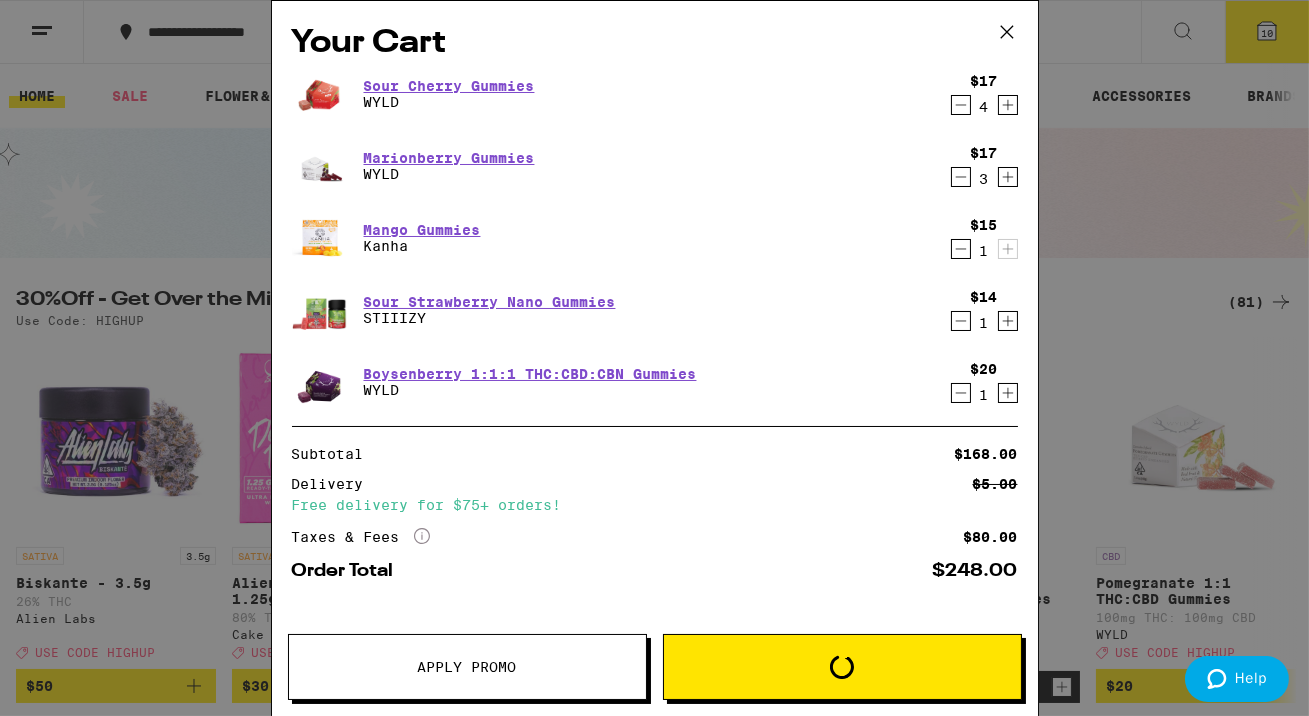 scroll, scrollTop: 0, scrollLeft: 0, axis: both 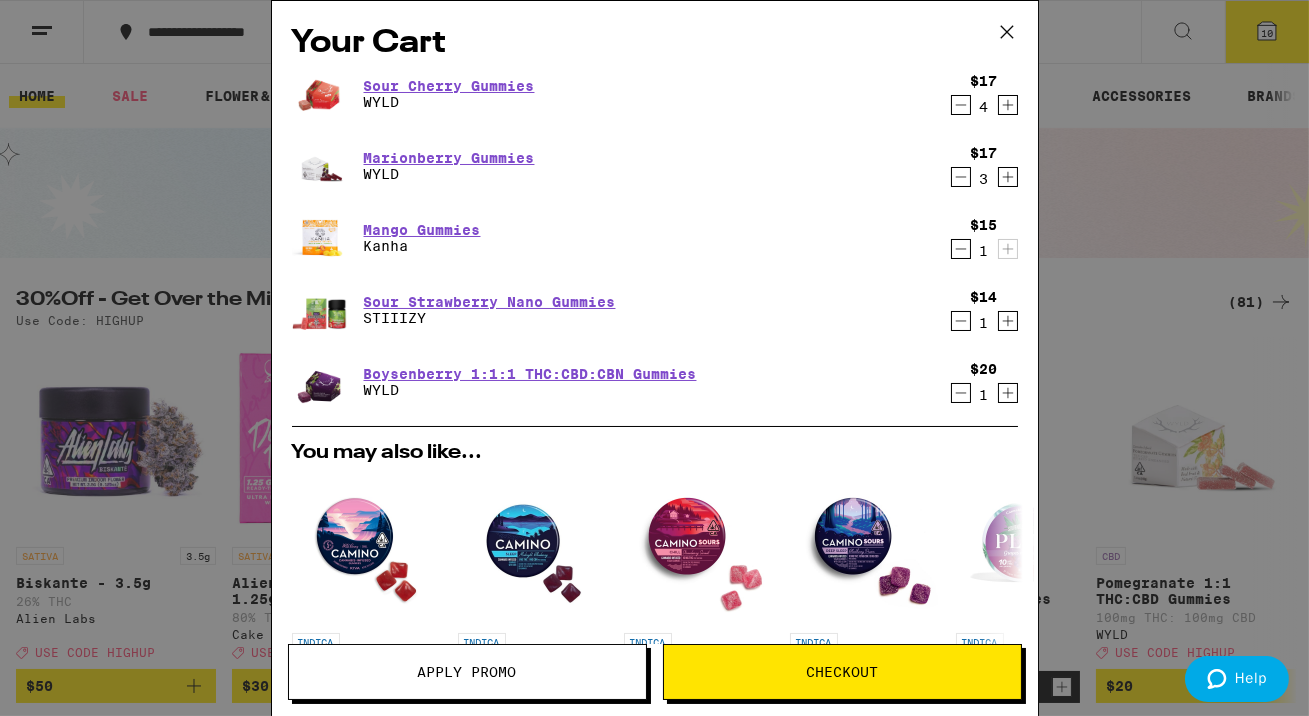 click on "Checkout" at bounding box center [842, 672] 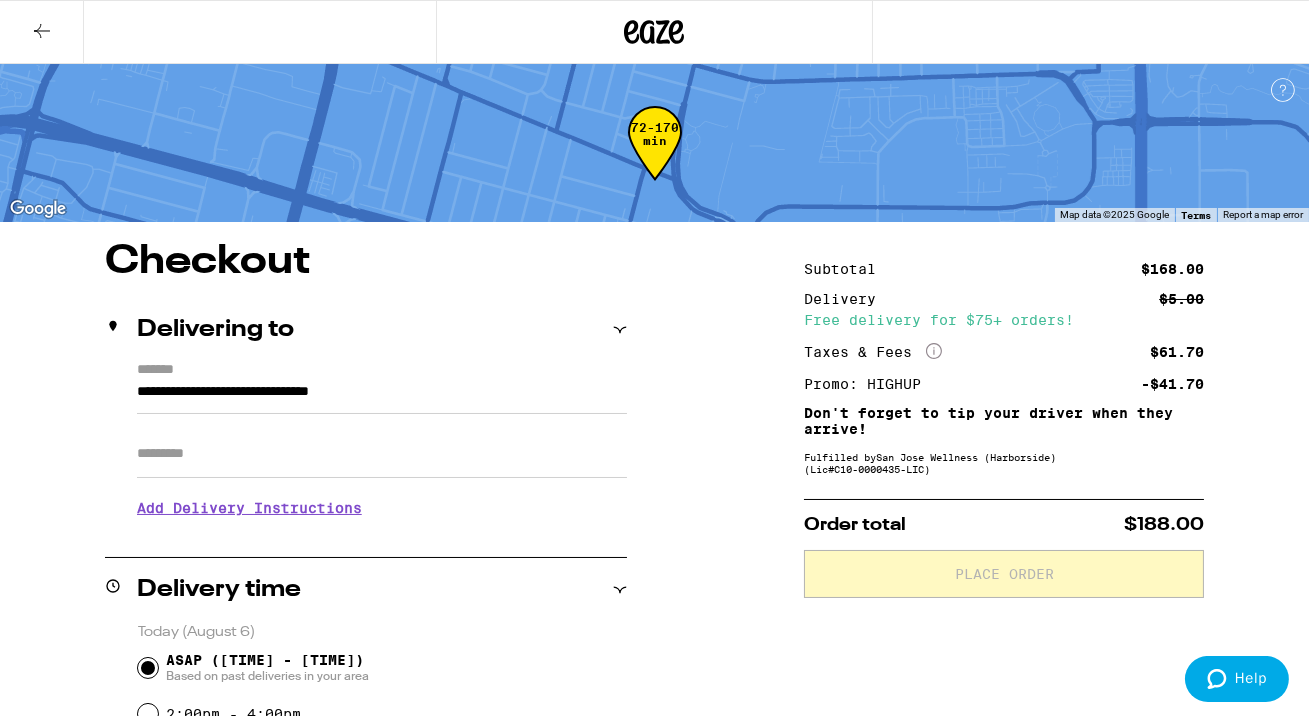 click 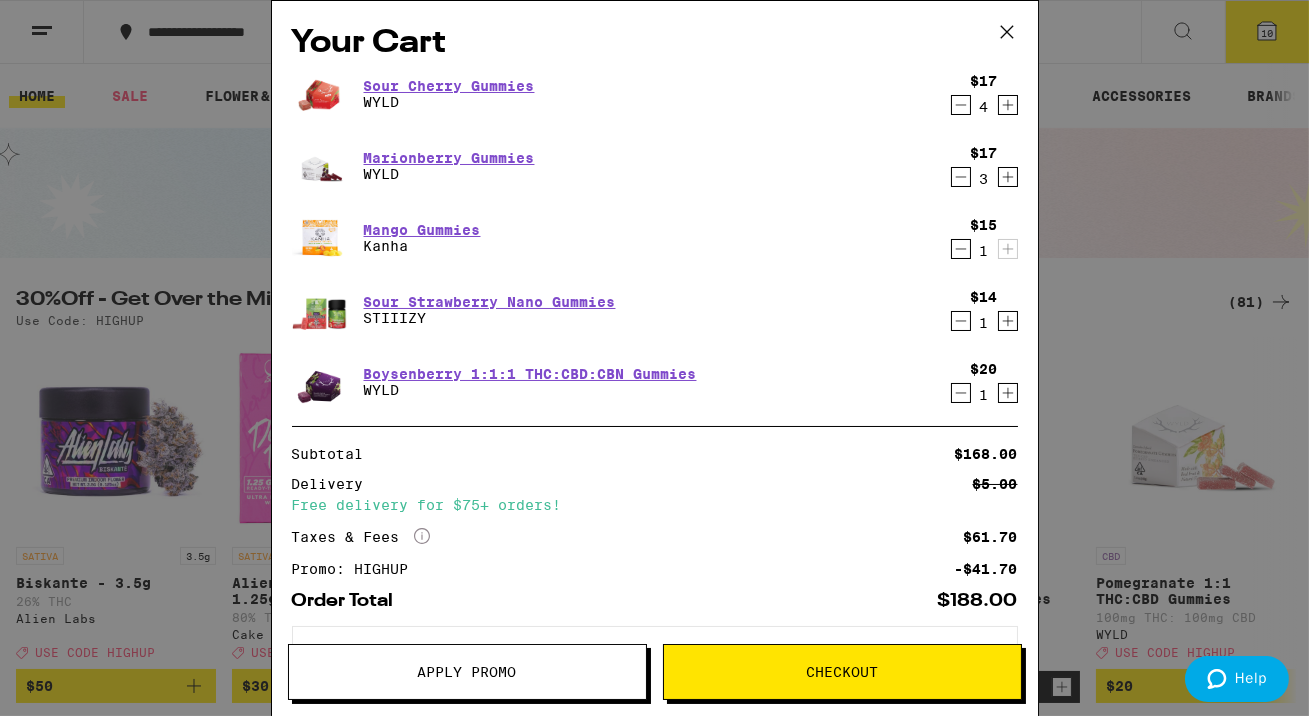 click 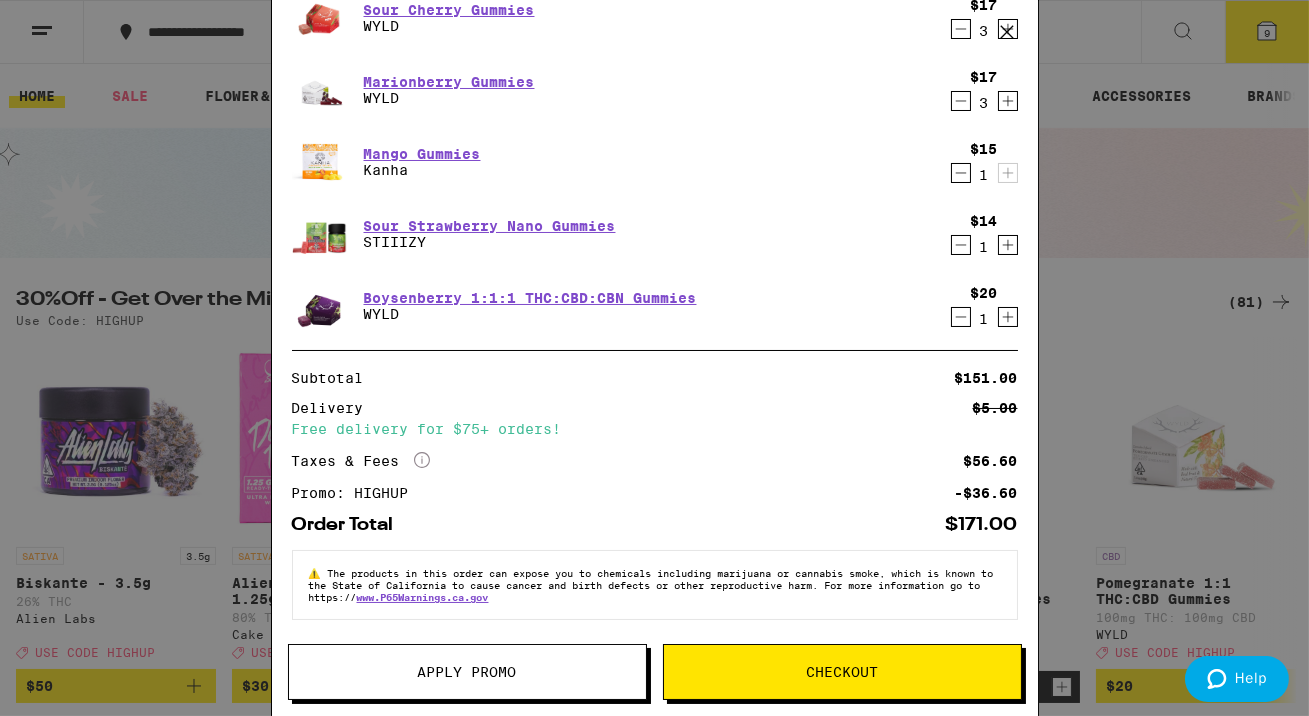 scroll, scrollTop: 0, scrollLeft: 0, axis: both 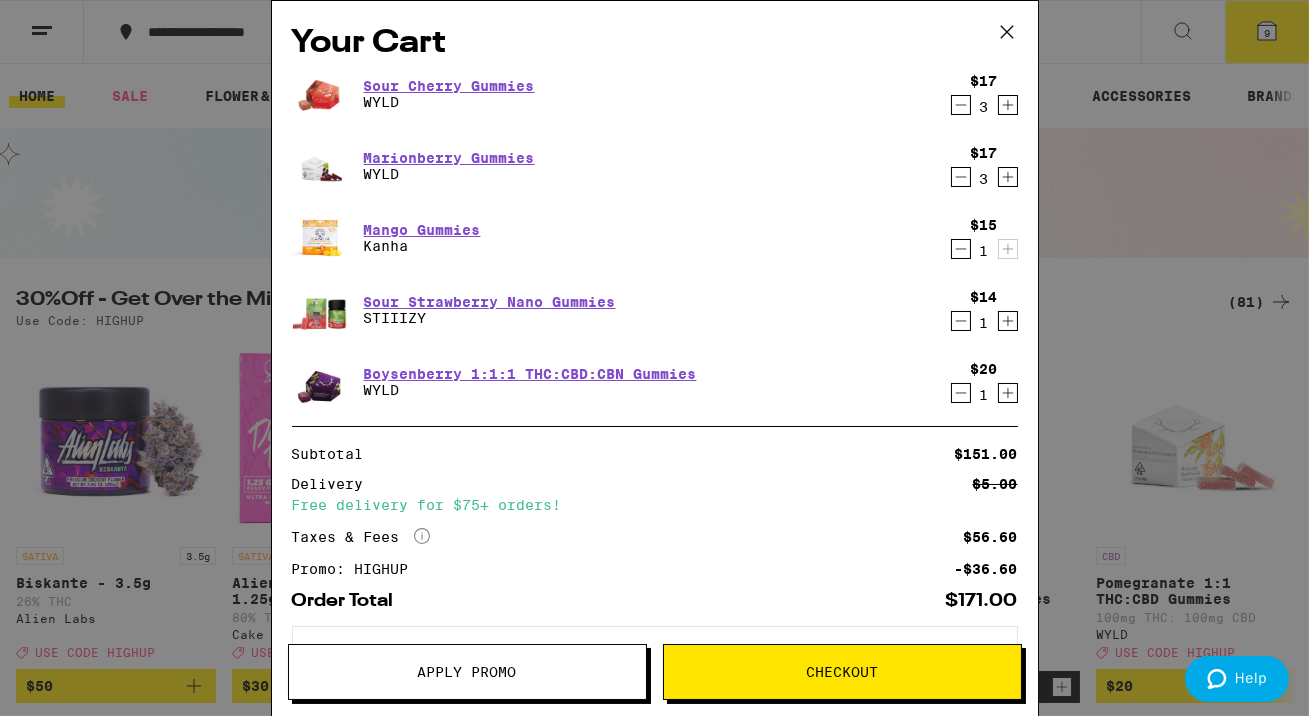 click 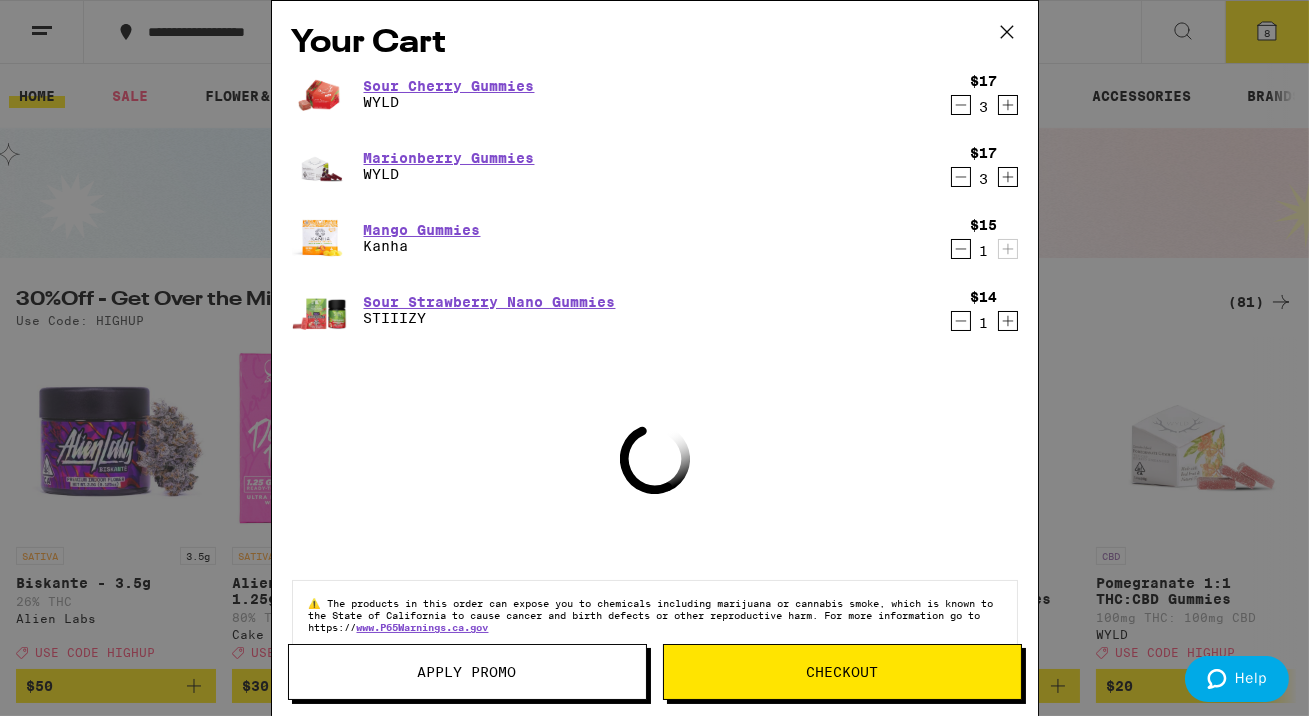 click 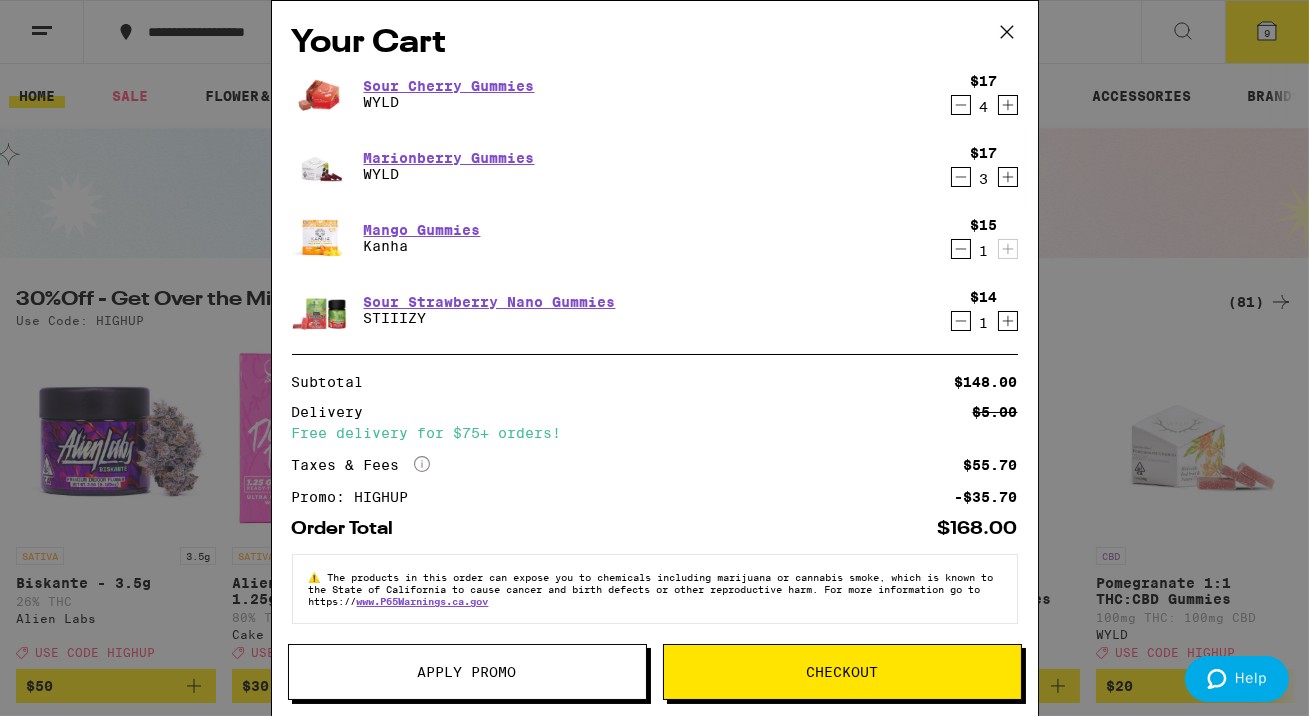 click 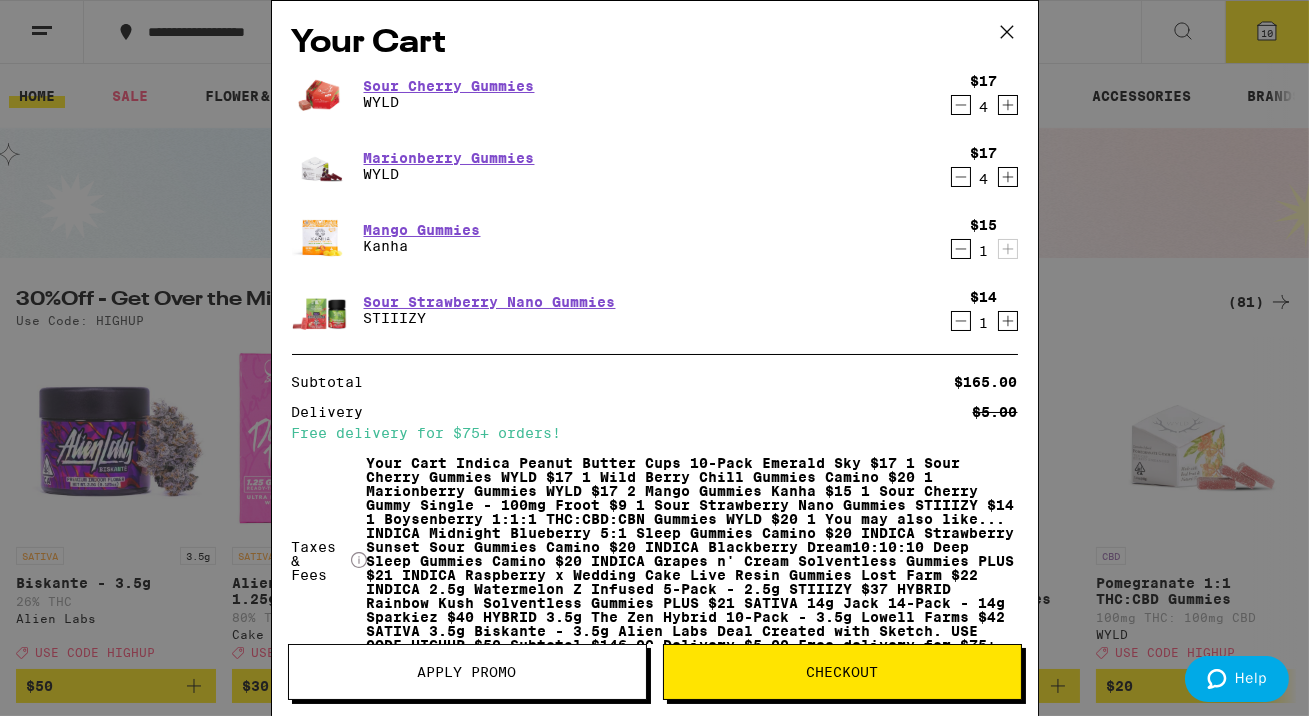 click 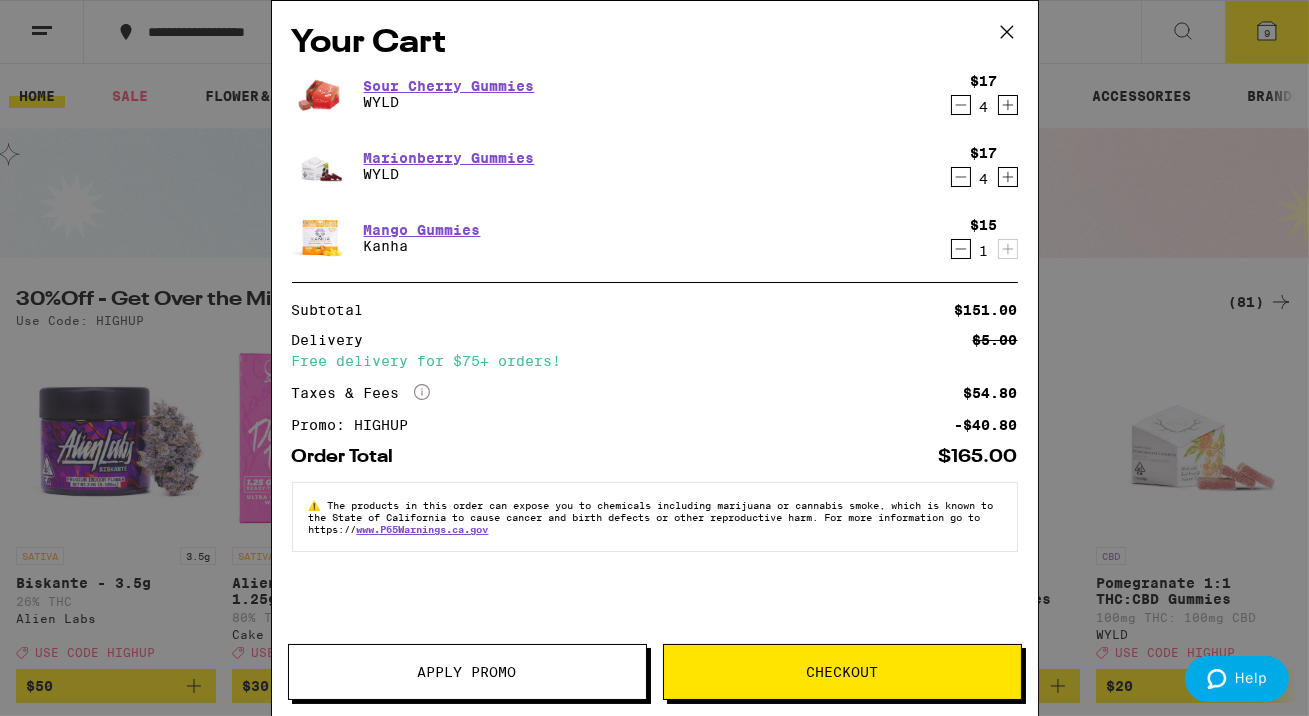click 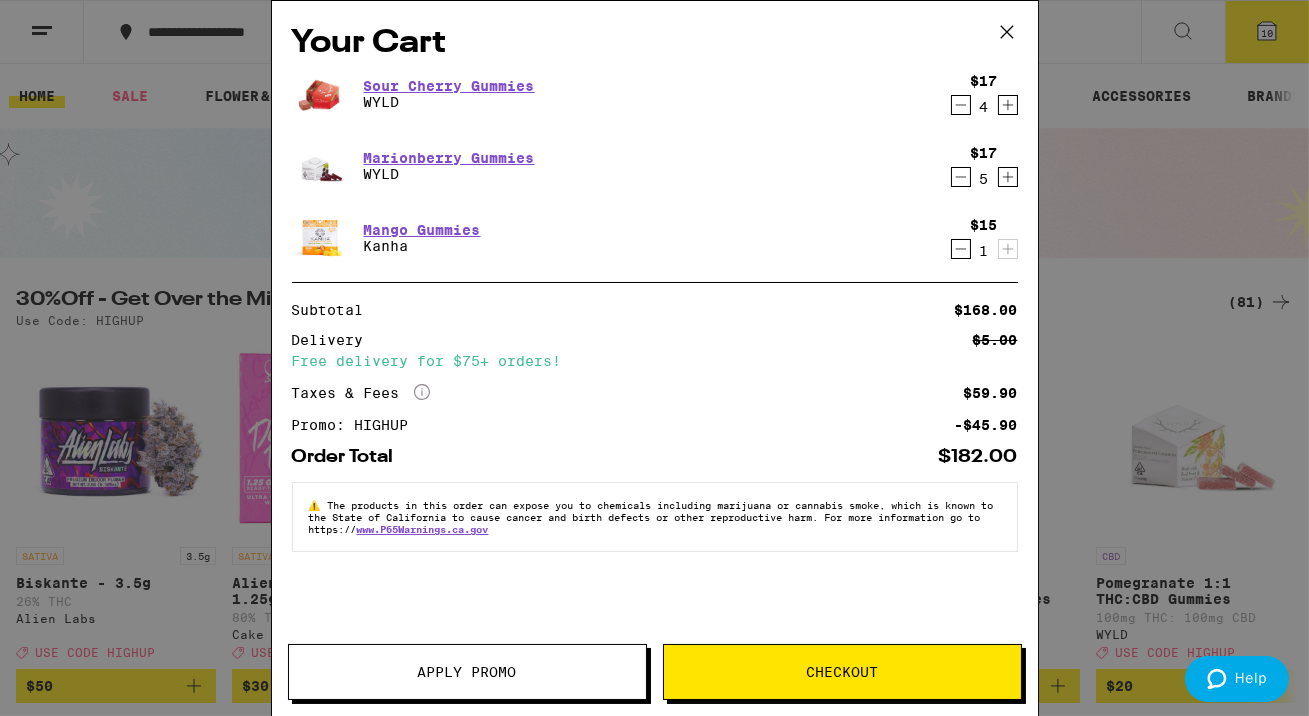 click 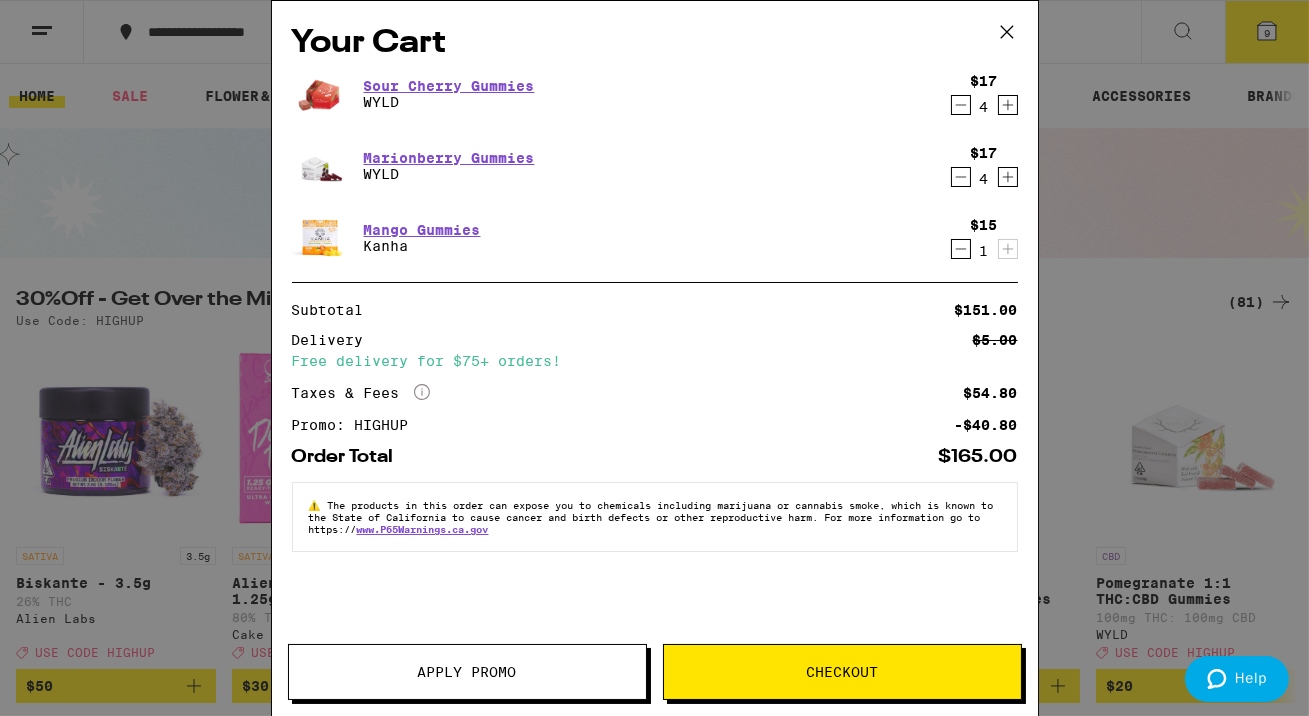 click 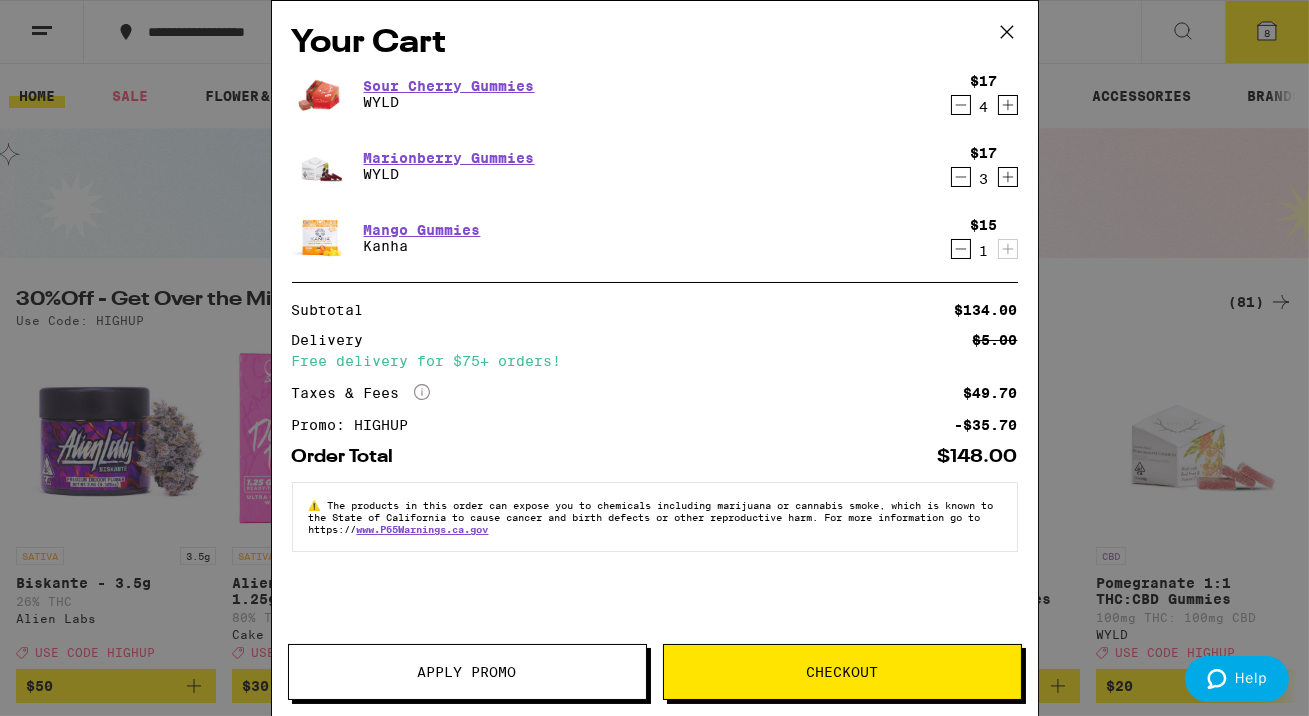 click on "Your Cart Sour Cherry Gummies WYLD $17 4 Marionberry Gummies WYLD $17 3 Mango Gummies Kanha $15 1 Subtotal $134.00 Delivery $5.00 Free delivery for $75+ orders! Taxes & Fees More Info $49.70 Promo: HIGHUP -$35.70 Order Total $148.00 ⚠️ The products in this order can expose you to chemicals including marijuana or cannabis smoke, which is known to the State of California to cause cancer and birth defects or other reproductive harm. For more information go to https://www.P65Warnings.ca.gov Apply Promo Checkout" at bounding box center (654, 358) 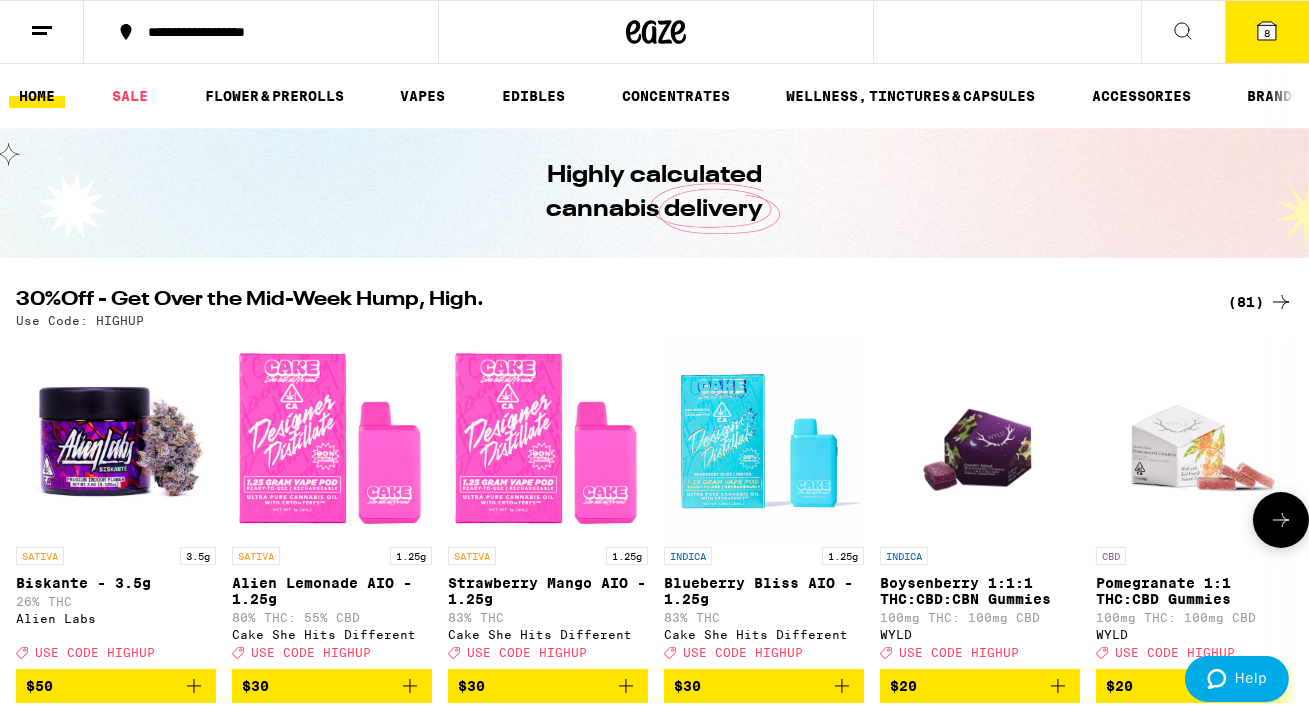 scroll, scrollTop: 0, scrollLeft: 0, axis: both 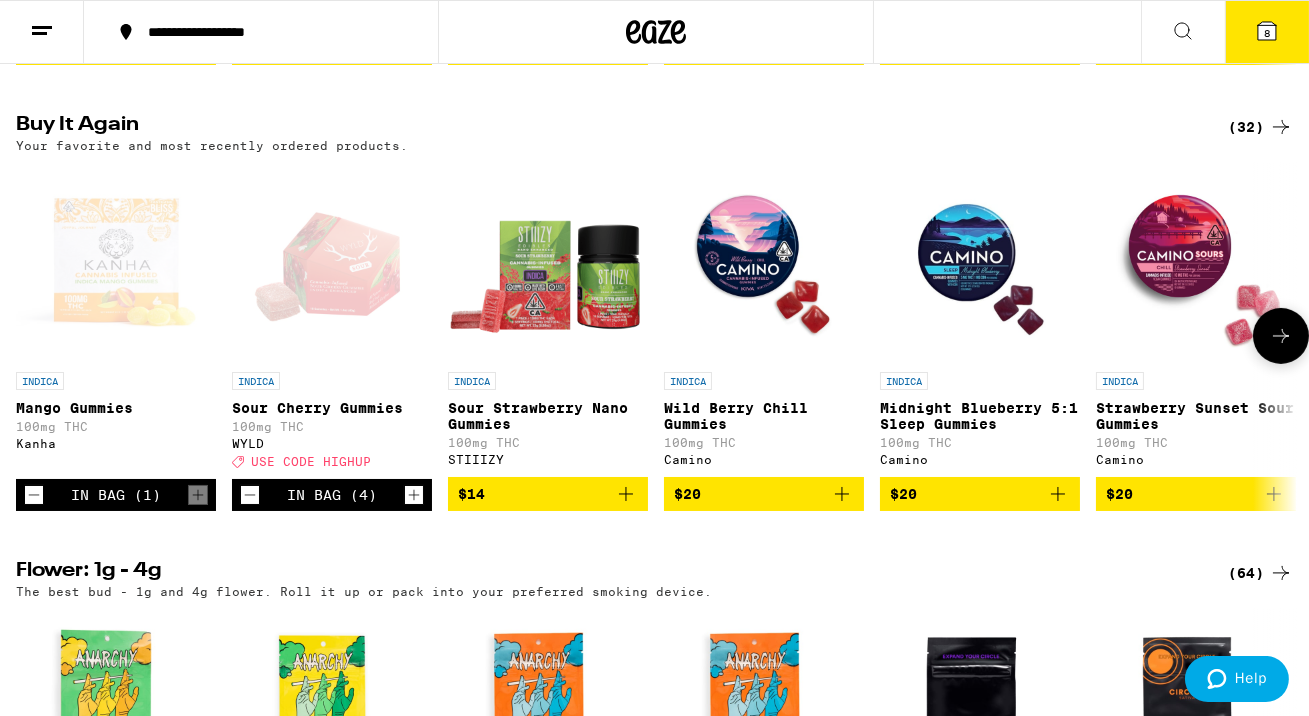 click on "$14" at bounding box center (548, 494) 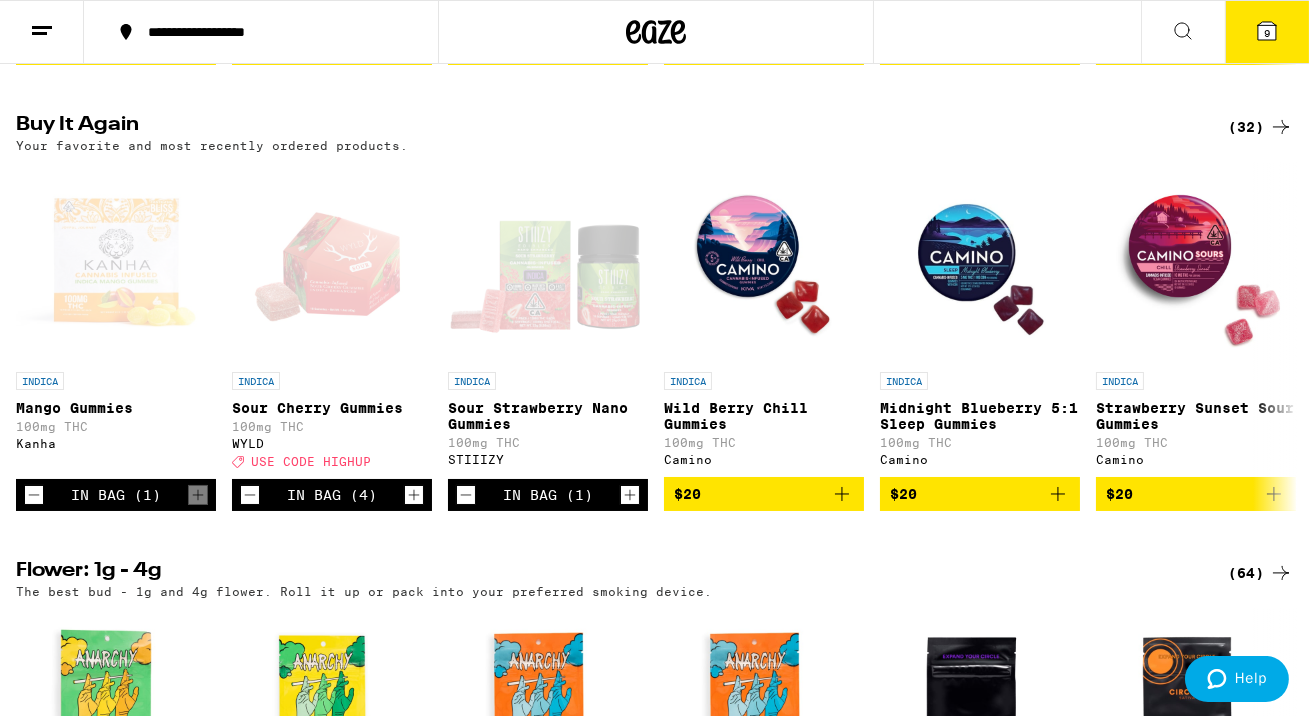 click on "9" at bounding box center (1267, 32) 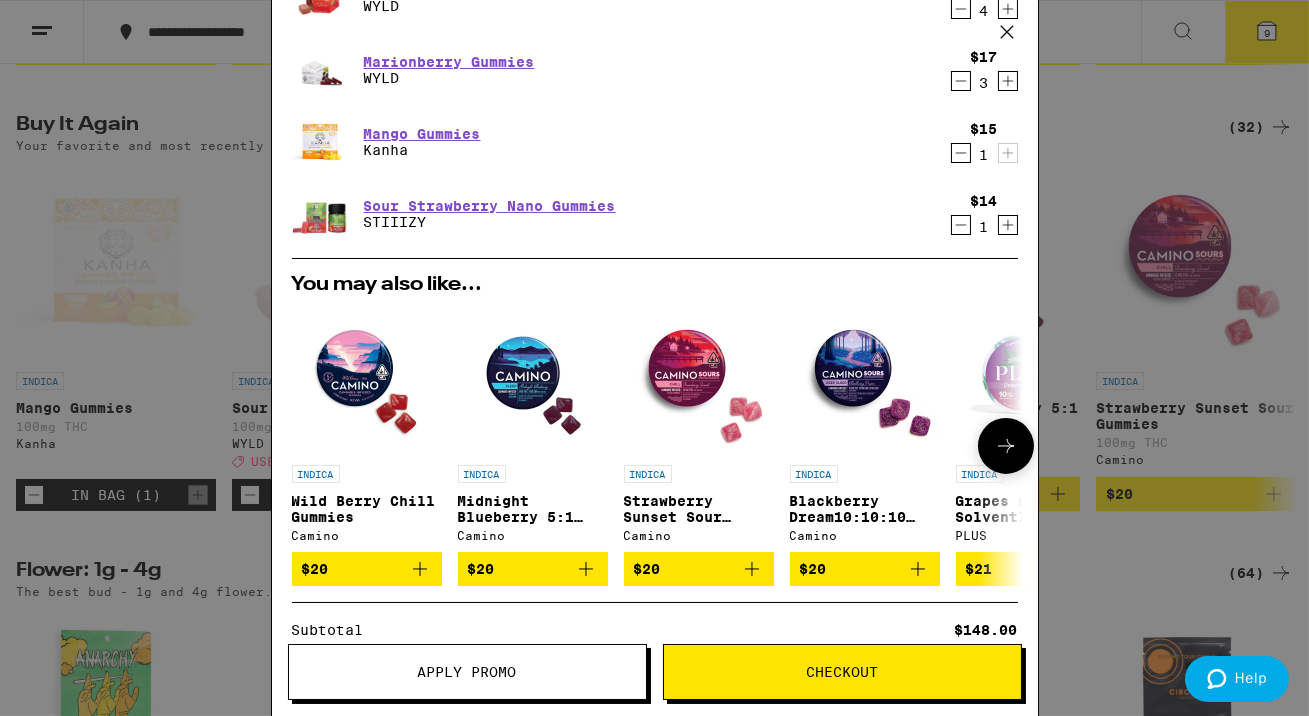 scroll, scrollTop: 0, scrollLeft: 0, axis: both 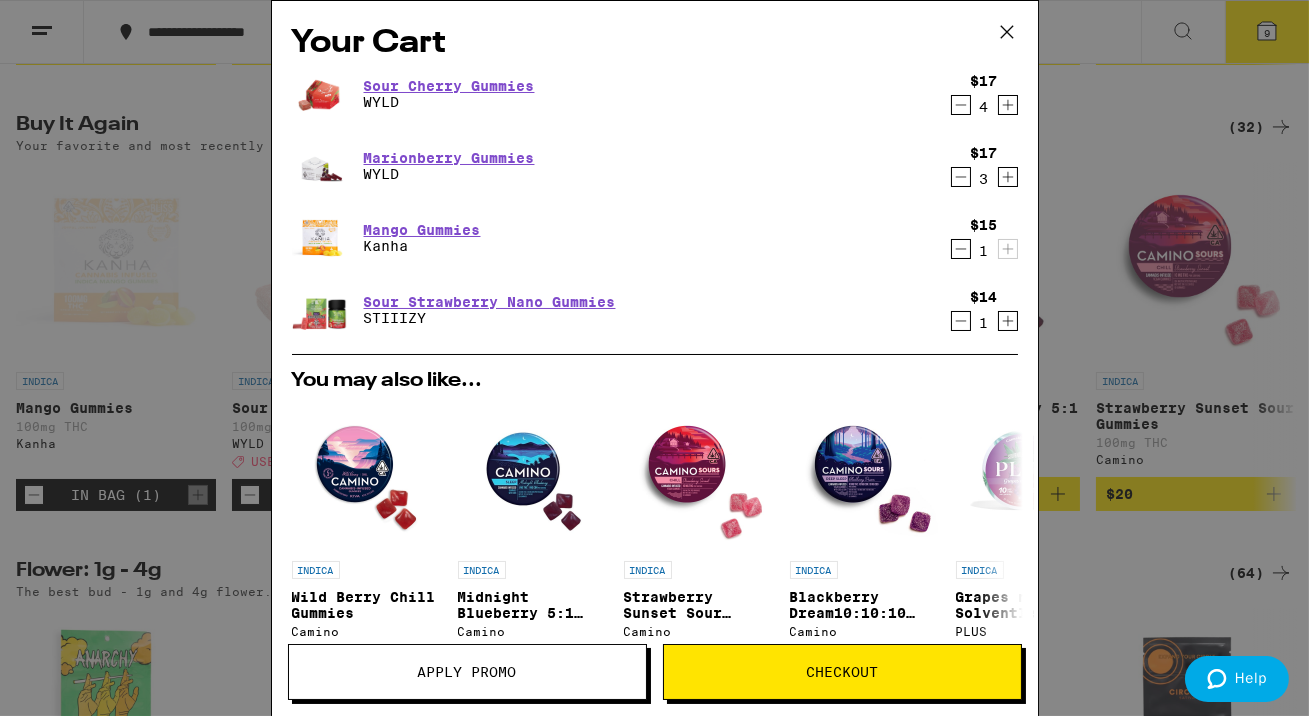click on "Your Cart Sour Cherry Gummies WYLD $17 4 Marionberry Gummies WYLD $17 3 Mango Gummies Kanha $15 1 Sour Cherry Gummy Single - 100mg Froot $9 1 Sour Strawberry Nano Gummies STIIIZY $14 1 Boysenberry 1:1:1 THC:CBD:CBN Gummies WYLD $20 1 You may also like... INDICA Midnight Blueberry 5:1 Sleep Gummies Camino $20 INDICA Strawberry Sunset Sour Gummies Camino $20 INDICA Blackberry Dream10:10:10 Deep Sleep Gummies Camino $20 INDICA Grapes n' Cream Solventless Gummies PLUS $21 INDICA Raspberry x Wedding Cake Live Resin Gummies Lost Farm $22 INDICA 2.5g Watermelon Z Infused 5-Pack - 2.5g STIIIZY $37 HYBRID Rainbow Kush Solventless Gummies PLUS $21 SATIVA 14g Jack 14-Pack - 14g Sparkiez $40 HYBRID 3.5g The Zen Hybrid 10-Pack - 3.5g Lowell Farms $42 SATIVA 3.5g Biskante - 3.5g Alien Labs Deal Created with Sketch. USE CODE HIGHUP $50 Subtotal $146.00 Delivery $5.00 Free delivery for $75+ orders! Taxes & Fees More Info $61.30 -$21.30" at bounding box center [654, 358] 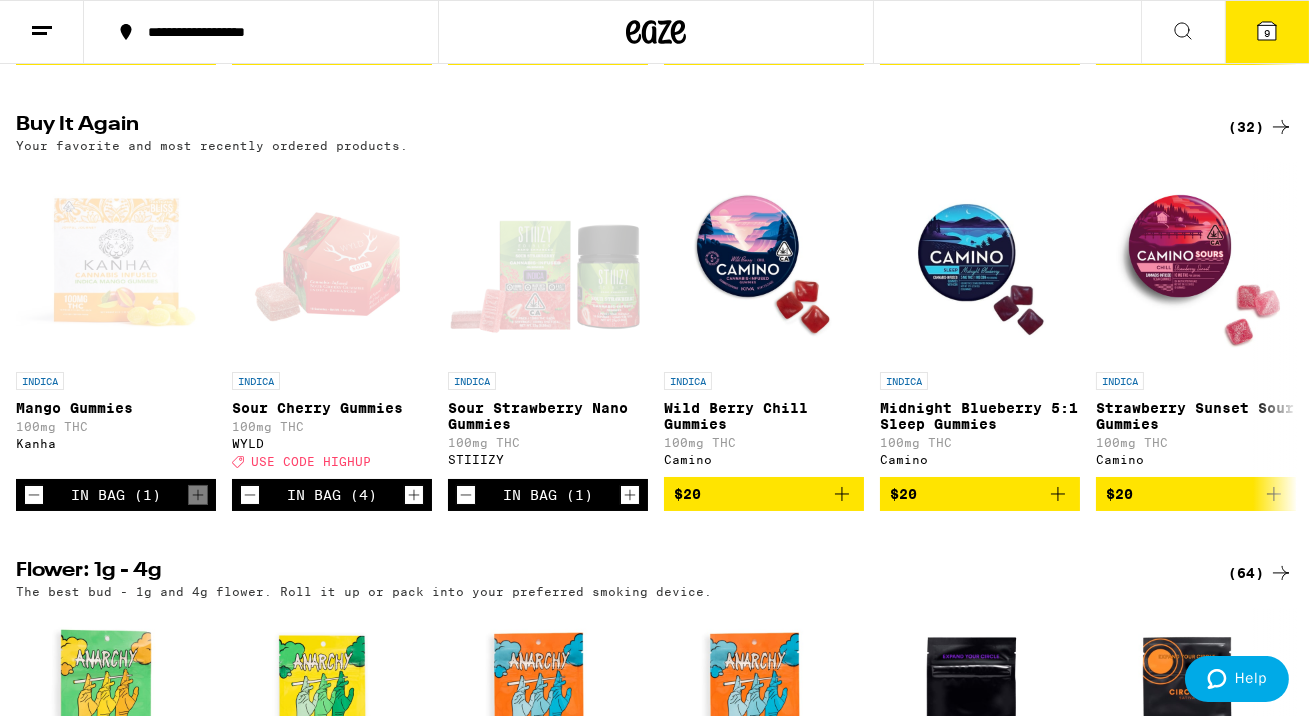 scroll, scrollTop: 0, scrollLeft: 0, axis: both 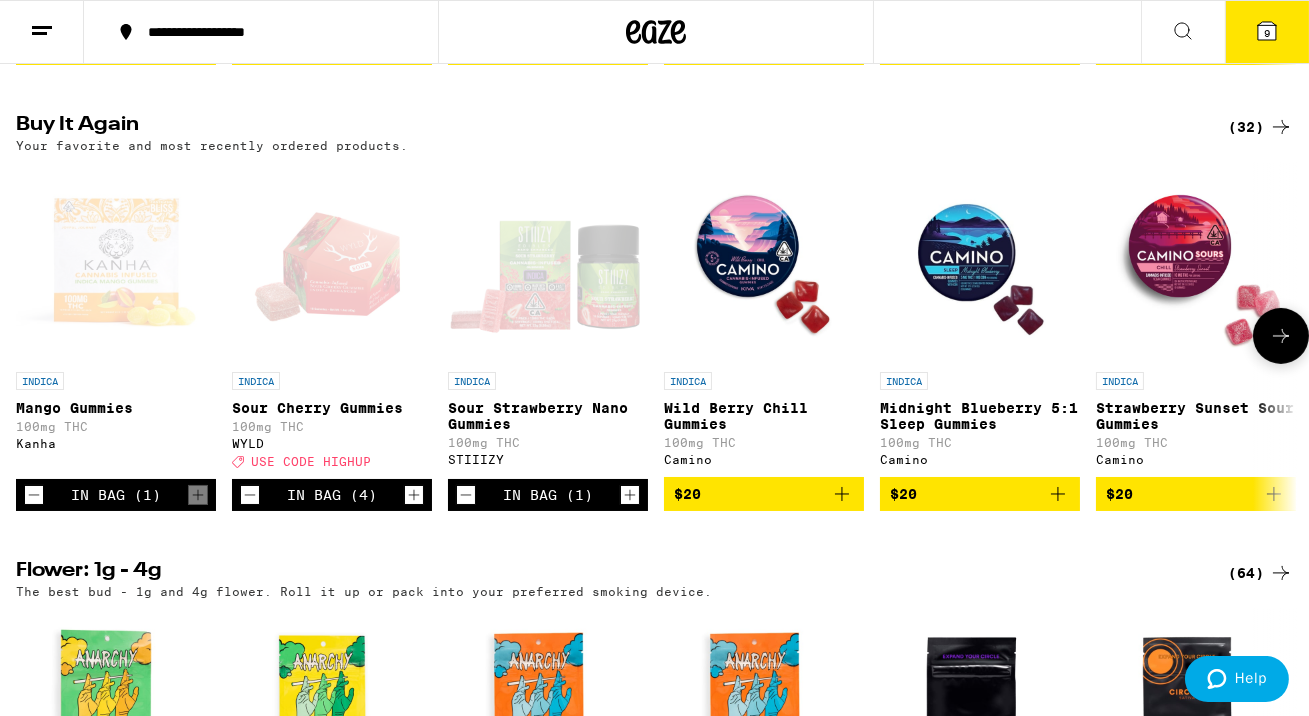 click 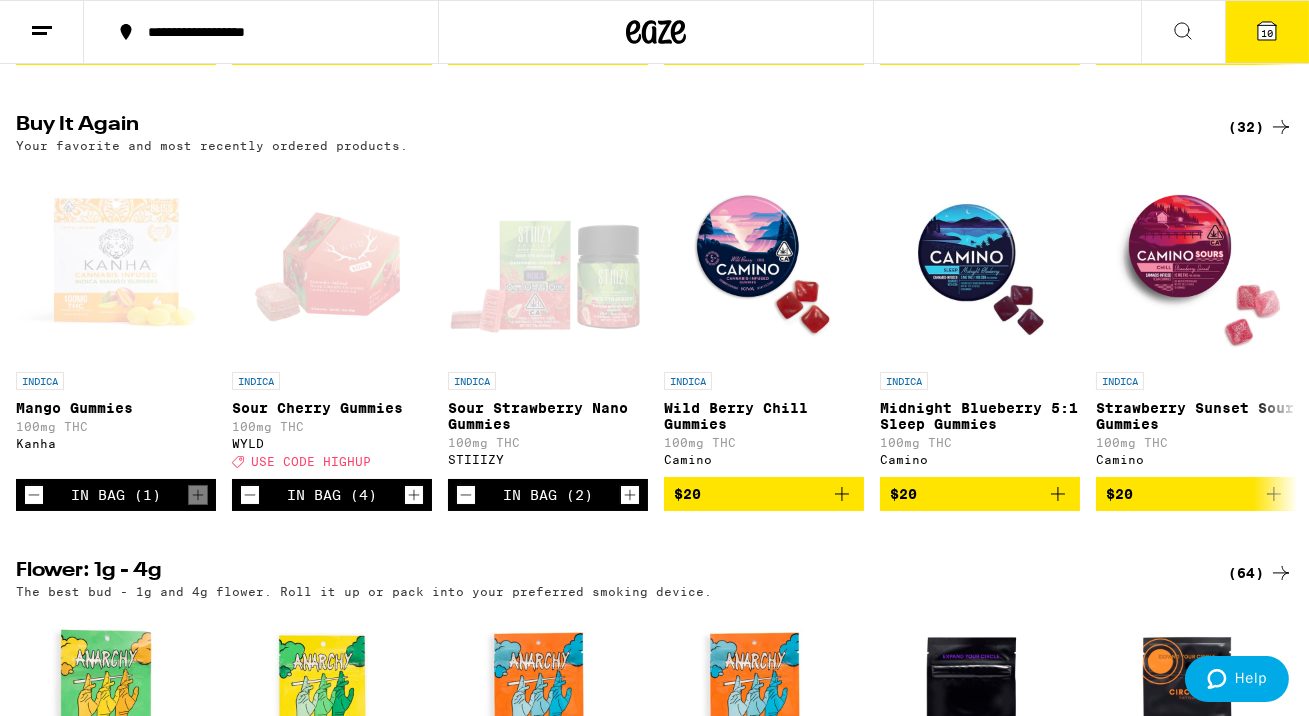 click 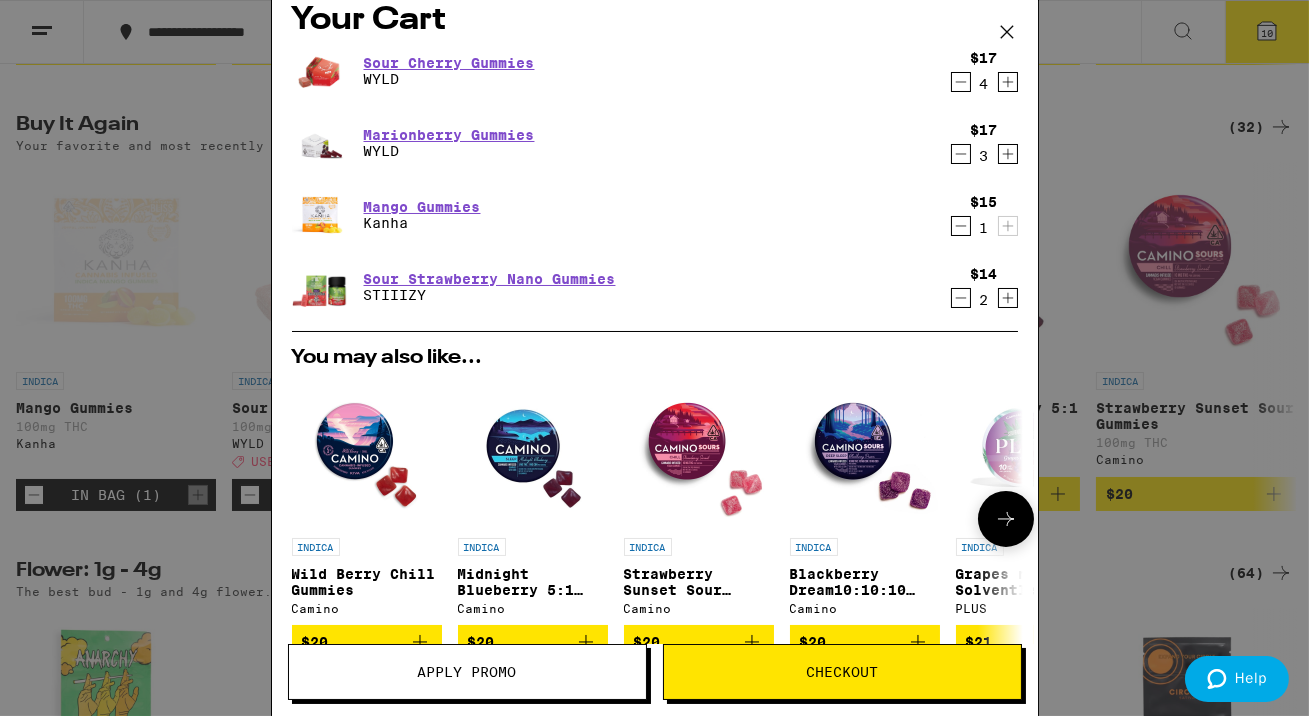 scroll, scrollTop: 0, scrollLeft: 0, axis: both 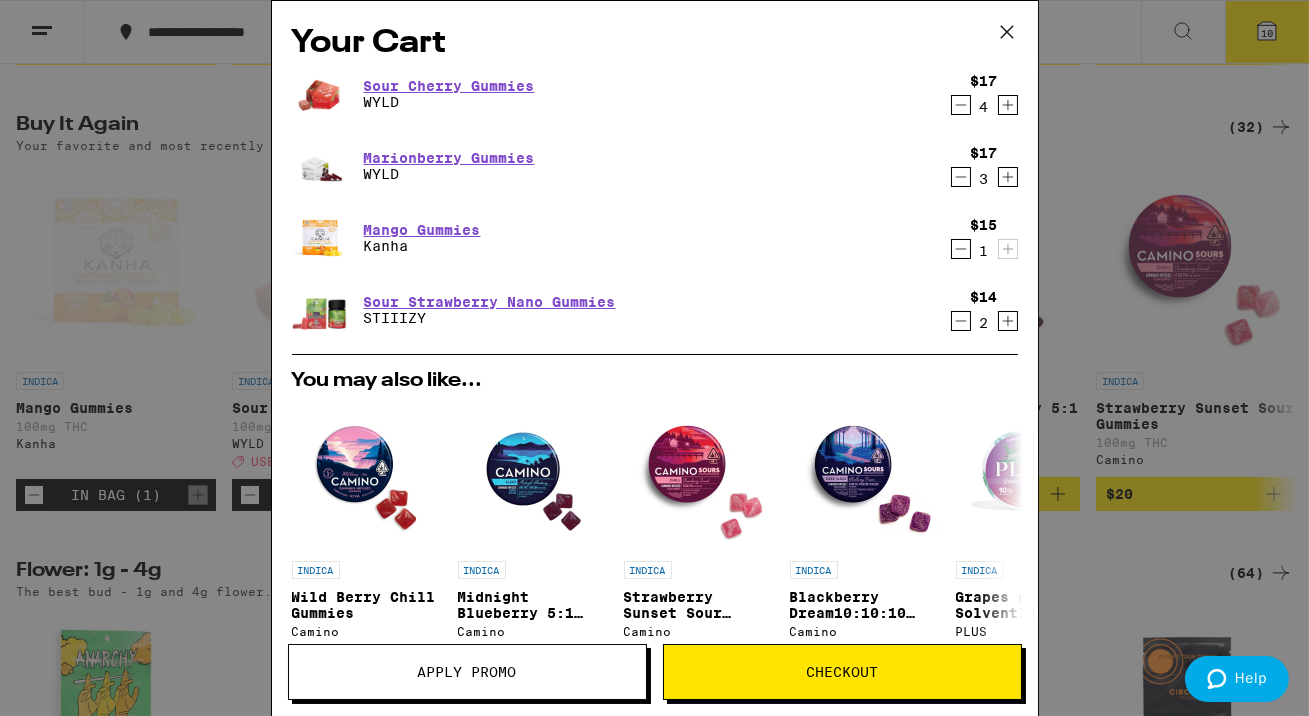 click 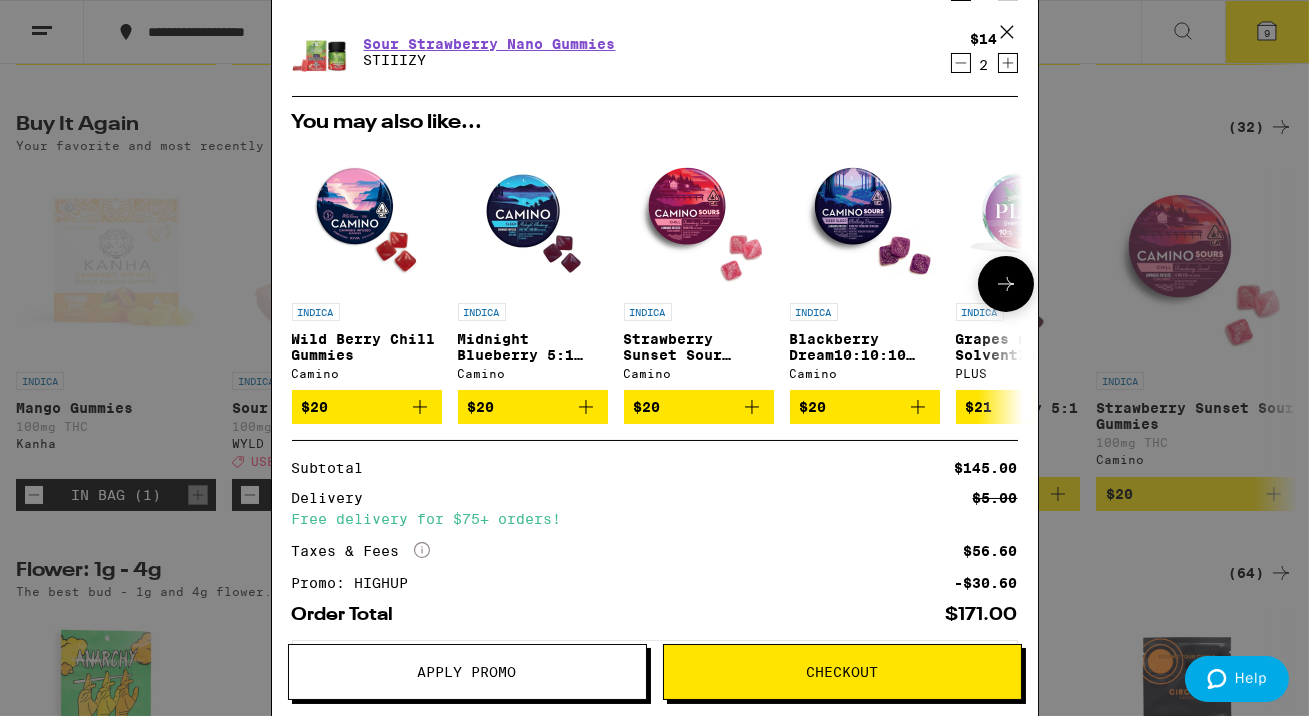 scroll, scrollTop: 358, scrollLeft: 0, axis: vertical 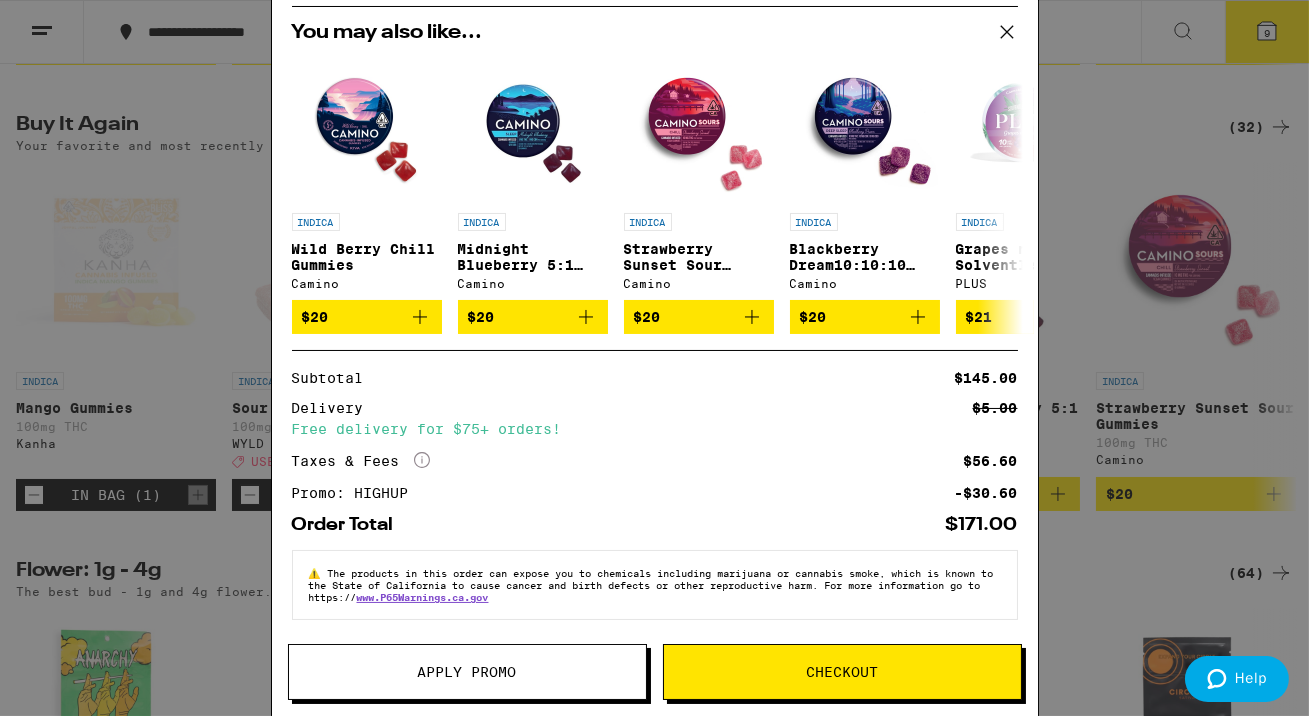 click on "Checkout" at bounding box center (842, 672) 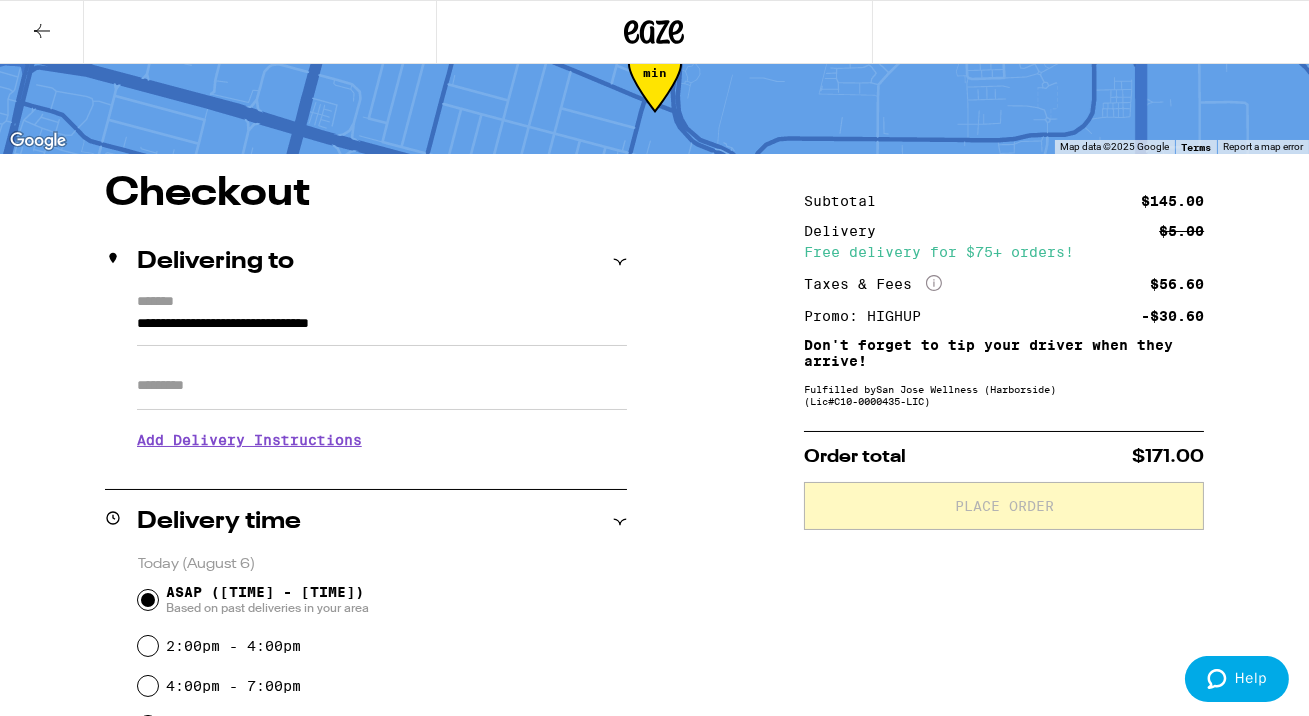 scroll, scrollTop: 0, scrollLeft: 0, axis: both 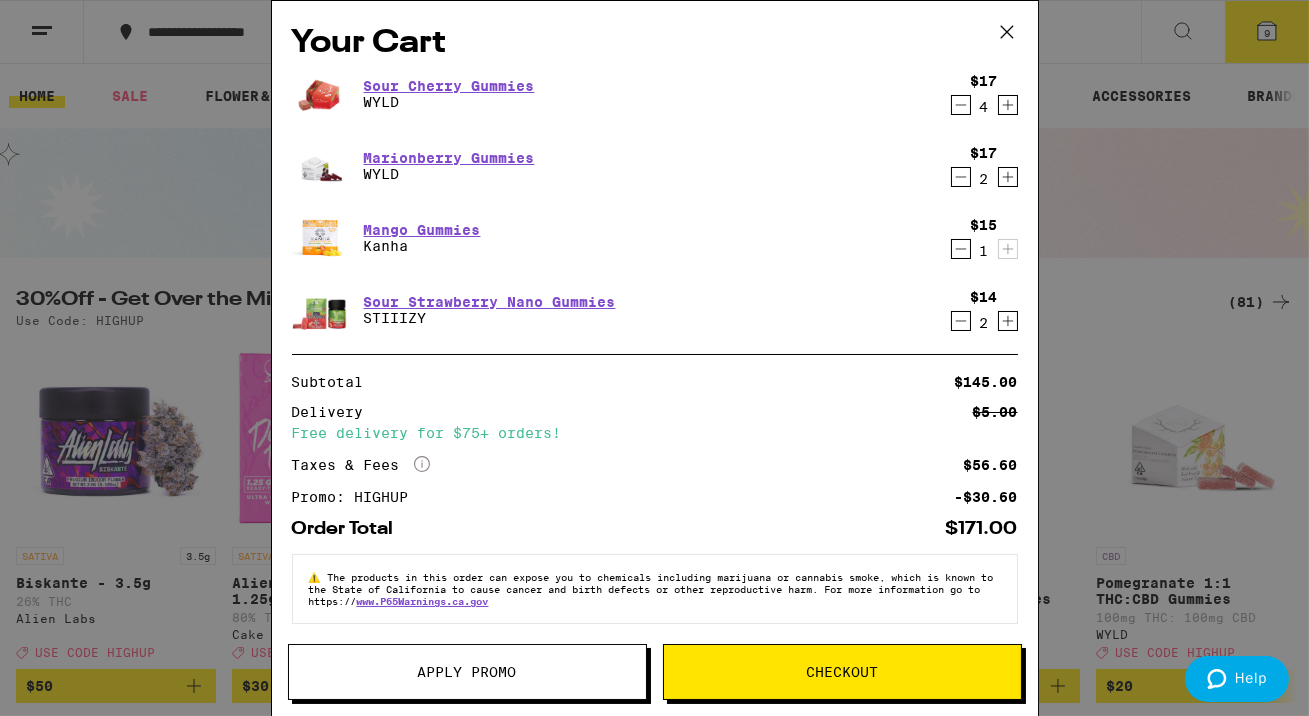 click 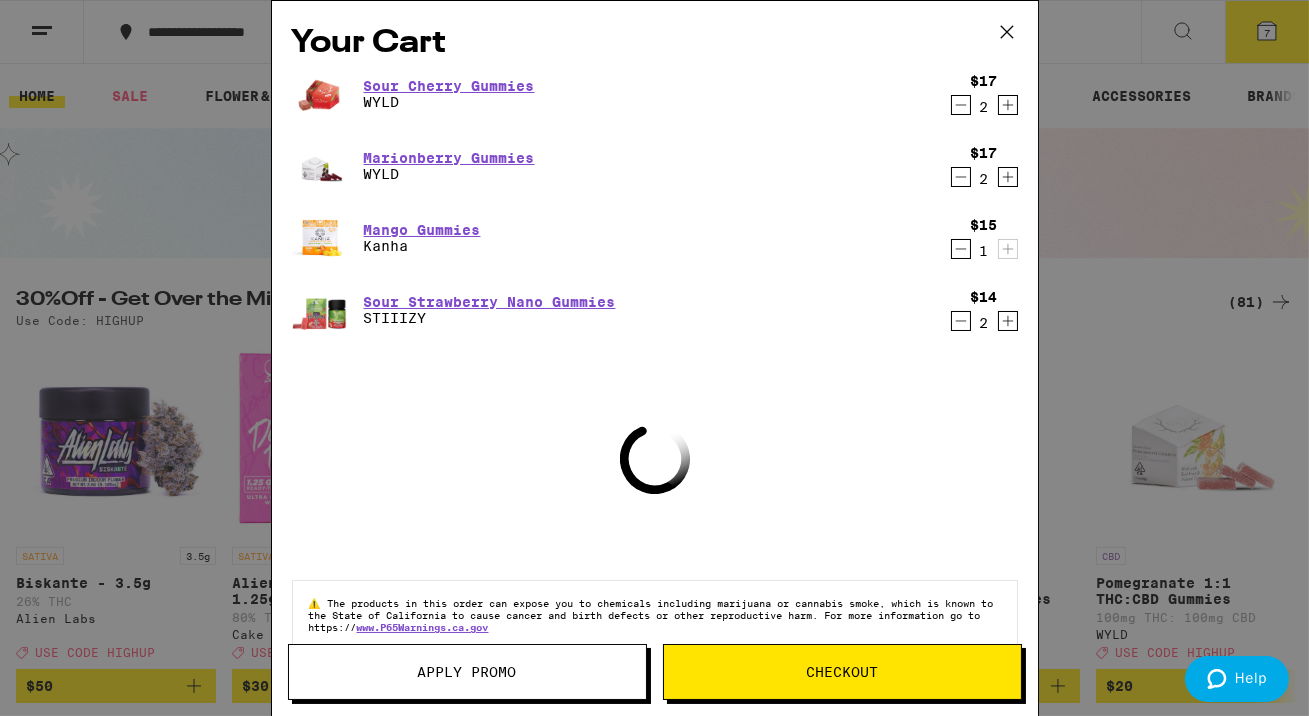 click 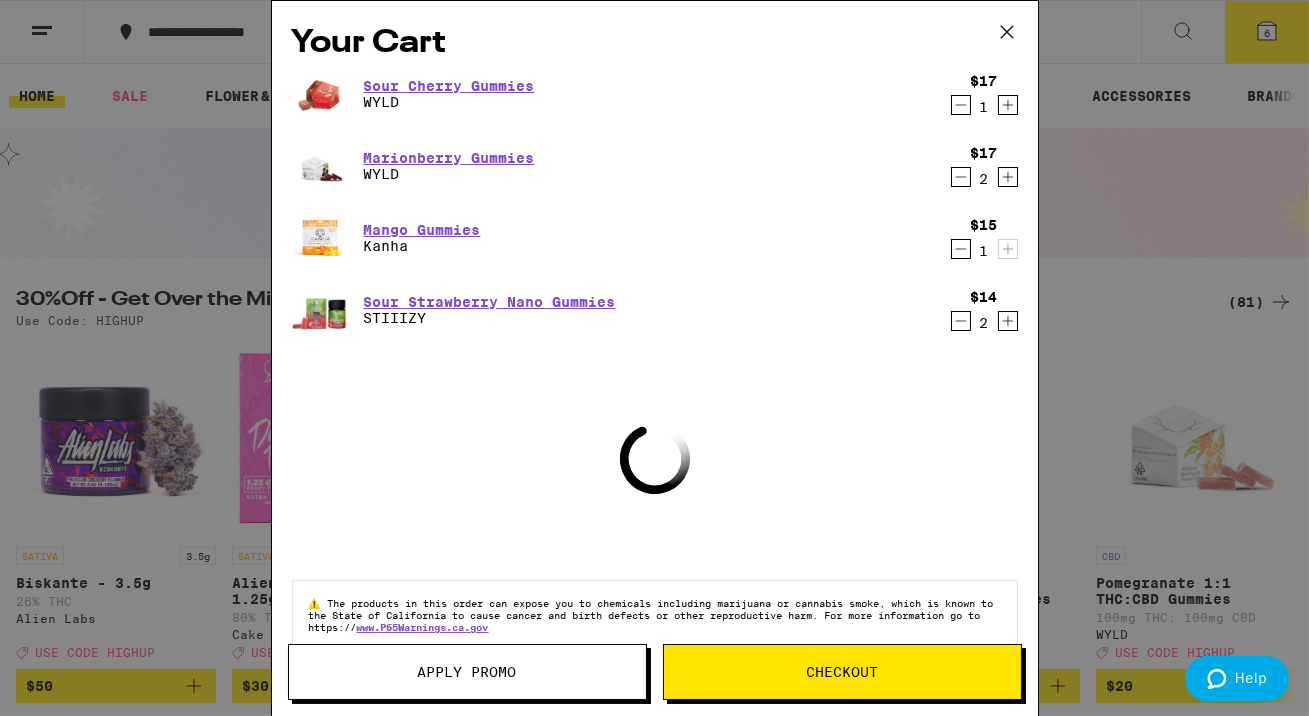 click 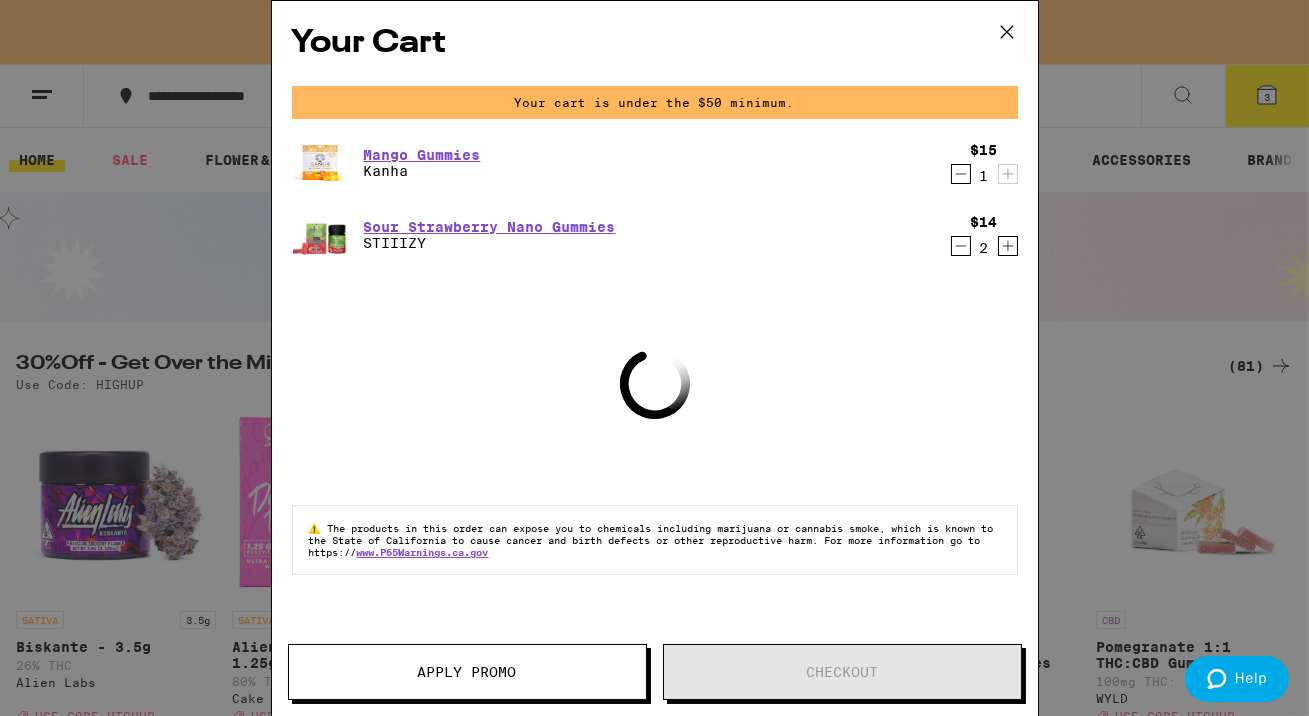 click on "Your cart is under the $50 minimum." at bounding box center (655, 102) 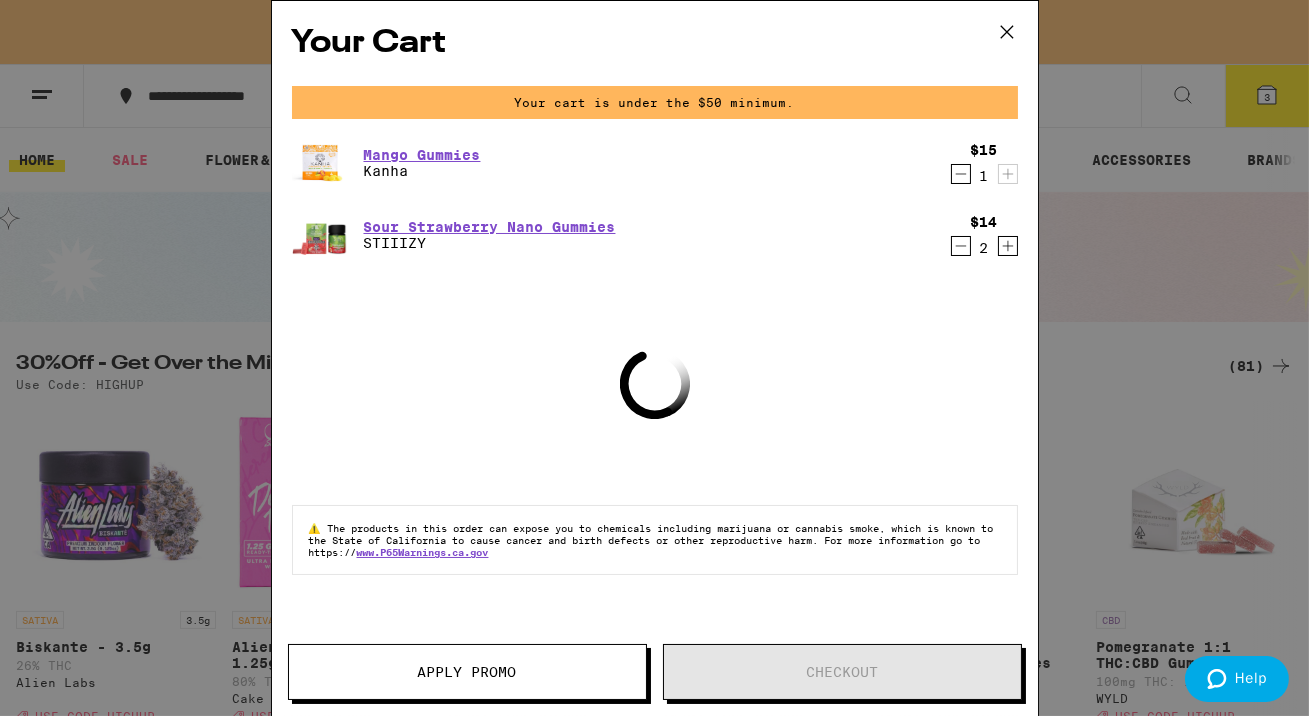 click on "Your cart is under the $50 minimum." at bounding box center [655, 102] 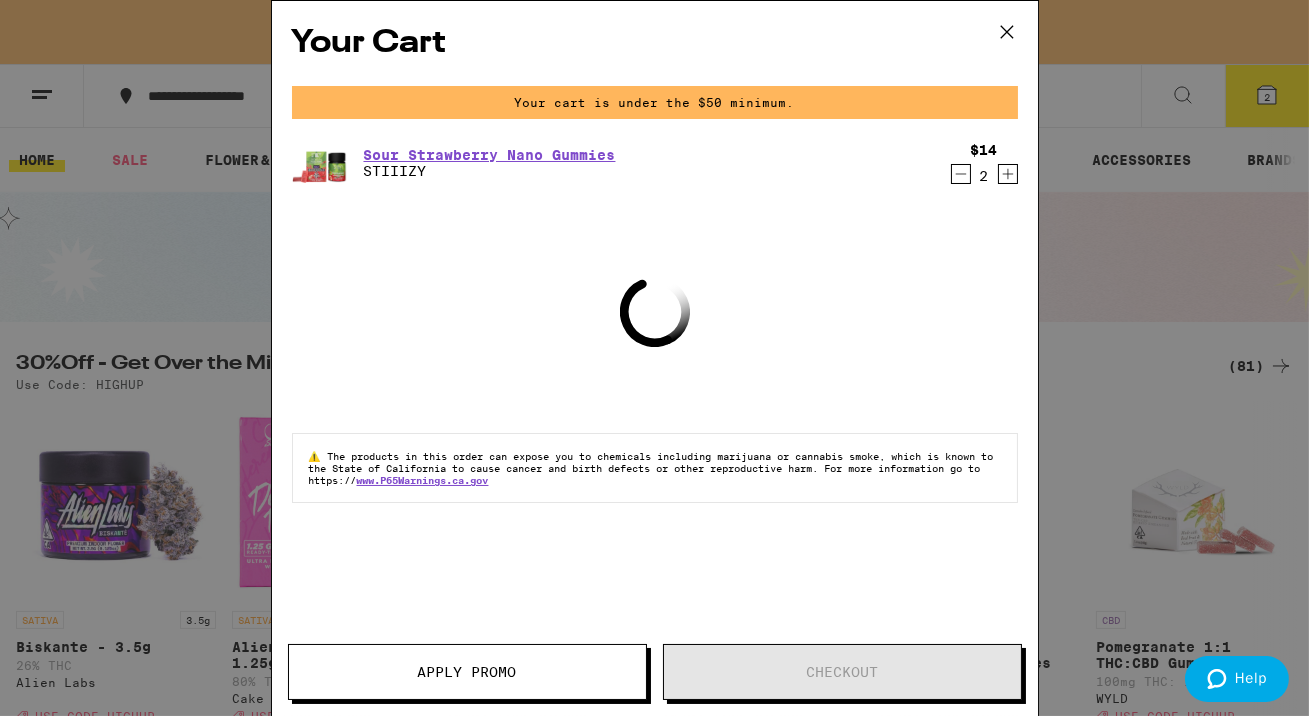 click 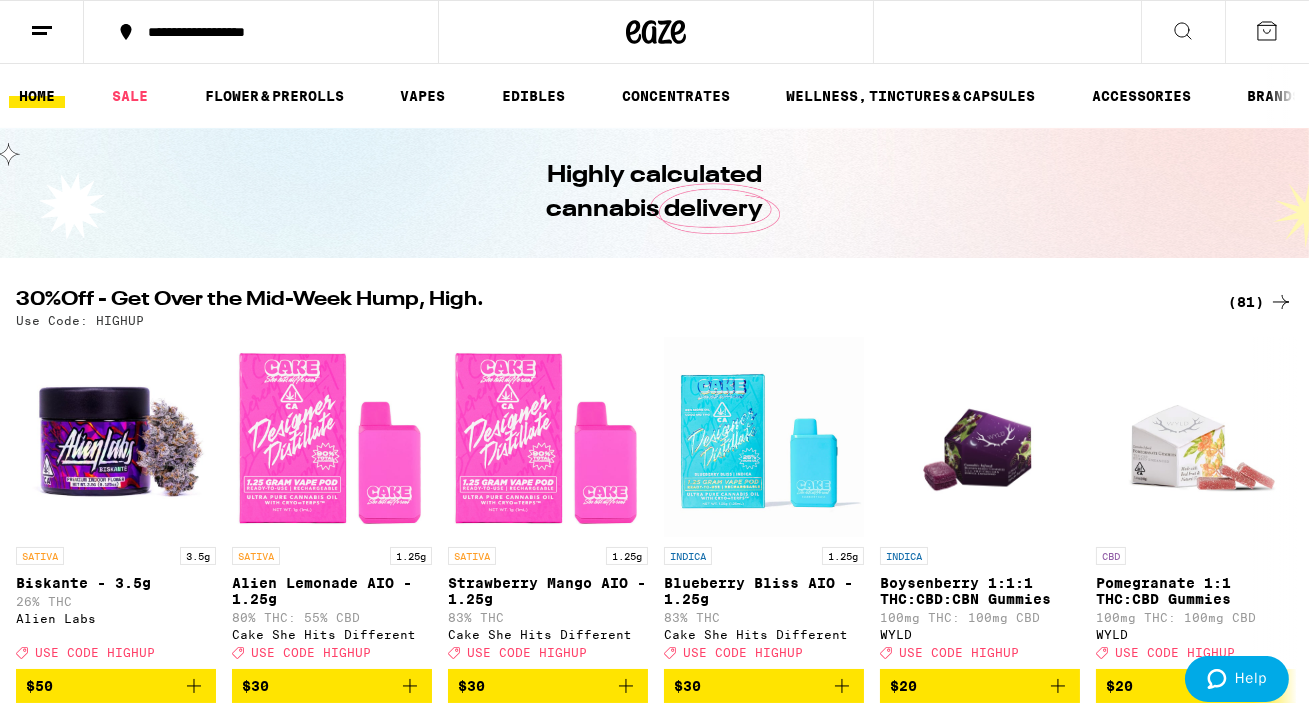 click on "Your Cart Loading ⚠️ The products in this order can expose you to chemicals including marijuana or cannabis smoke, which is known to the State of California to cause cancer and birth defects or other reproductive harm. For more information go to https:// www.P65Warnings.ca.gov Apply Promo Checkout" at bounding box center (654, 358) 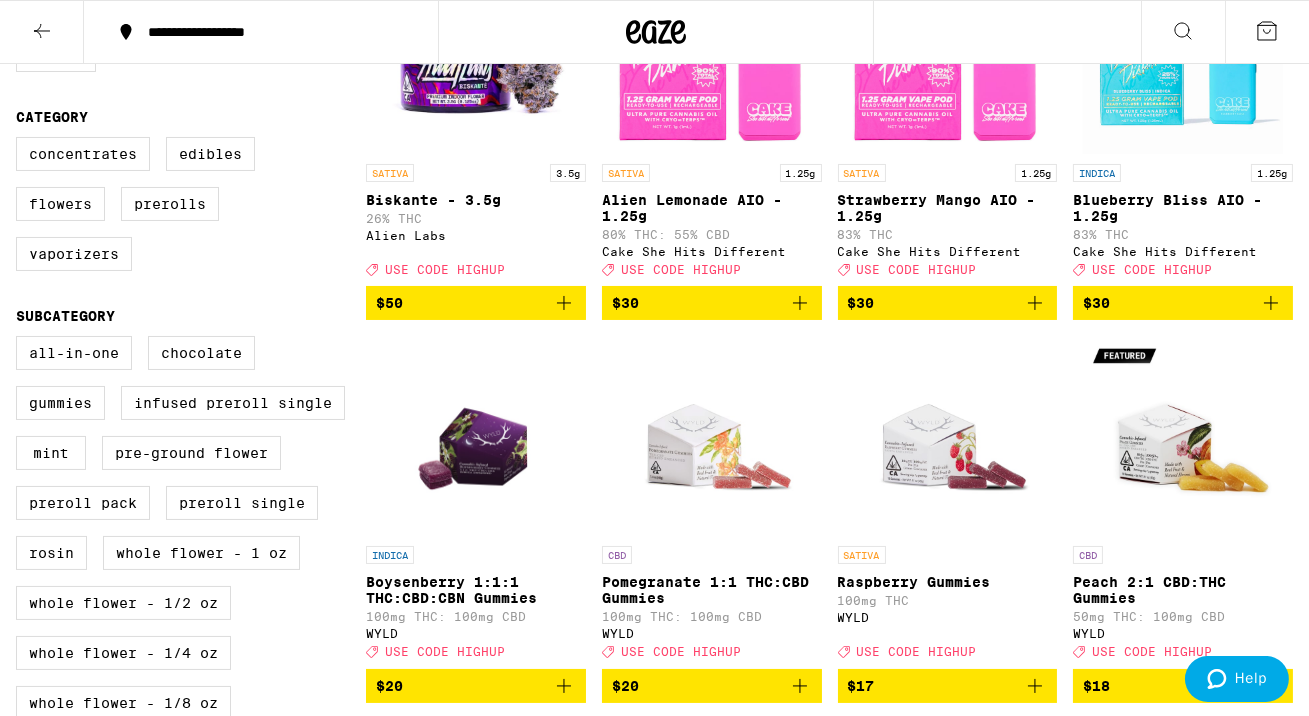 scroll, scrollTop: 329, scrollLeft: 0, axis: vertical 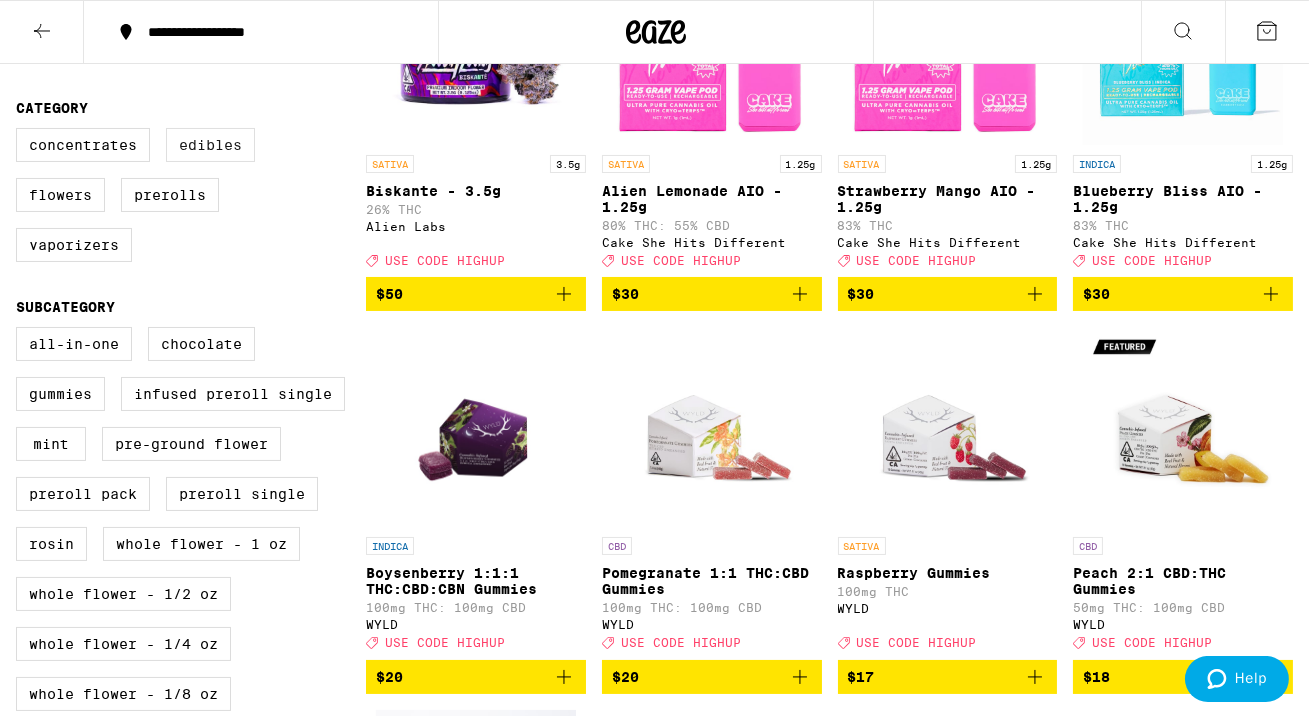 click on "Edibles" at bounding box center (210, 145) 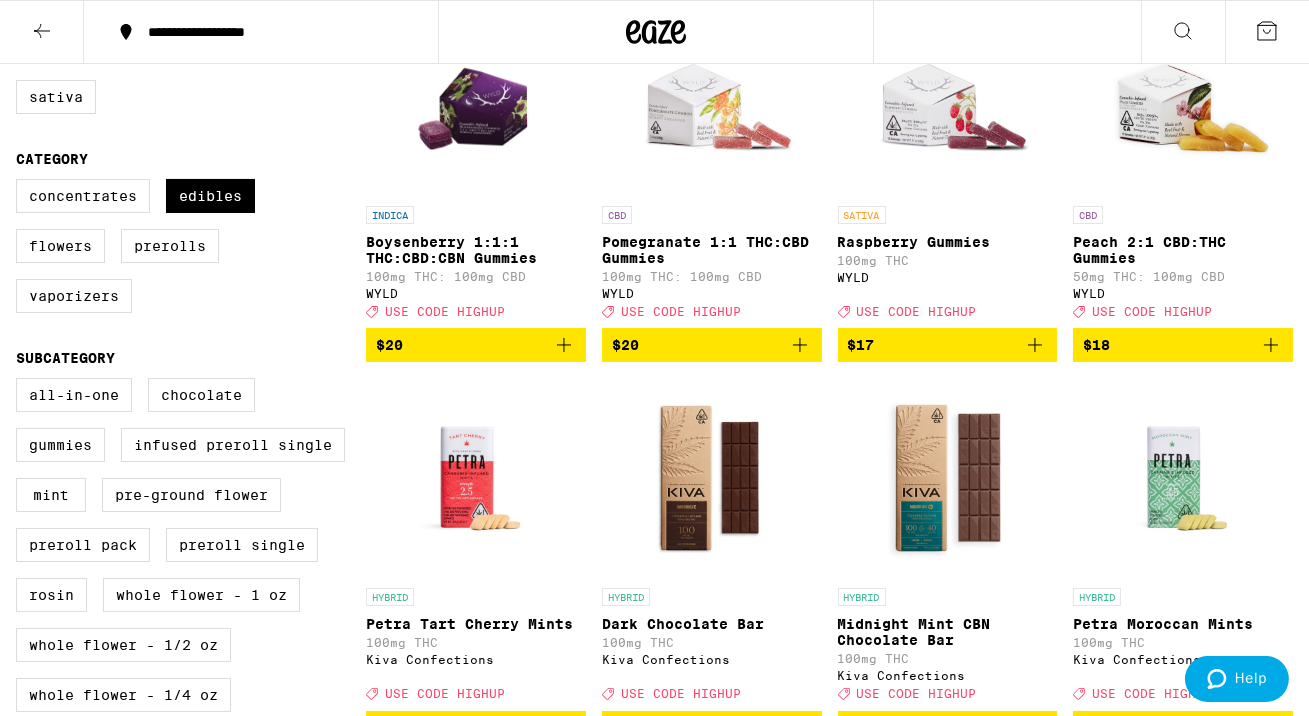 scroll, scrollTop: 280, scrollLeft: 0, axis: vertical 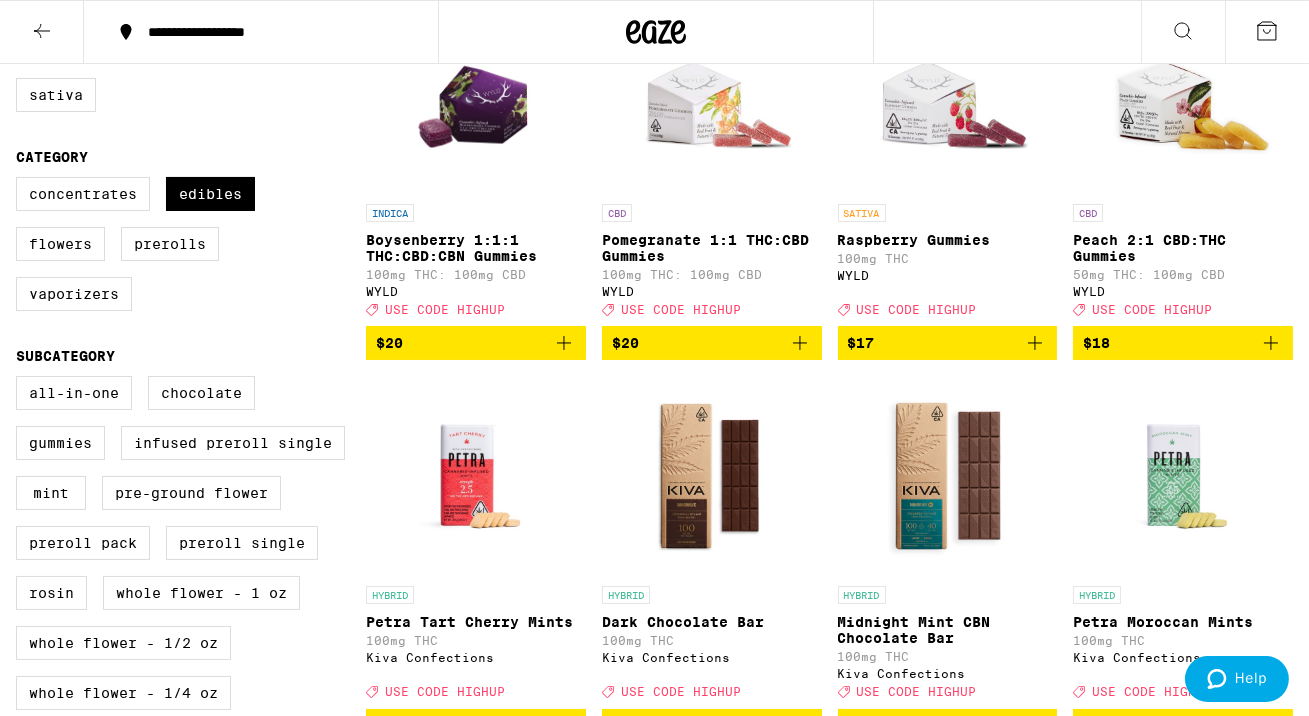 click 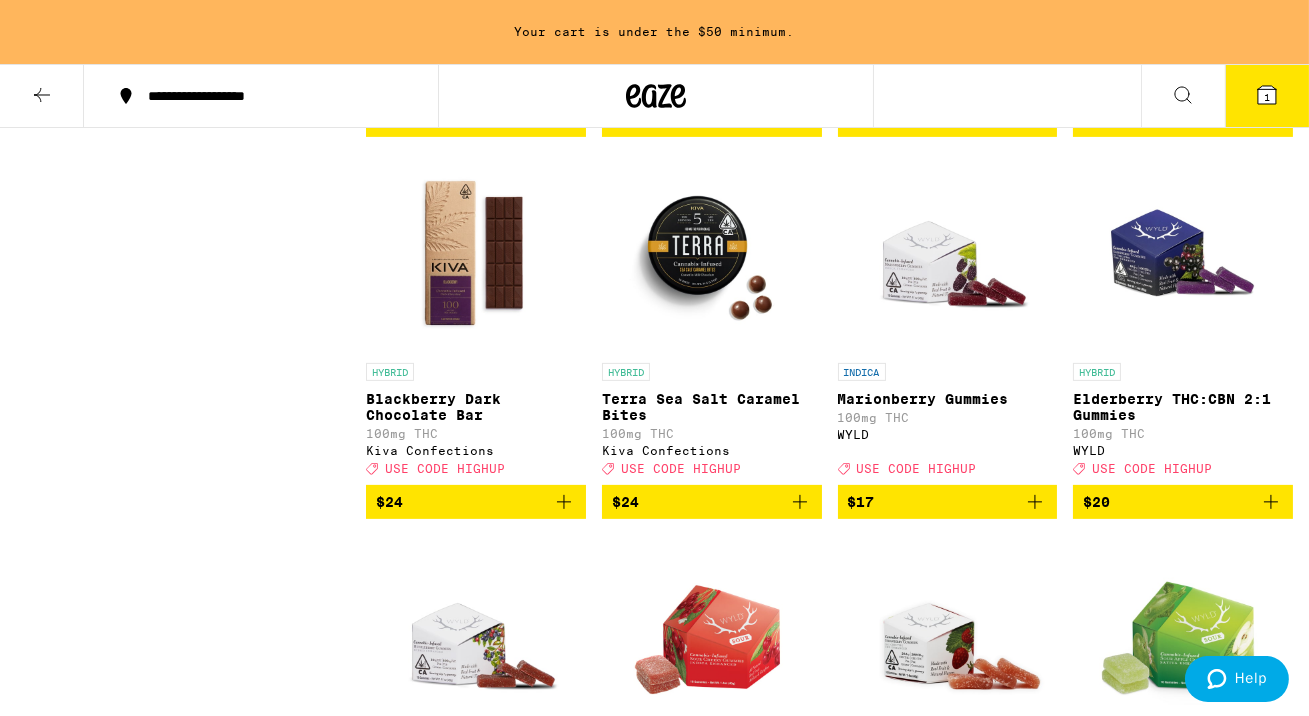 scroll, scrollTop: 1337, scrollLeft: 0, axis: vertical 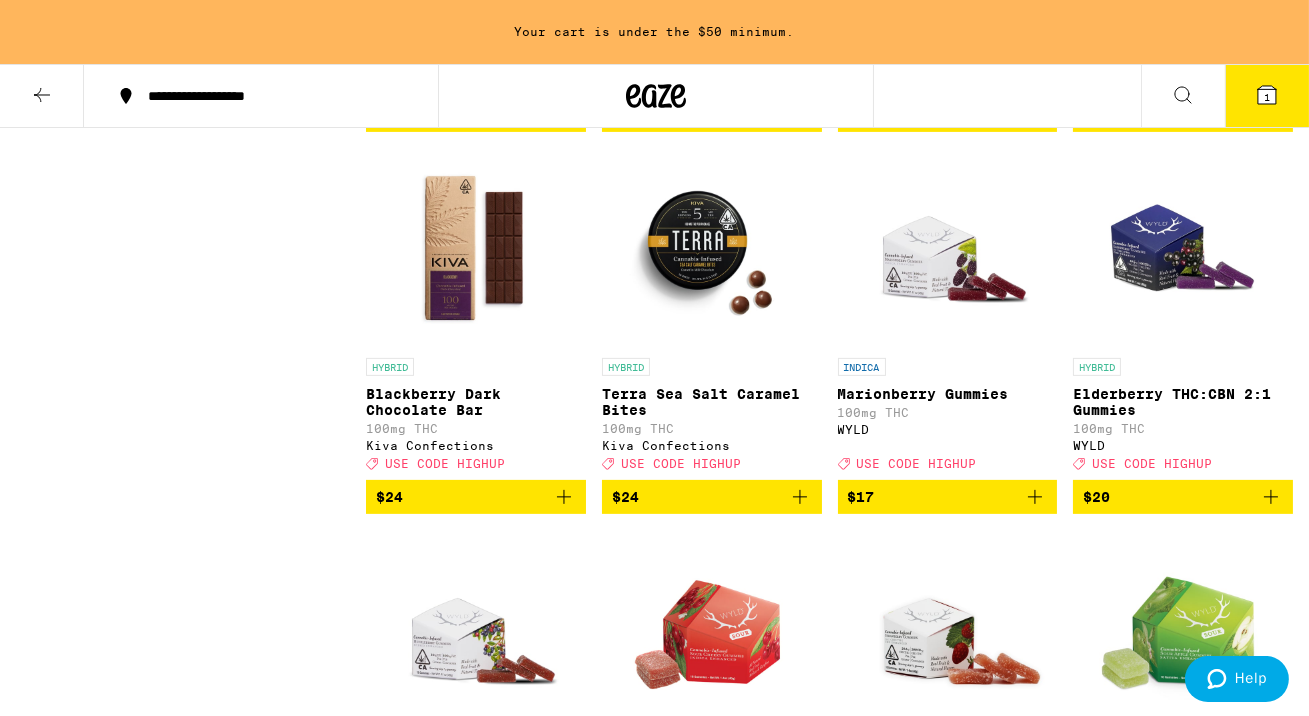 click on "$17" at bounding box center [948, 497] 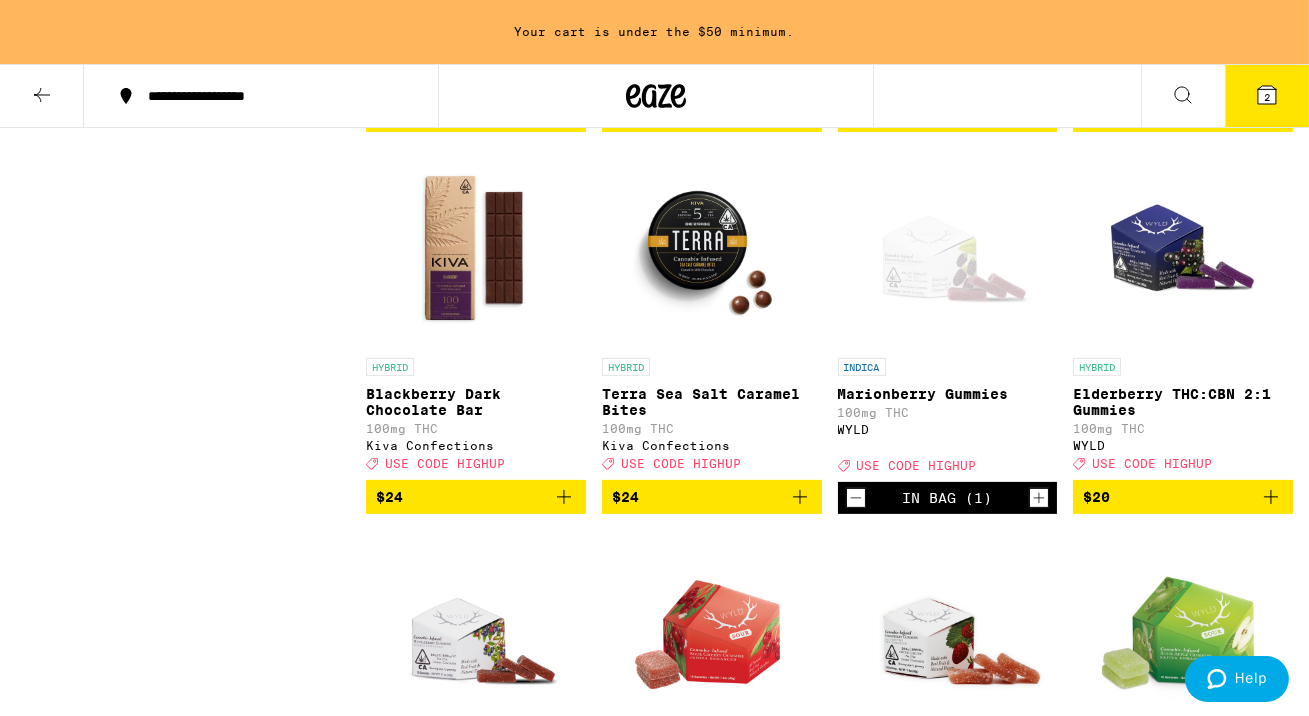 click 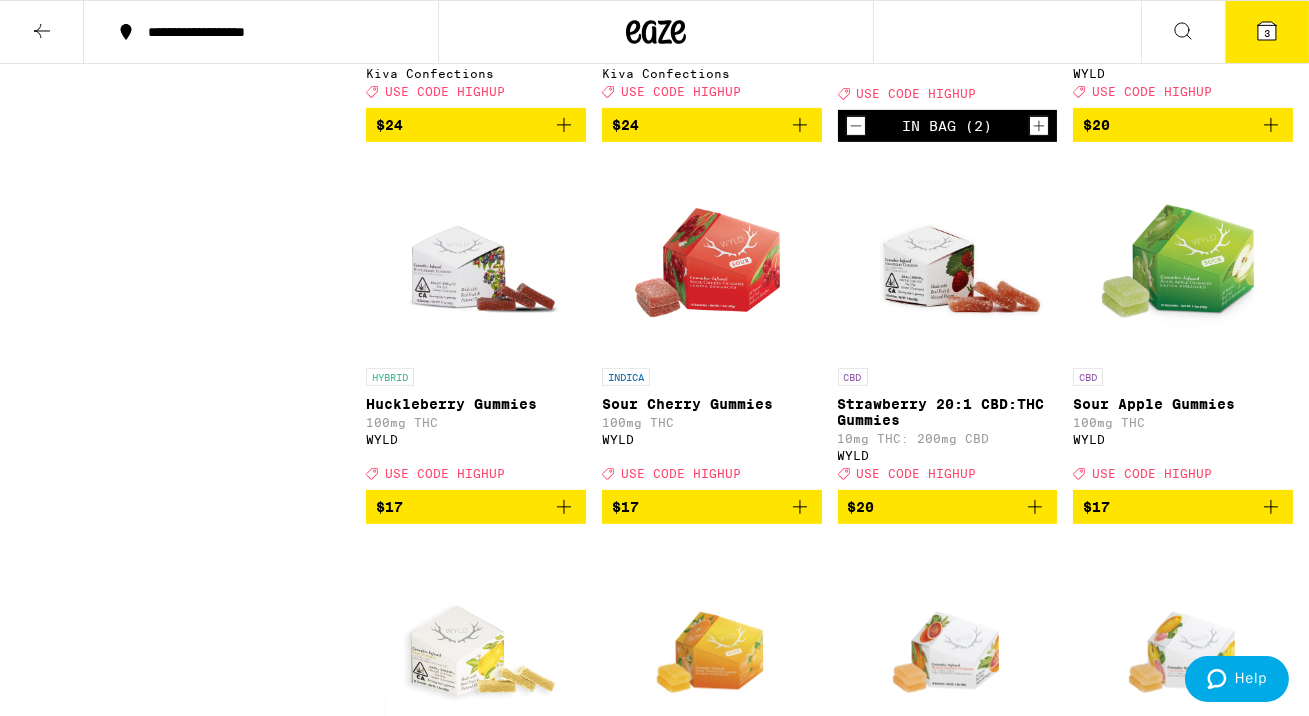 scroll, scrollTop: 1648, scrollLeft: 0, axis: vertical 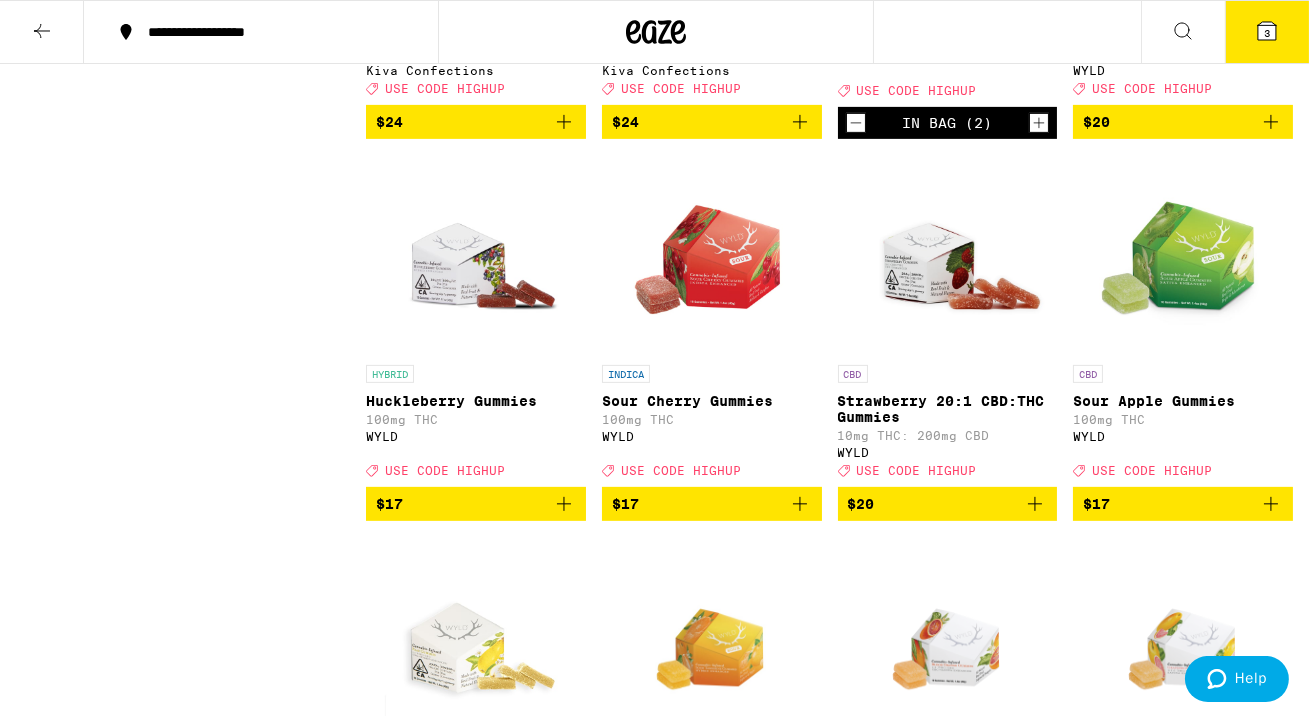 click on "$17" at bounding box center (712, 504) 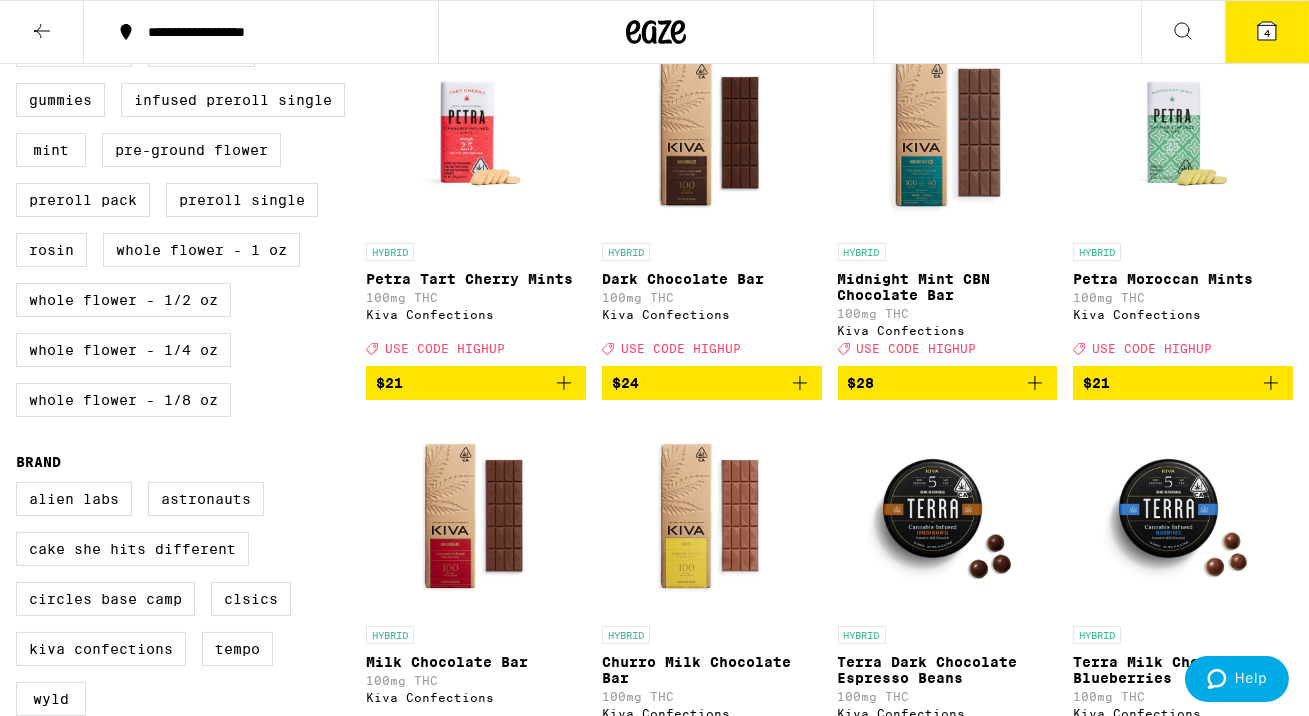 scroll, scrollTop: 0, scrollLeft: 0, axis: both 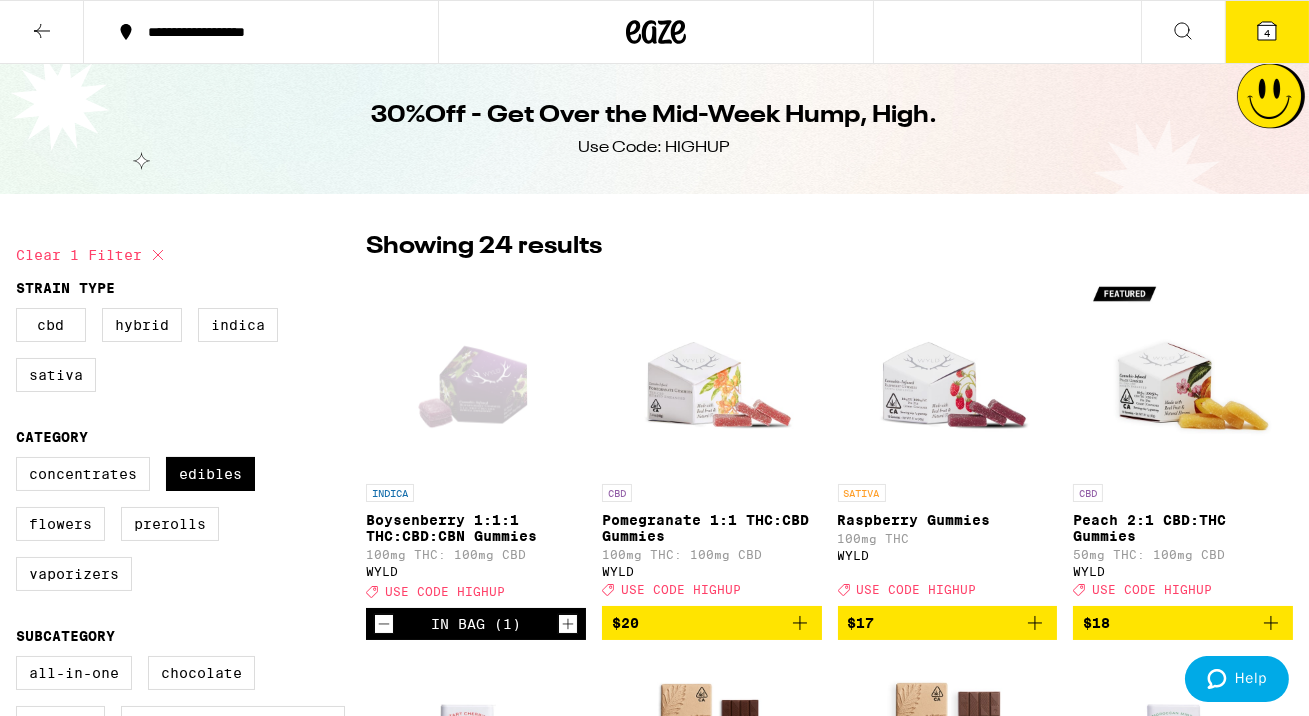 click 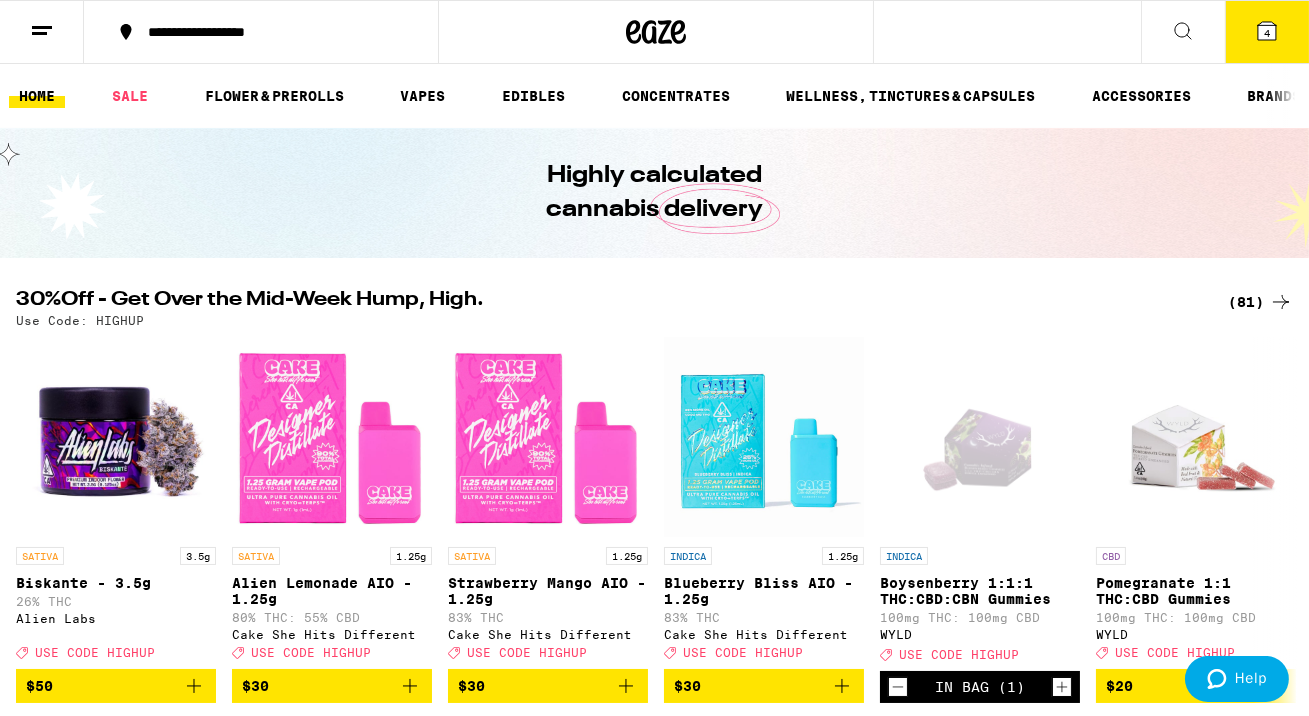 scroll, scrollTop: 0, scrollLeft: 0, axis: both 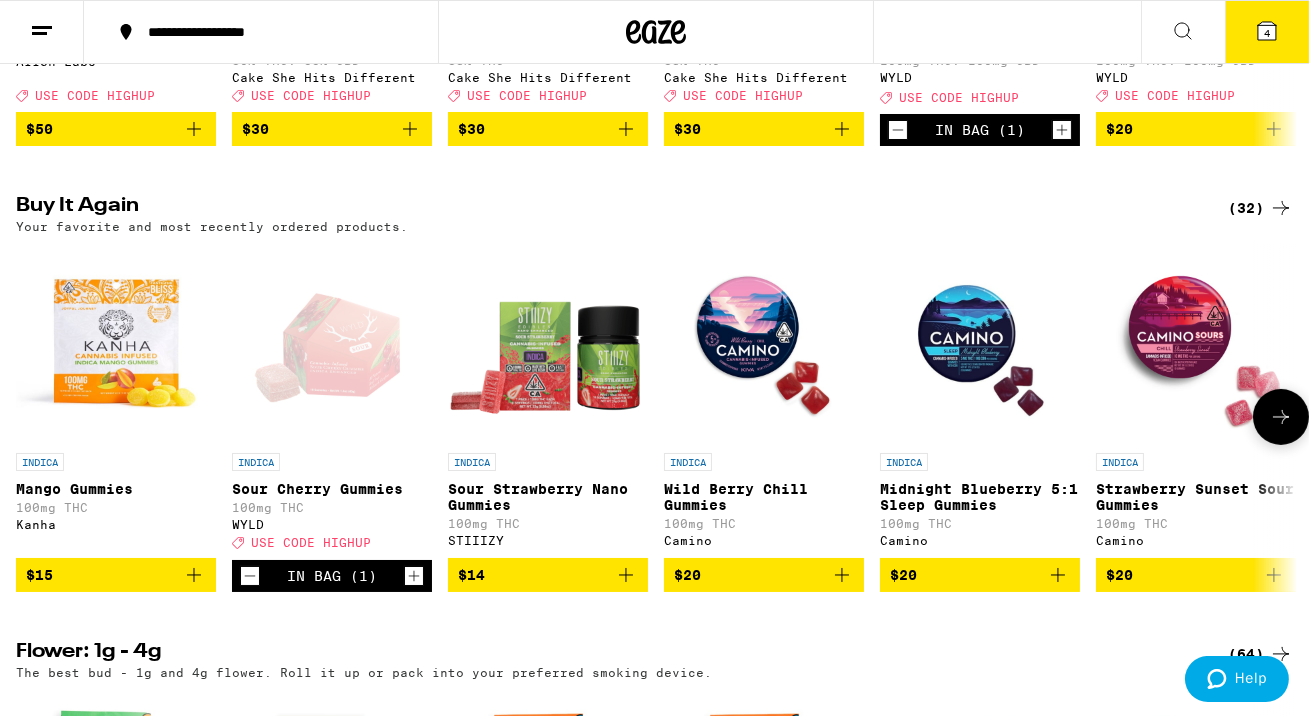 click 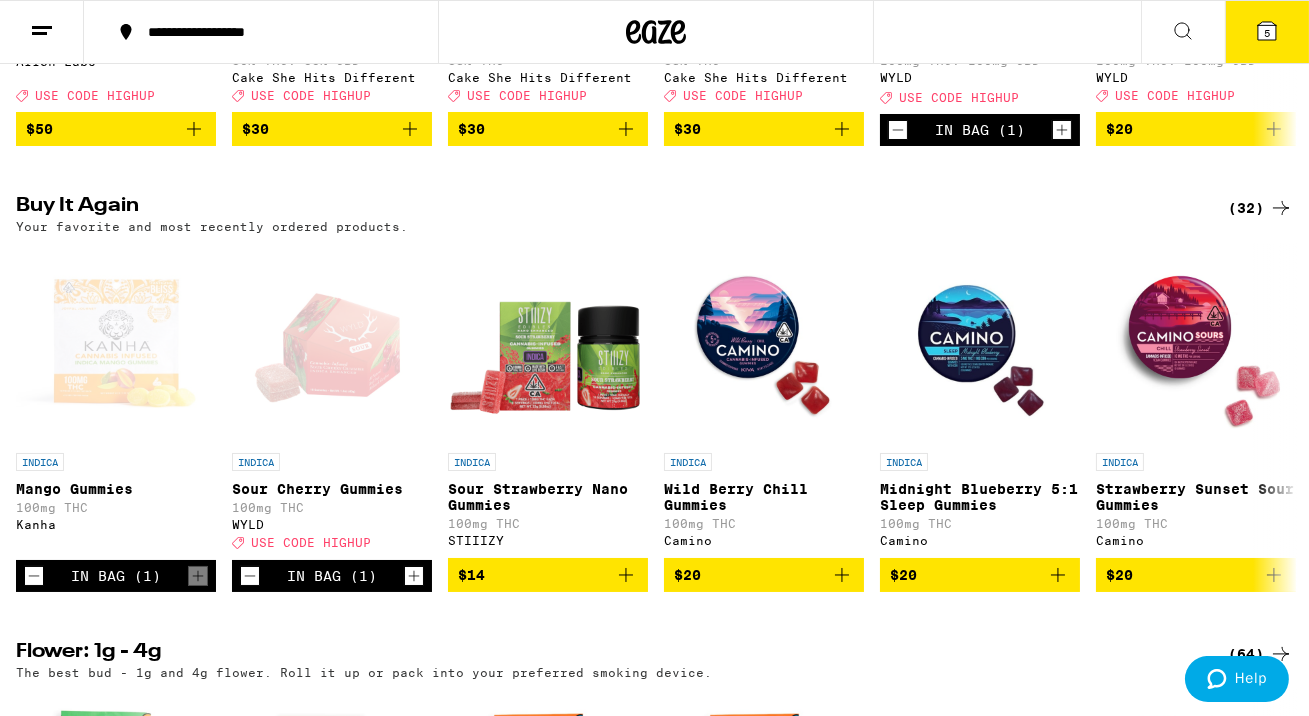 click on "(32)" at bounding box center (1260, 208) 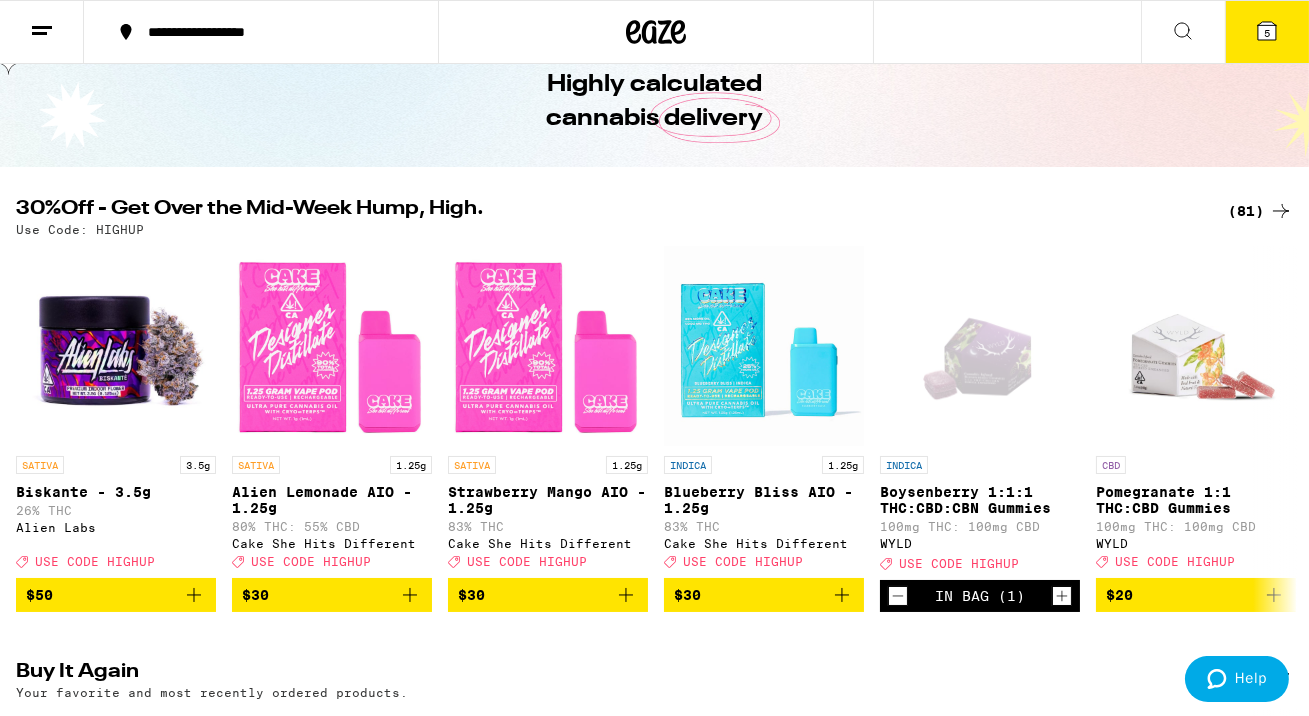 scroll, scrollTop: 0, scrollLeft: 0, axis: both 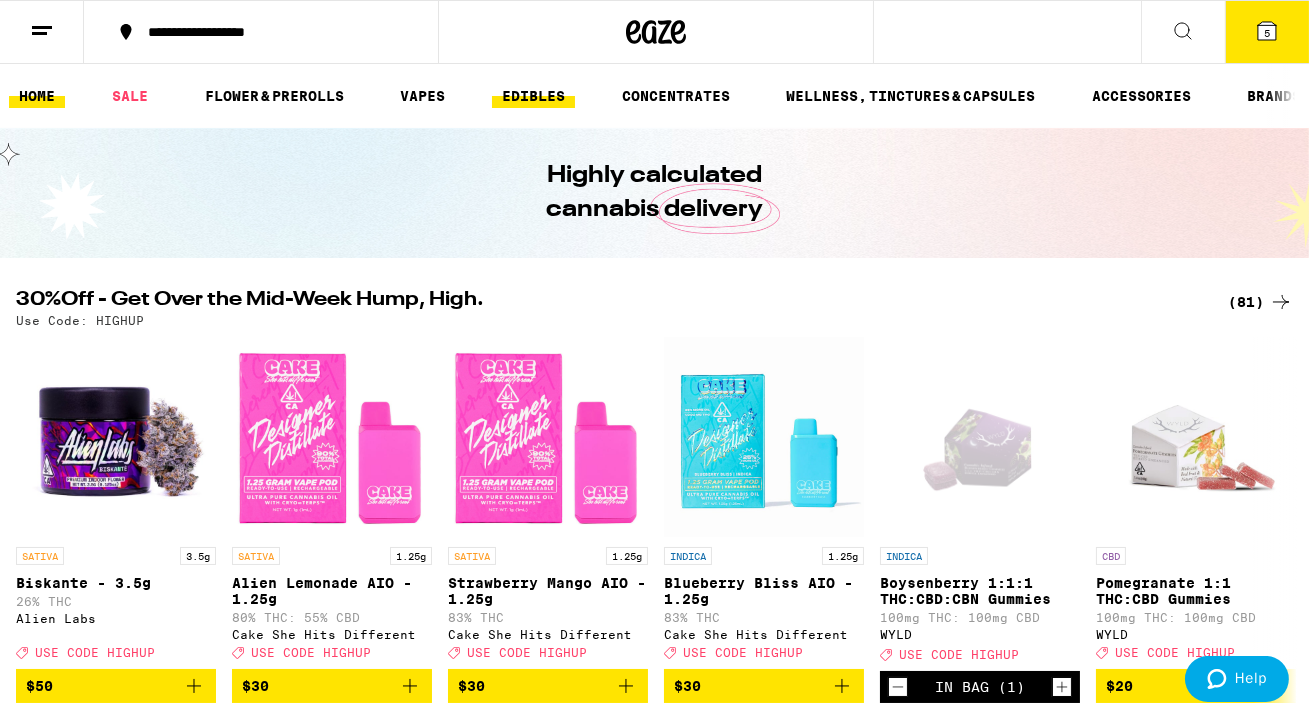click on "EDIBLES" at bounding box center (533, 96) 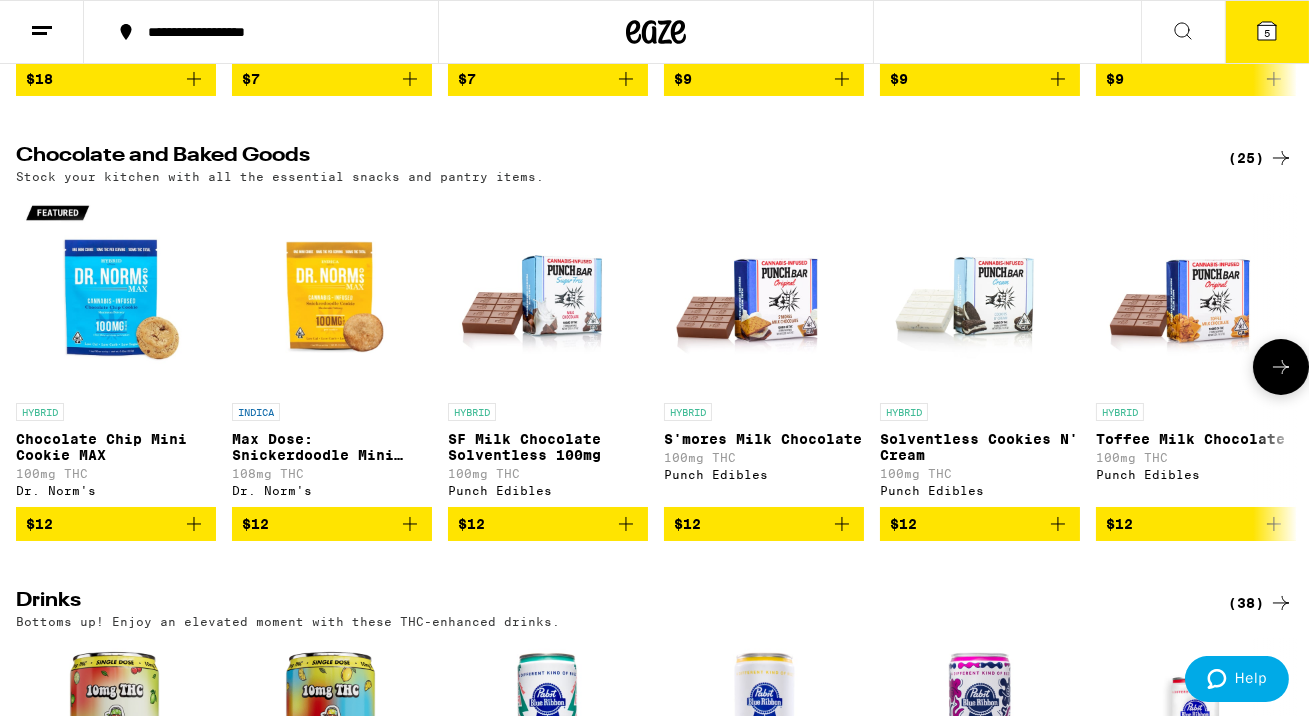 scroll, scrollTop: 545, scrollLeft: 0, axis: vertical 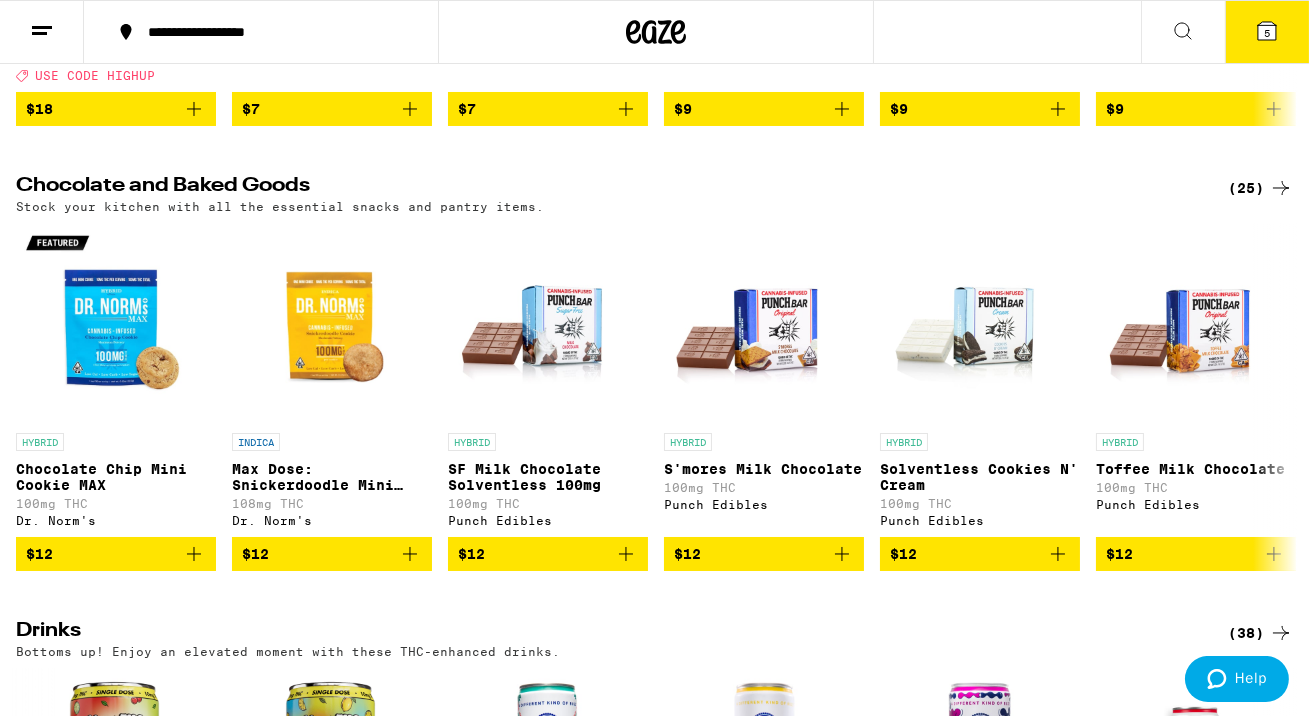 click on "(25)" at bounding box center [1260, 188] 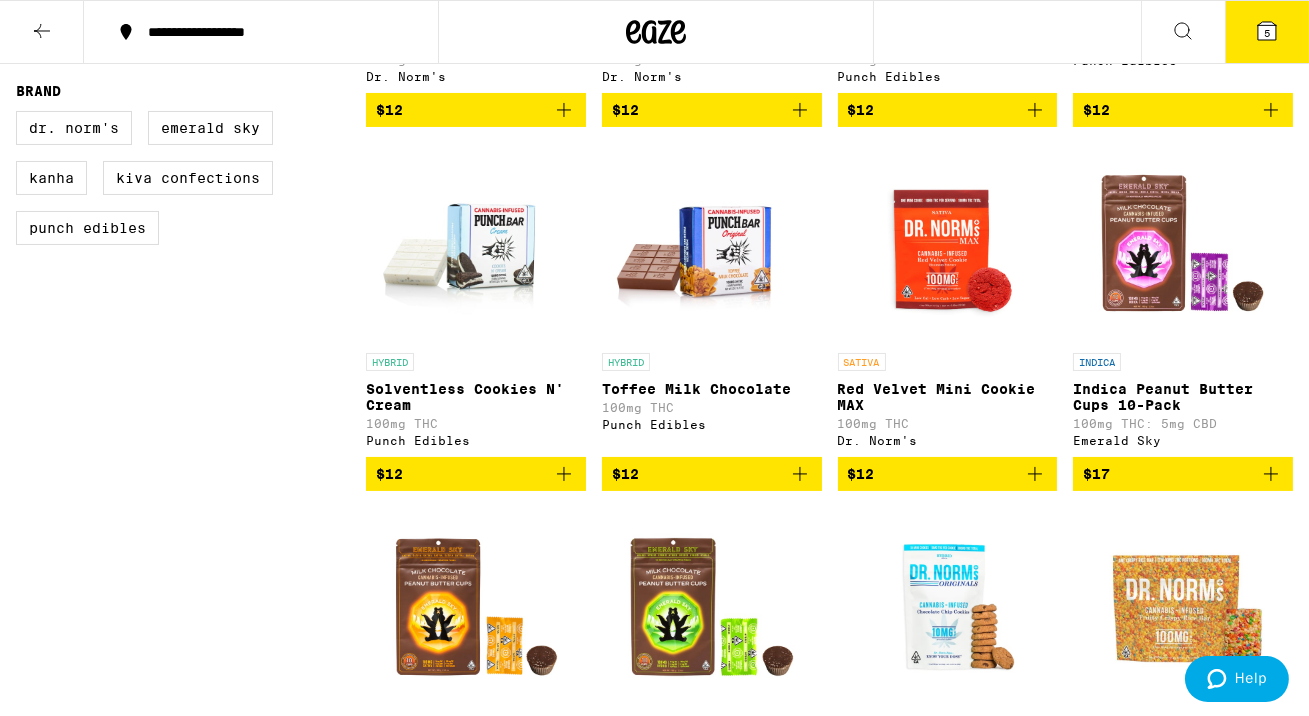 scroll, scrollTop: 0, scrollLeft: 0, axis: both 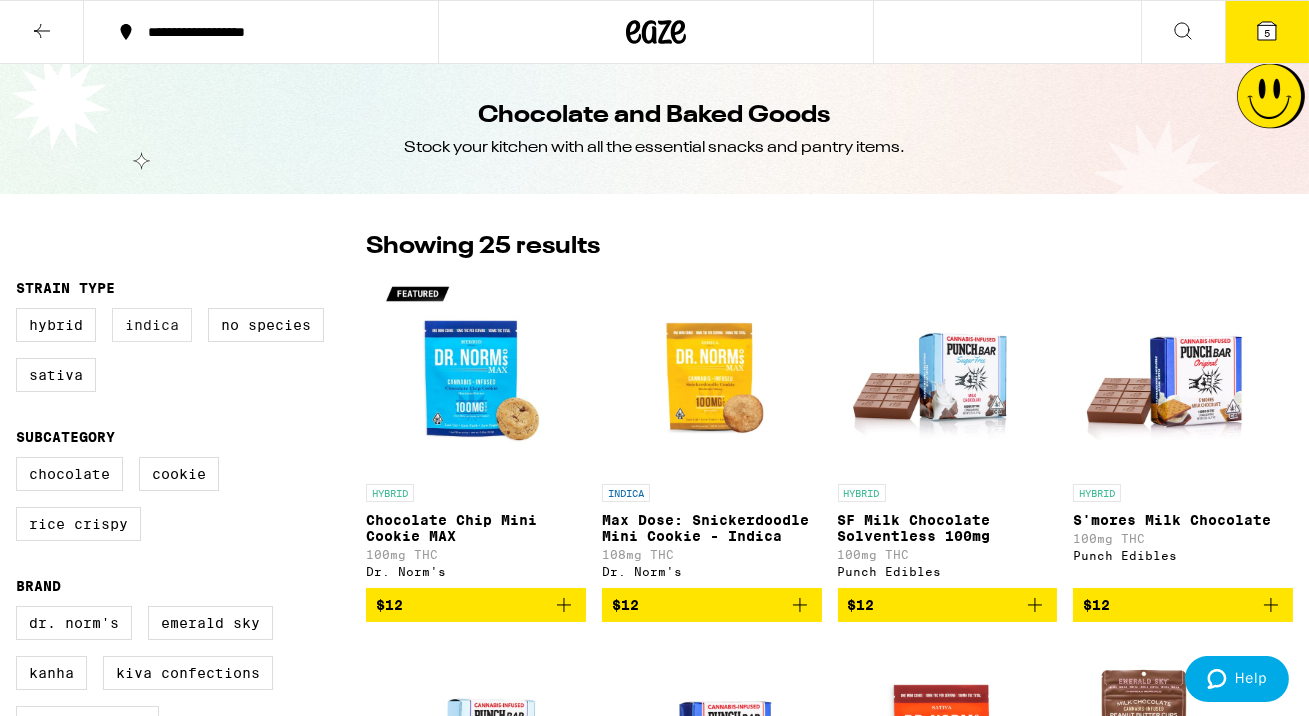 click on "Indica" at bounding box center [152, 325] 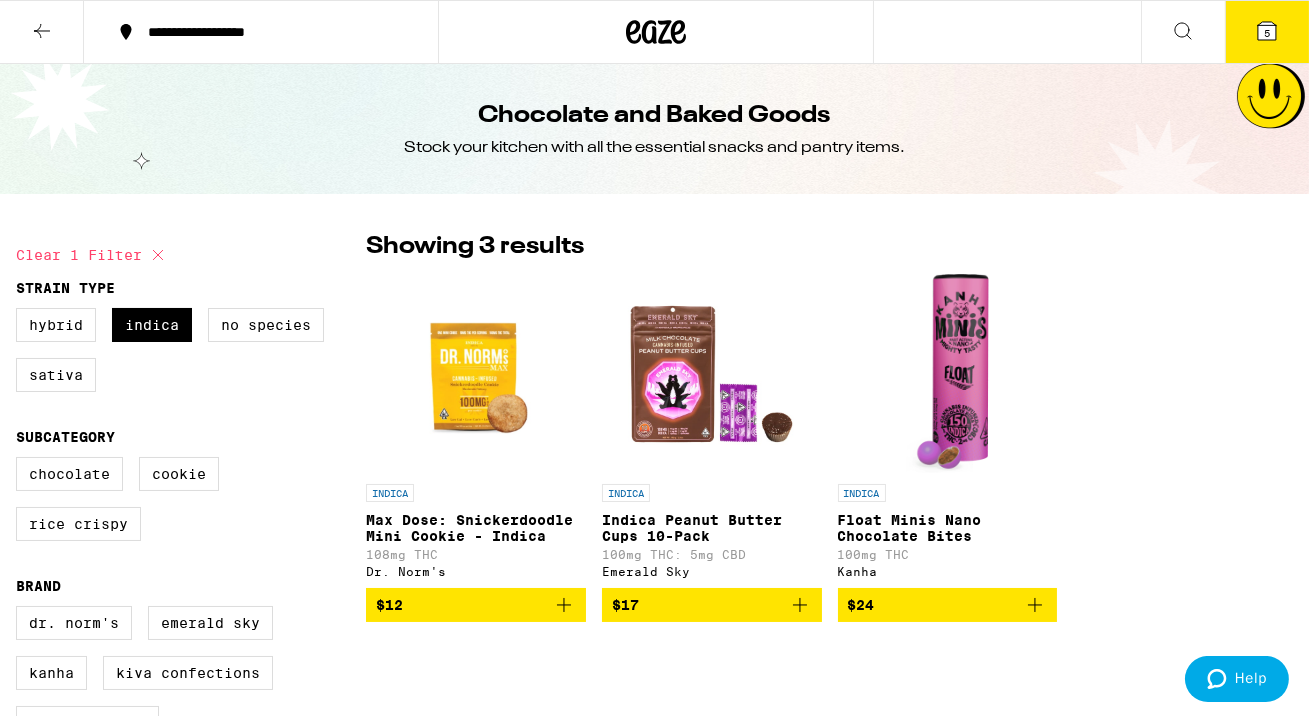 click on "$17" at bounding box center [712, 605] 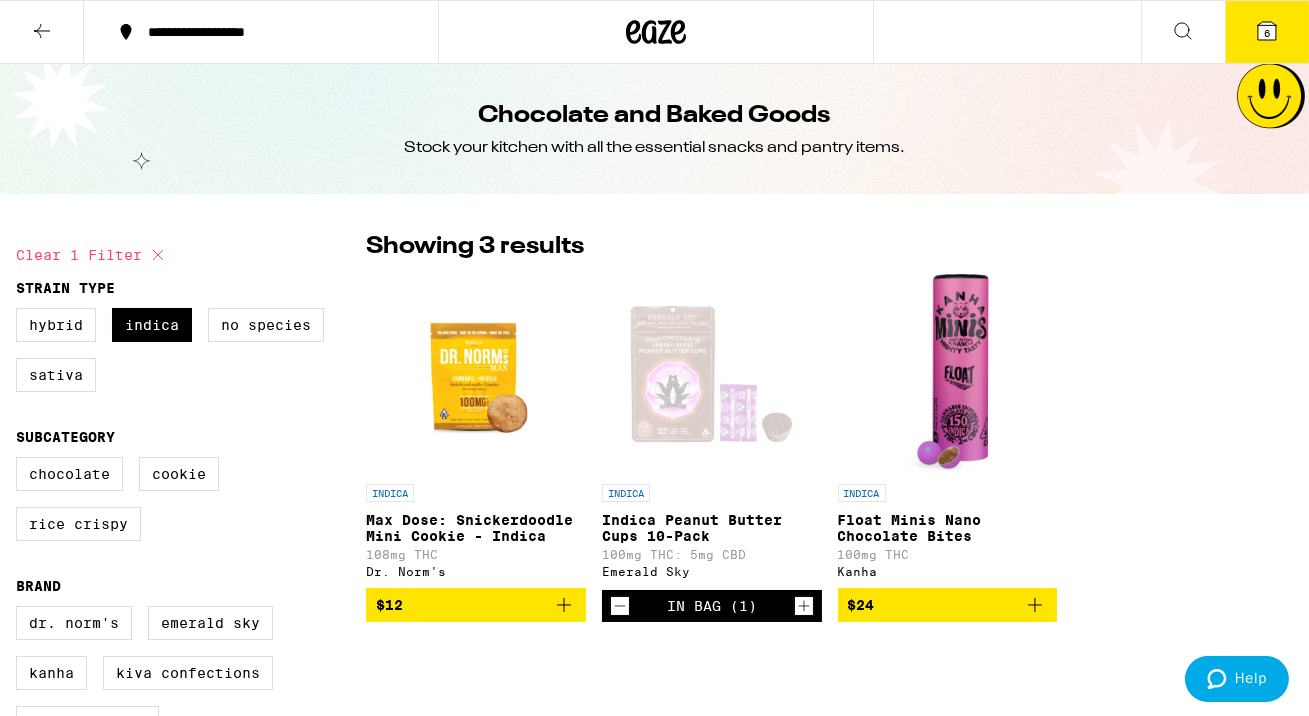 click 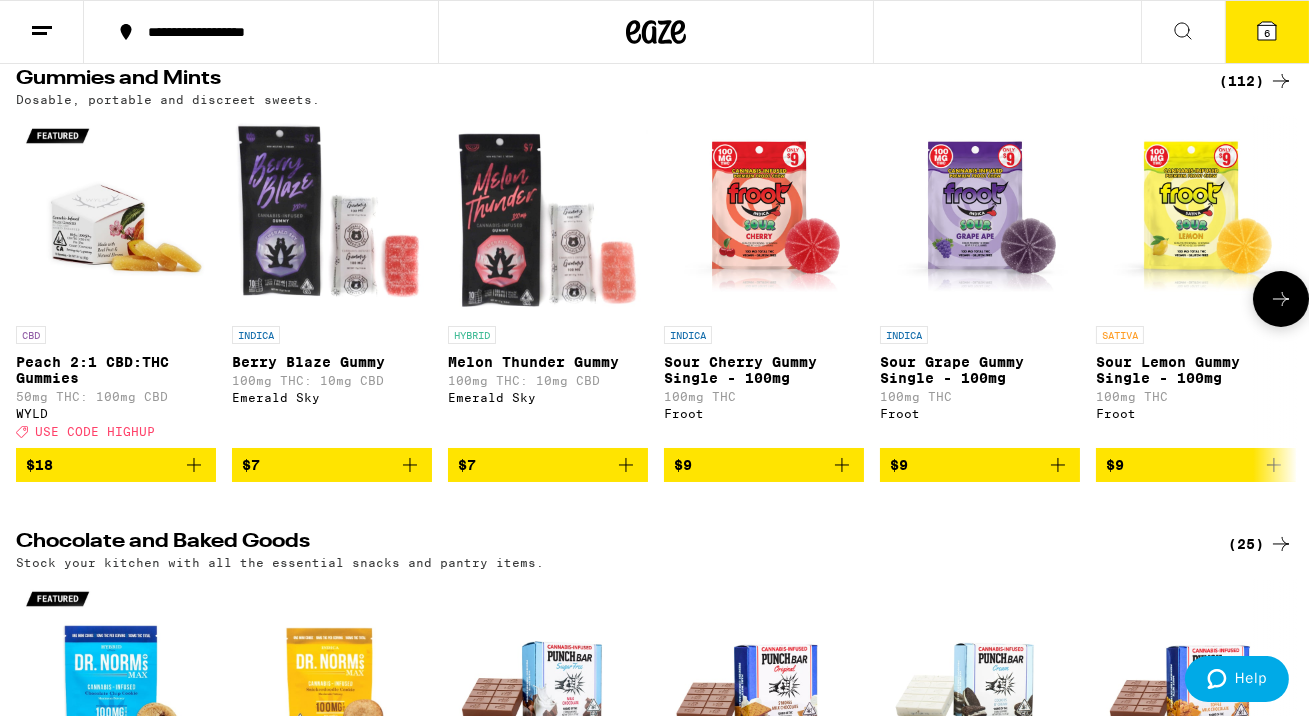 scroll, scrollTop: 152, scrollLeft: 0, axis: vertical 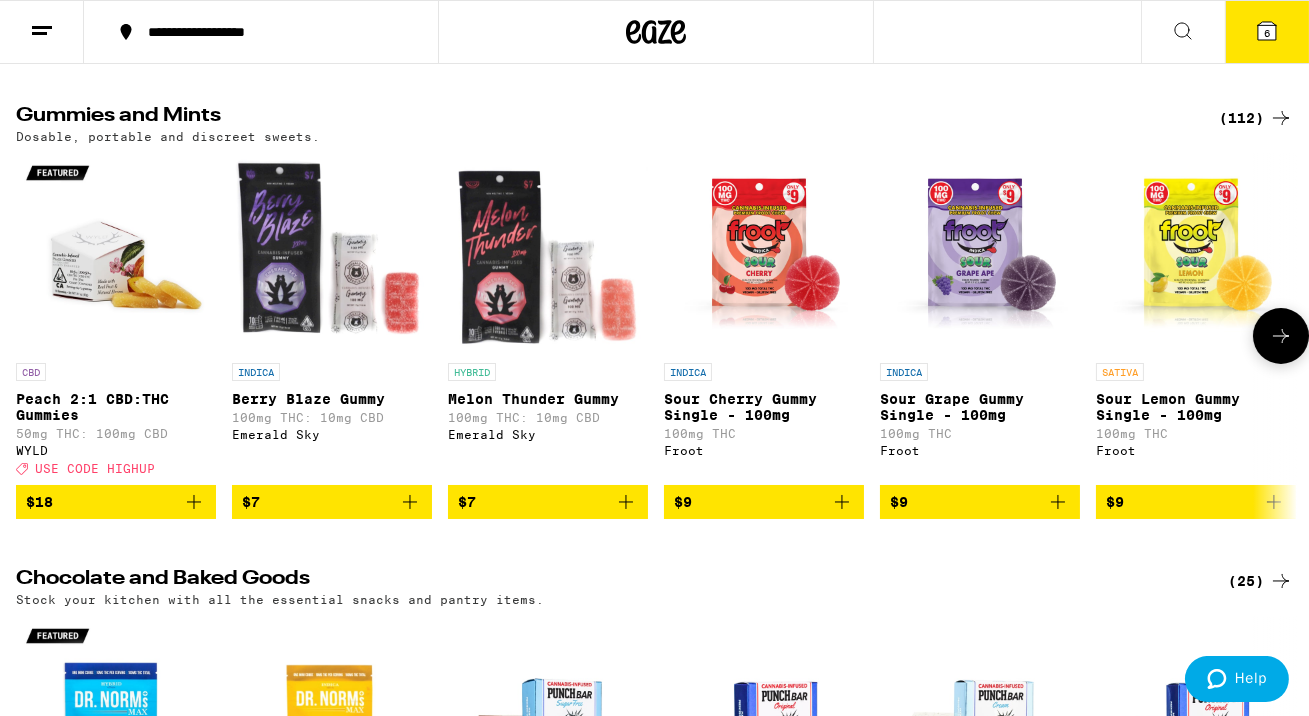 click on "$9" at bounding box center (764, 502) 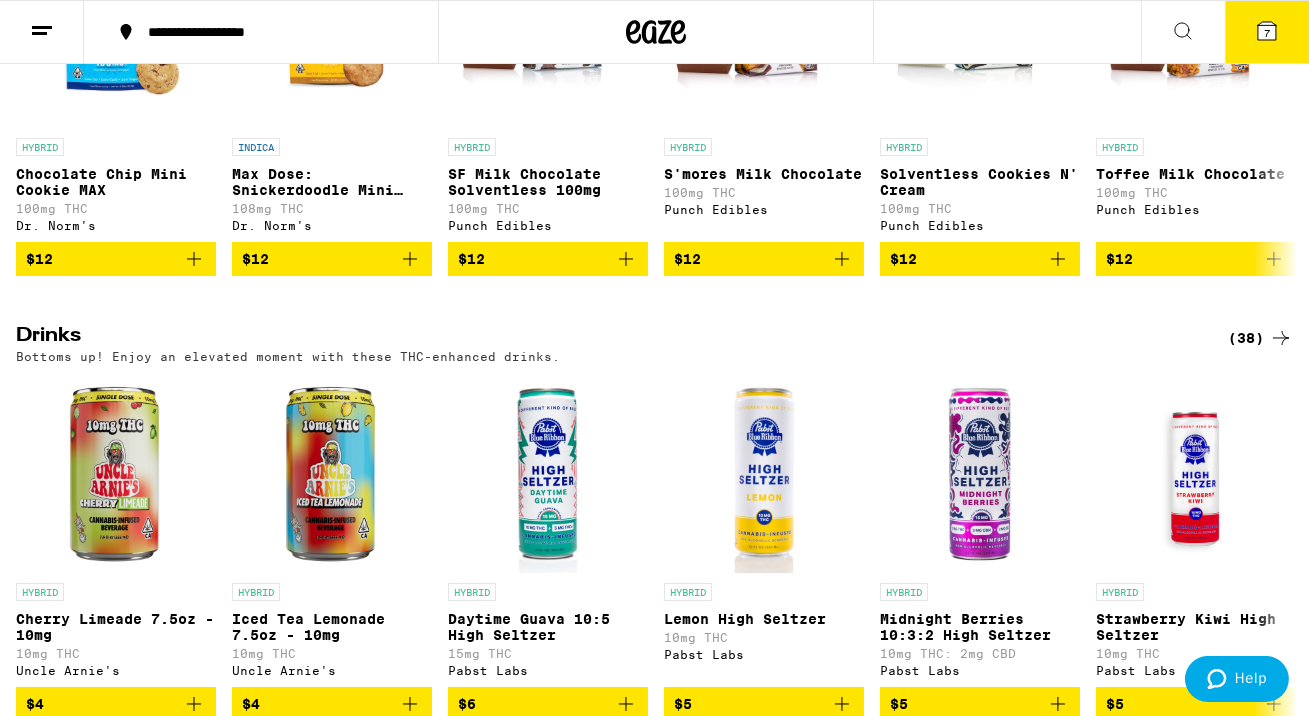 scroll, scrollTop: 0, scrollLeft: 0, axis: both 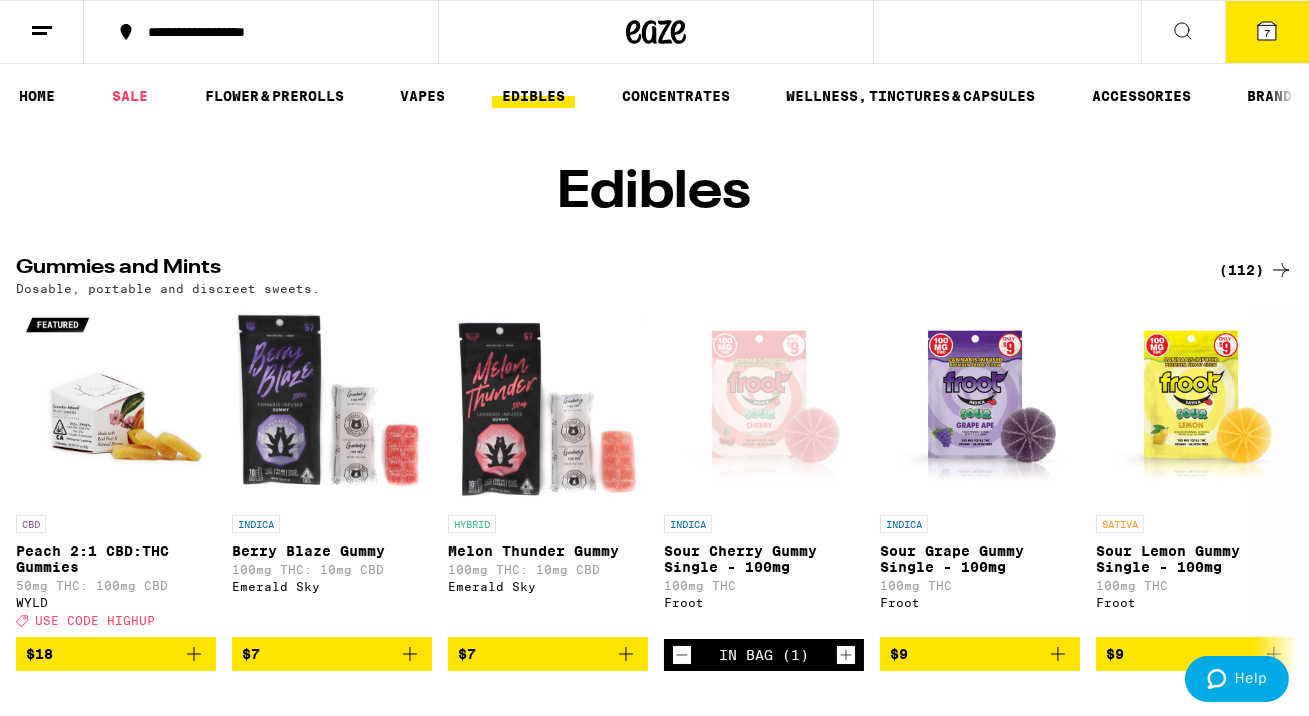click 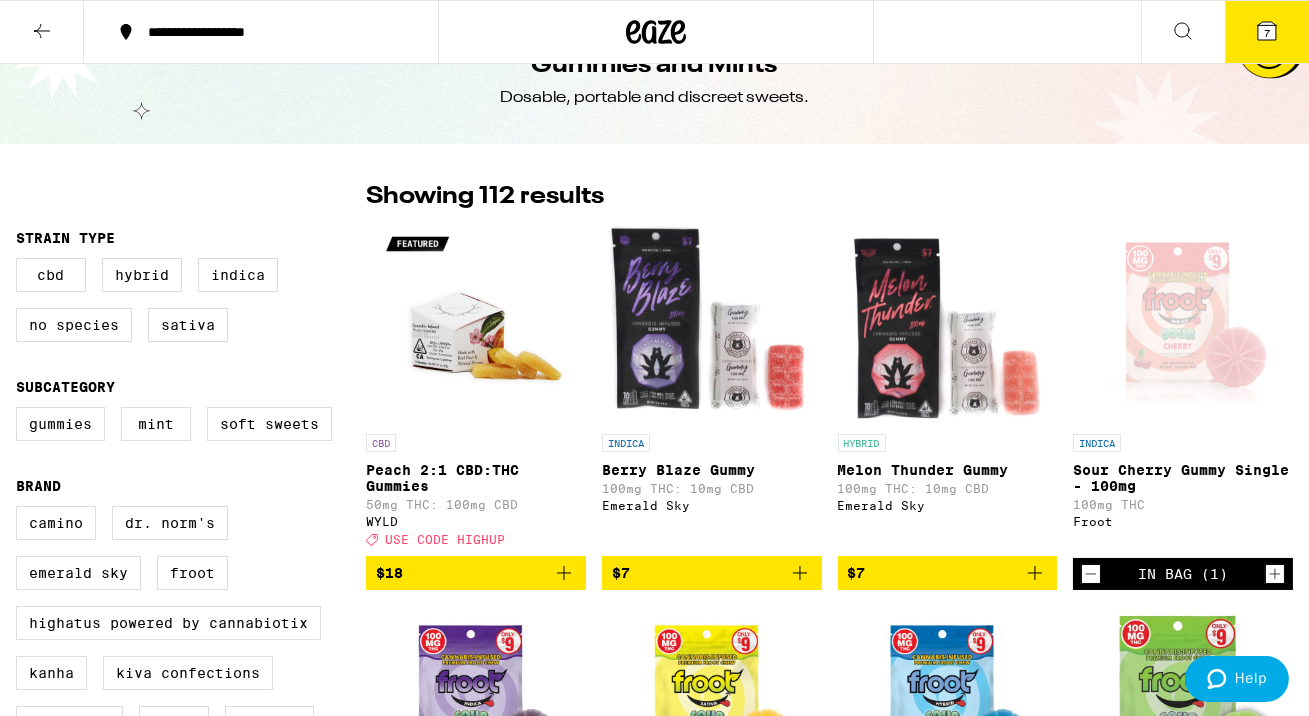 scroll, scrollTop: 0, scrollLeft: 0, axis: both 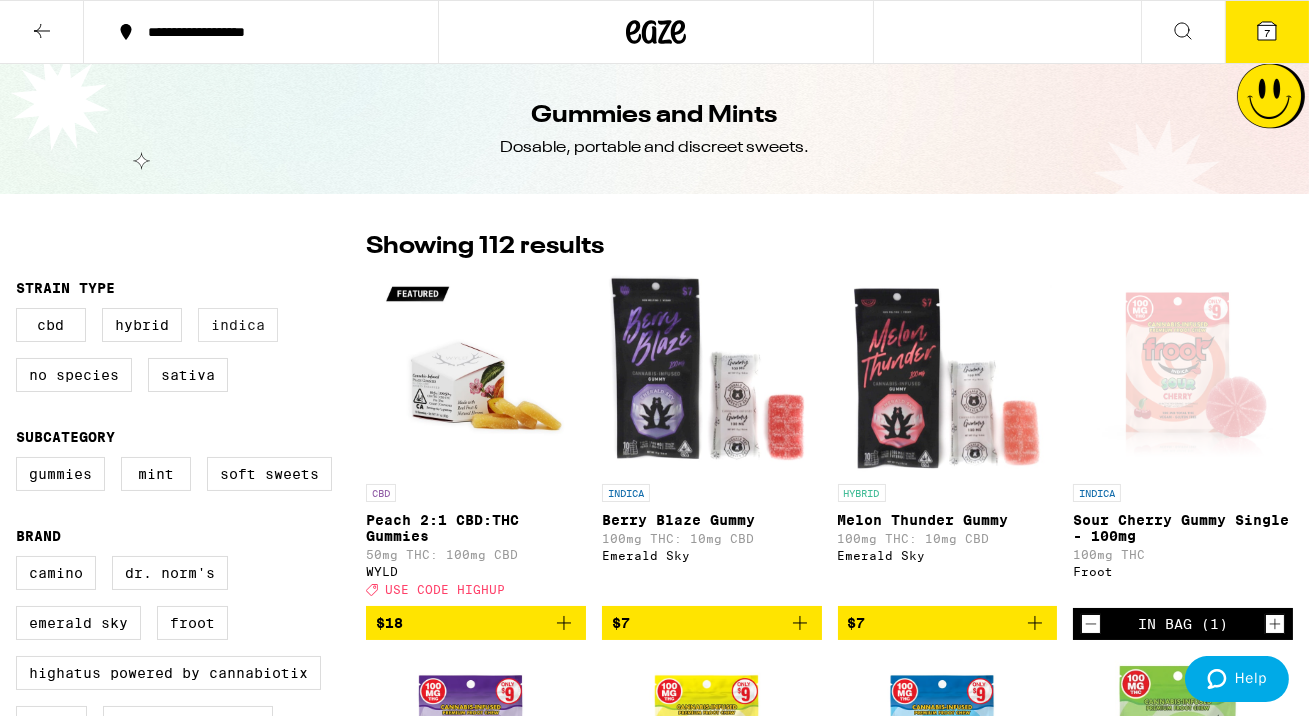 click on "Indica" at bounding box center (238, 325) 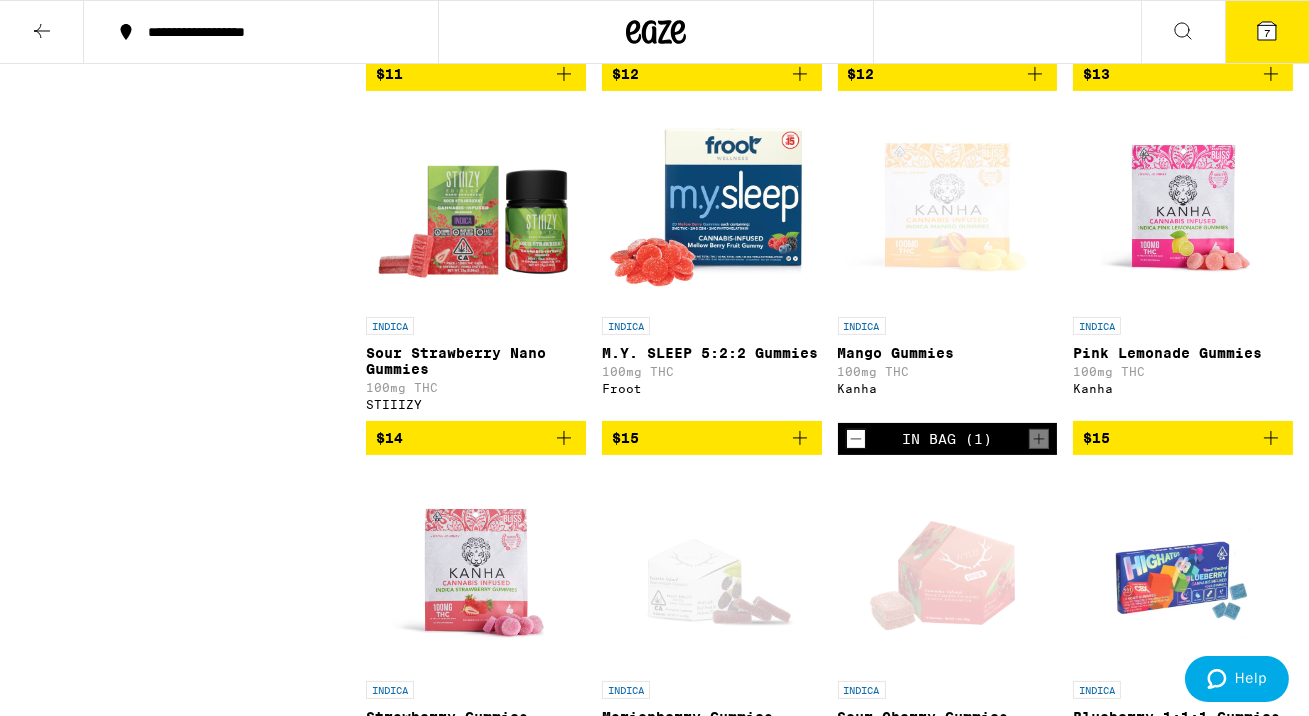 scroll, scrollTop: 896, scrollLeft: 0, axis: vertical 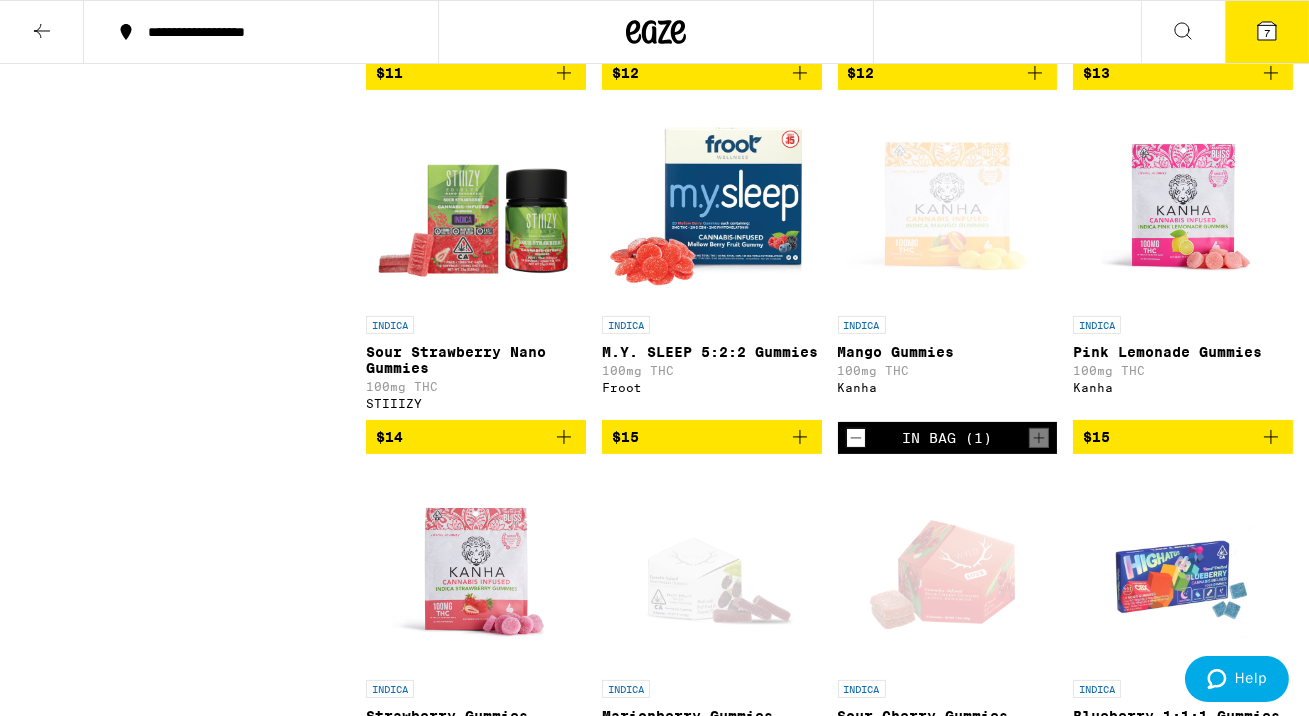 click on "$14" at bounding box center (476, 437) 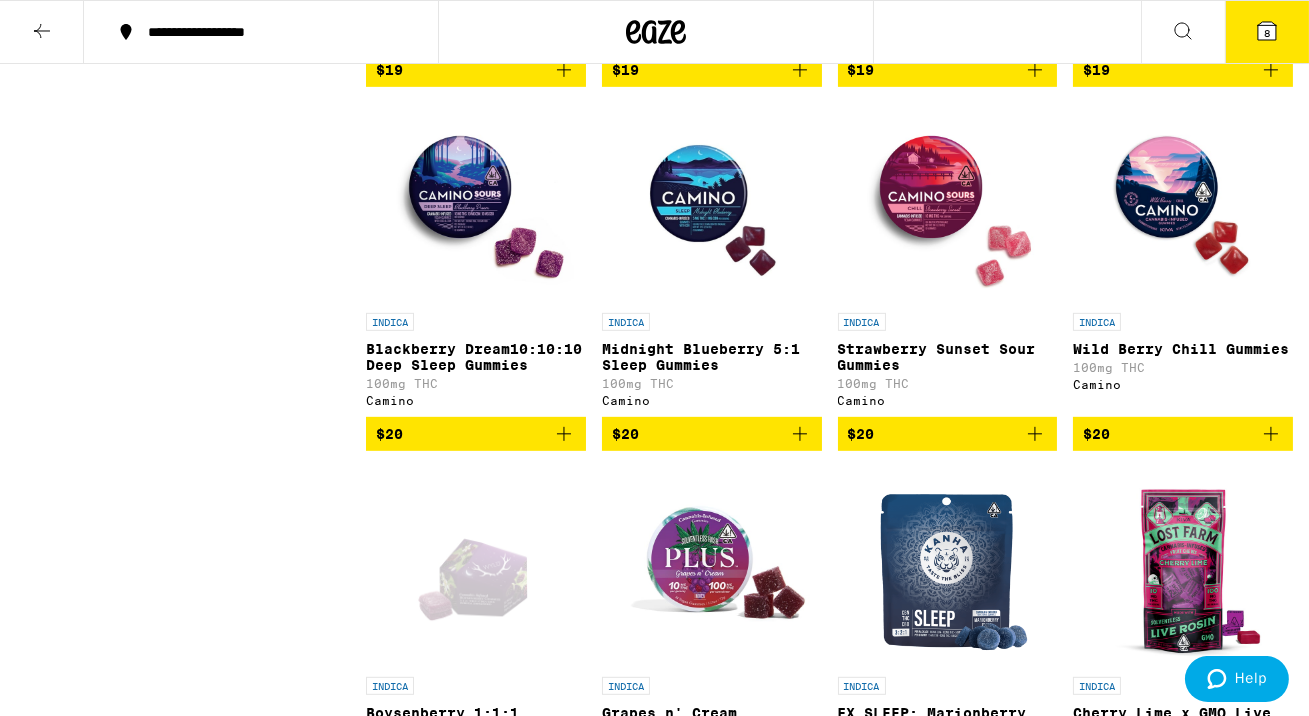 scroll, scrollTop: 1990, scrollLeft: 0, axis: vertical 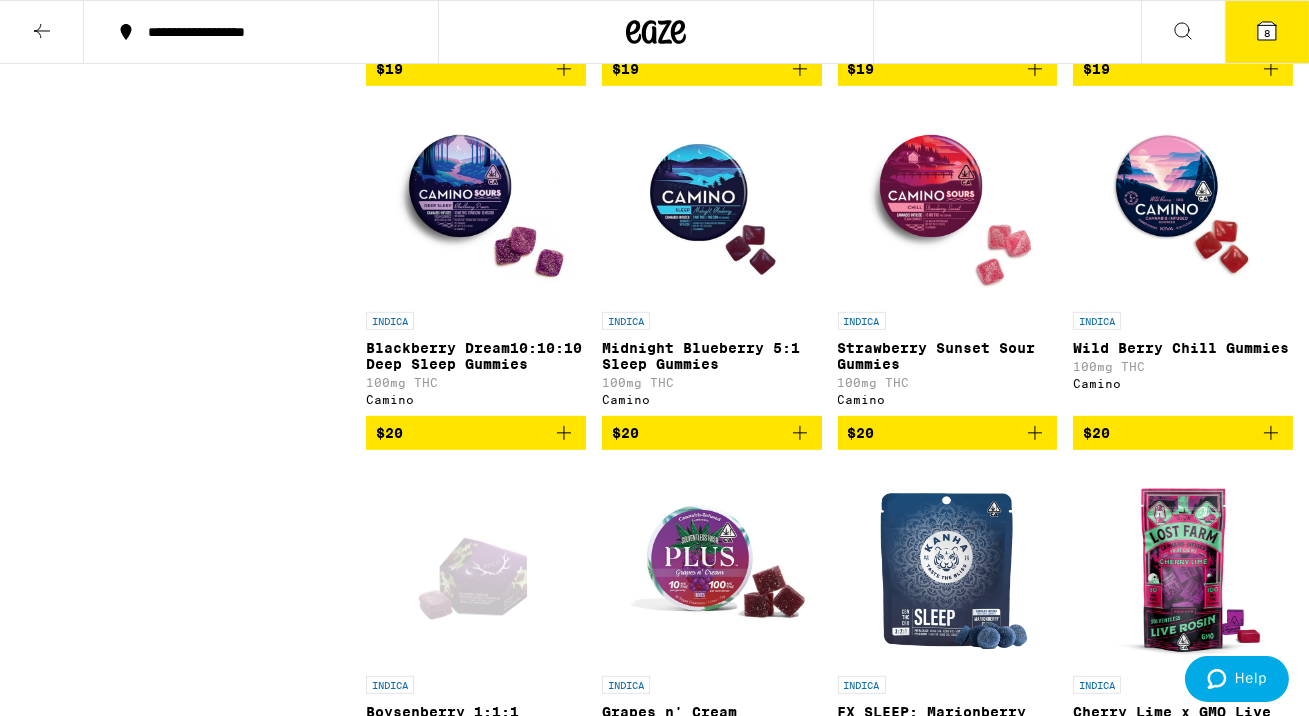 click at bounding box center (1183, 202) 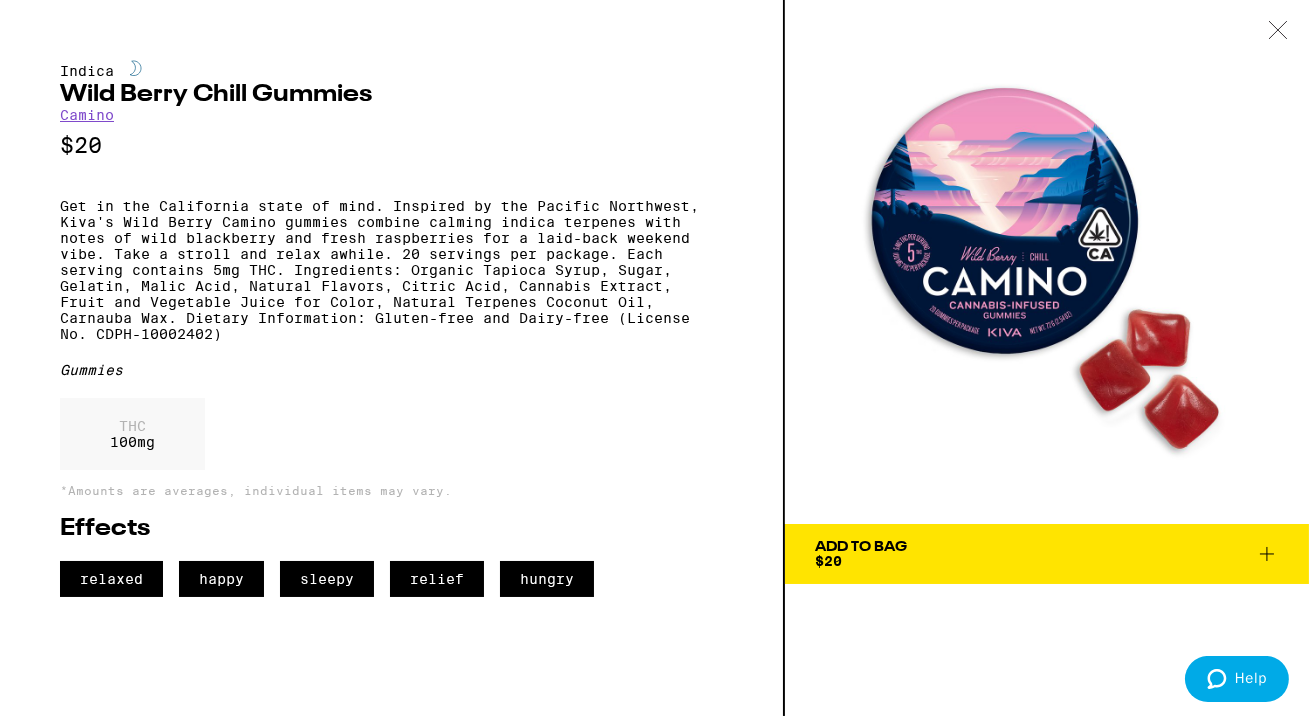 click on "Add To Bag $20" at bounding box center (1047, 554) 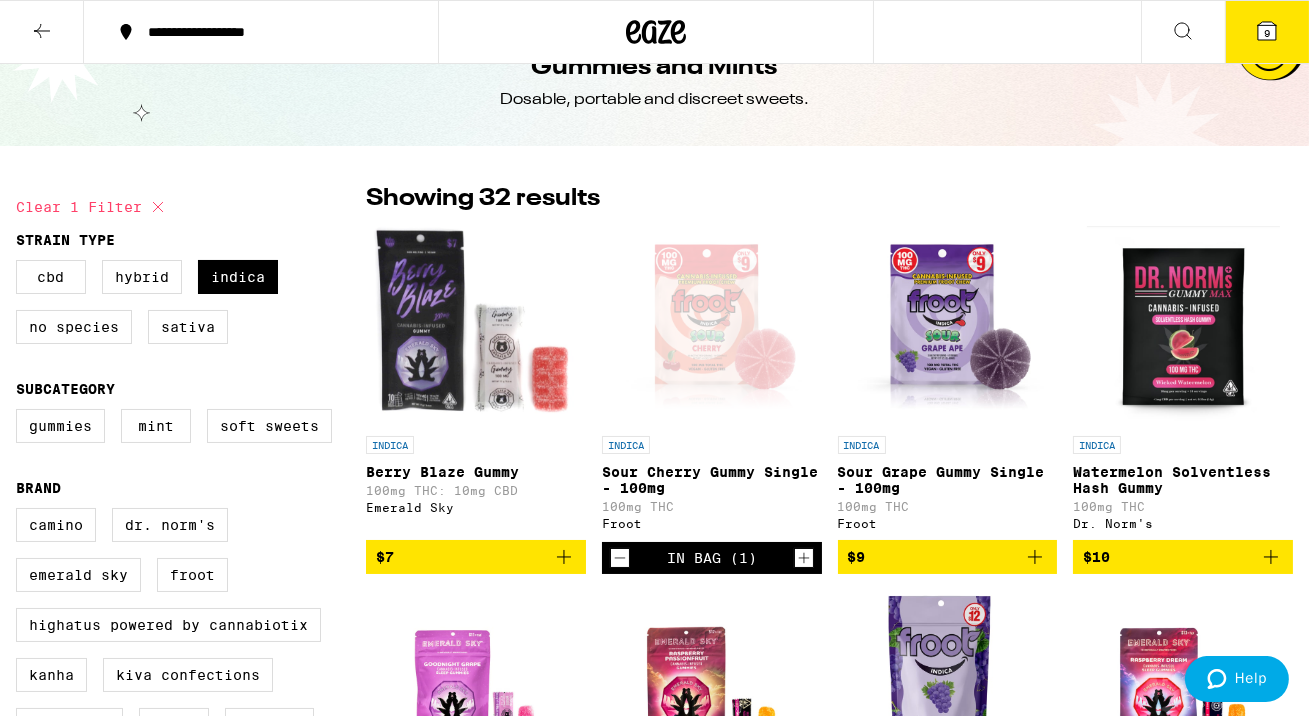 scroll, scrollTop: 2, scrollLeft: 0, axis: vertical 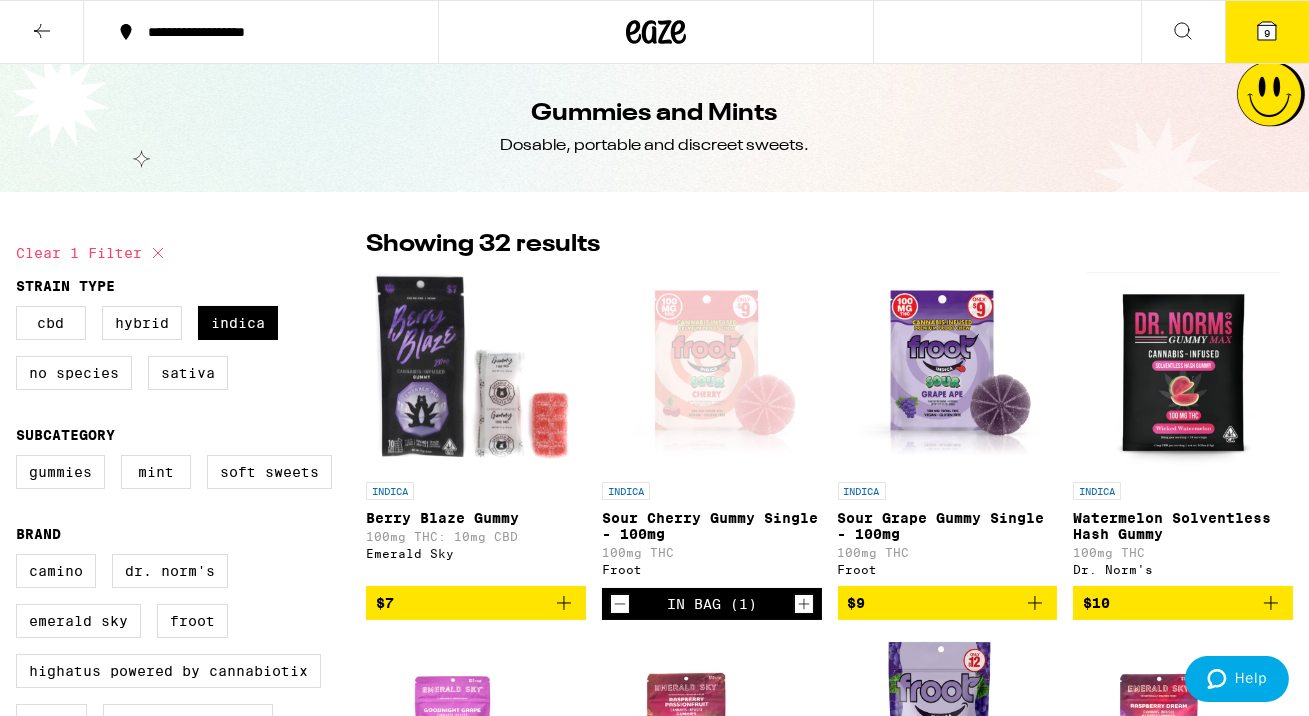 click on "9" at bounding box center (1267, 32) 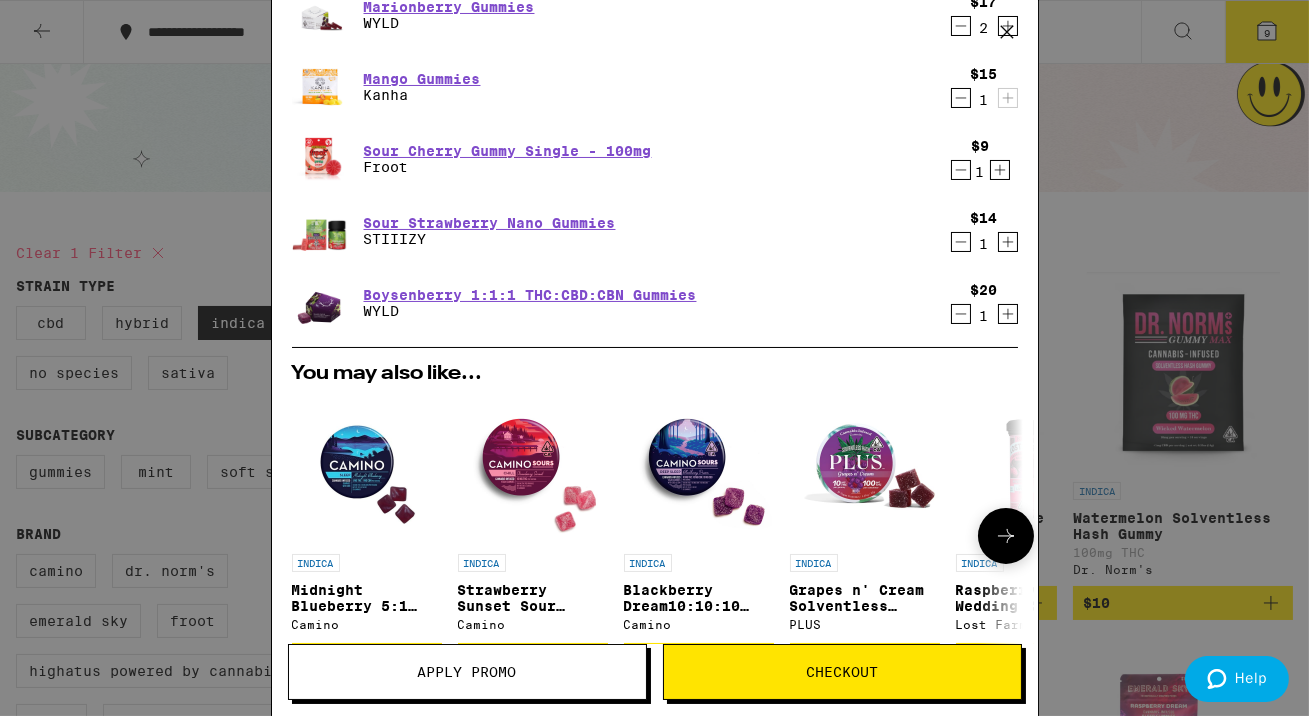 scroll, scrollTop: 320, scrollLeft: 0, axis: vertical 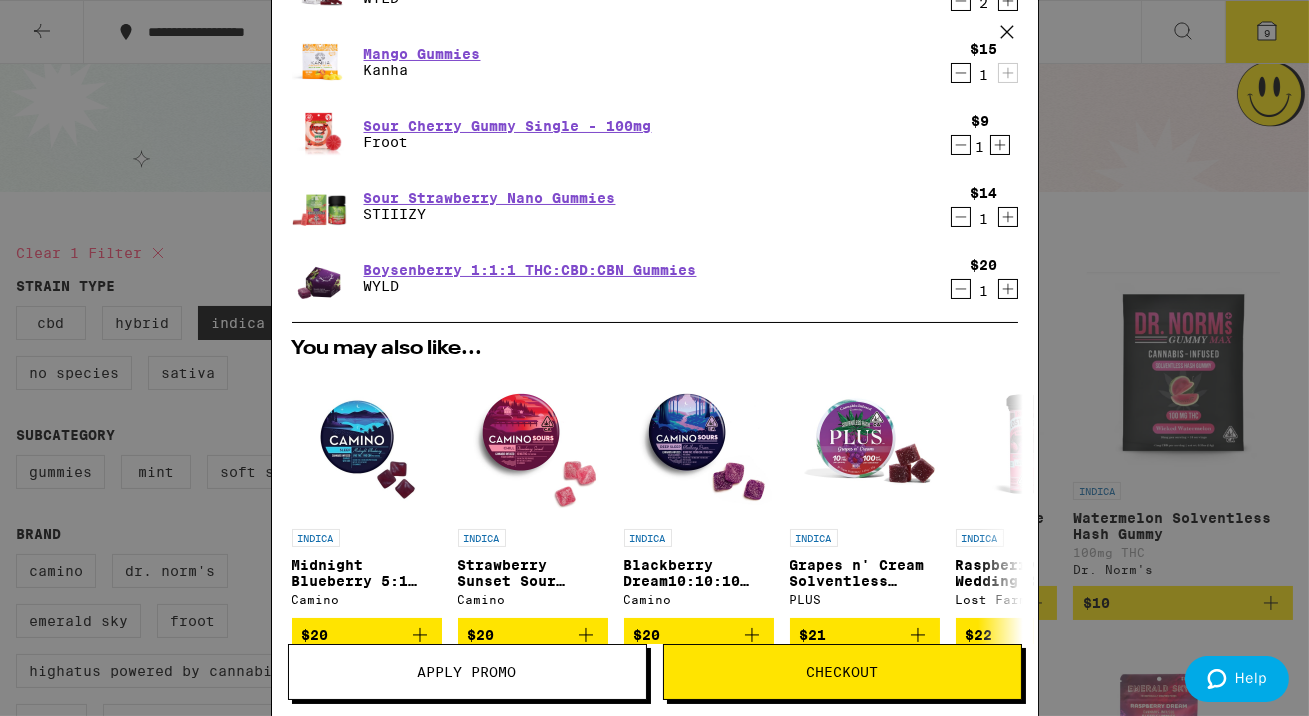 type 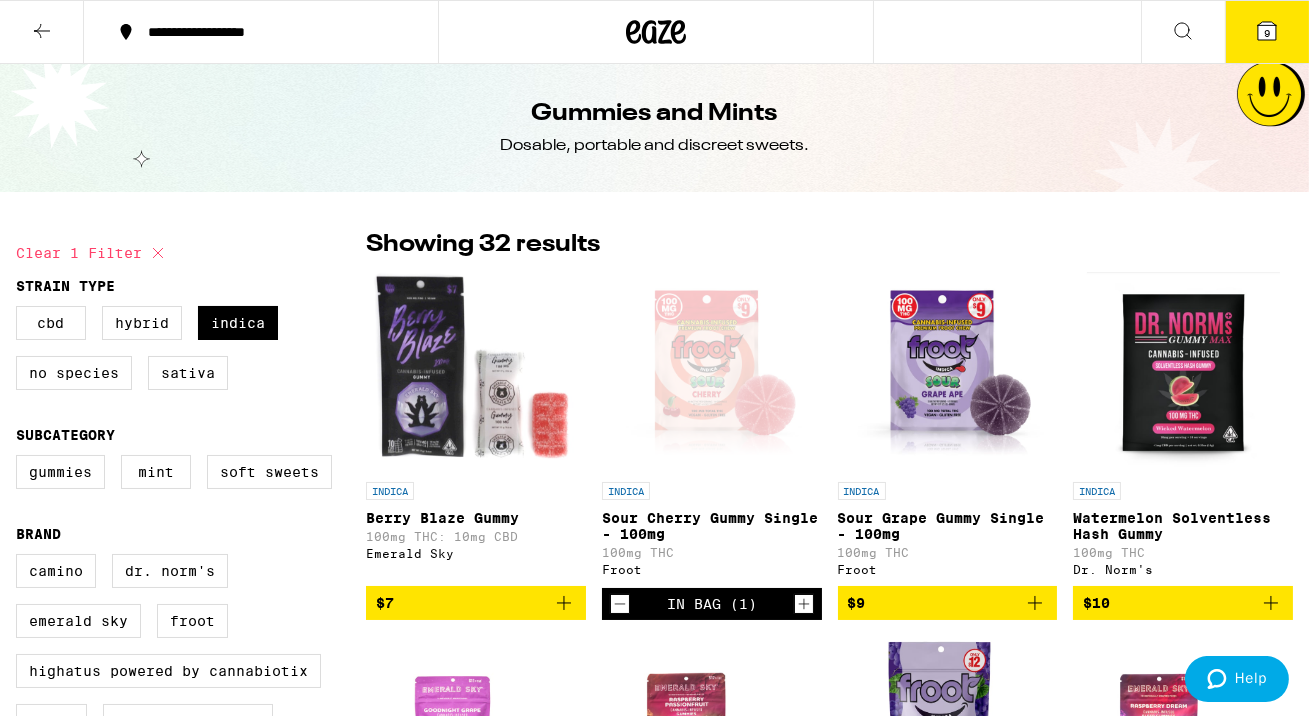 scroll, scrollTop: 0, scrollLeft: 0, axis: both 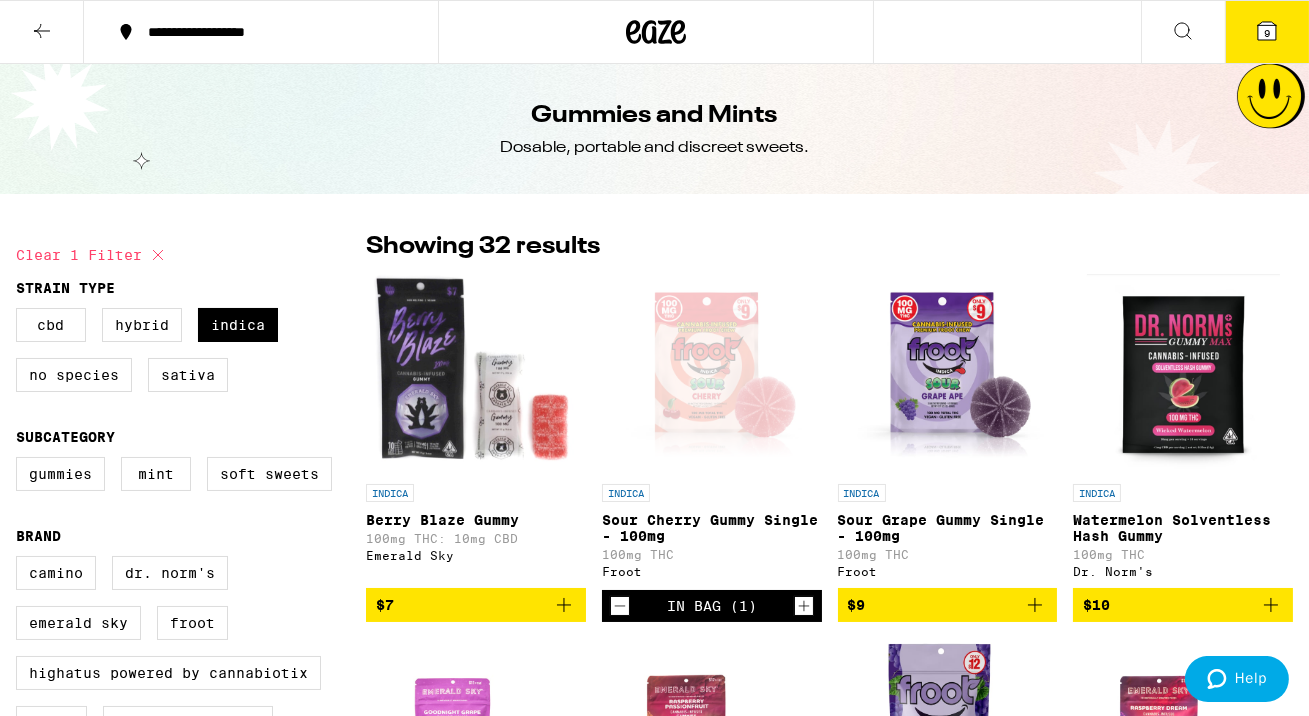 click 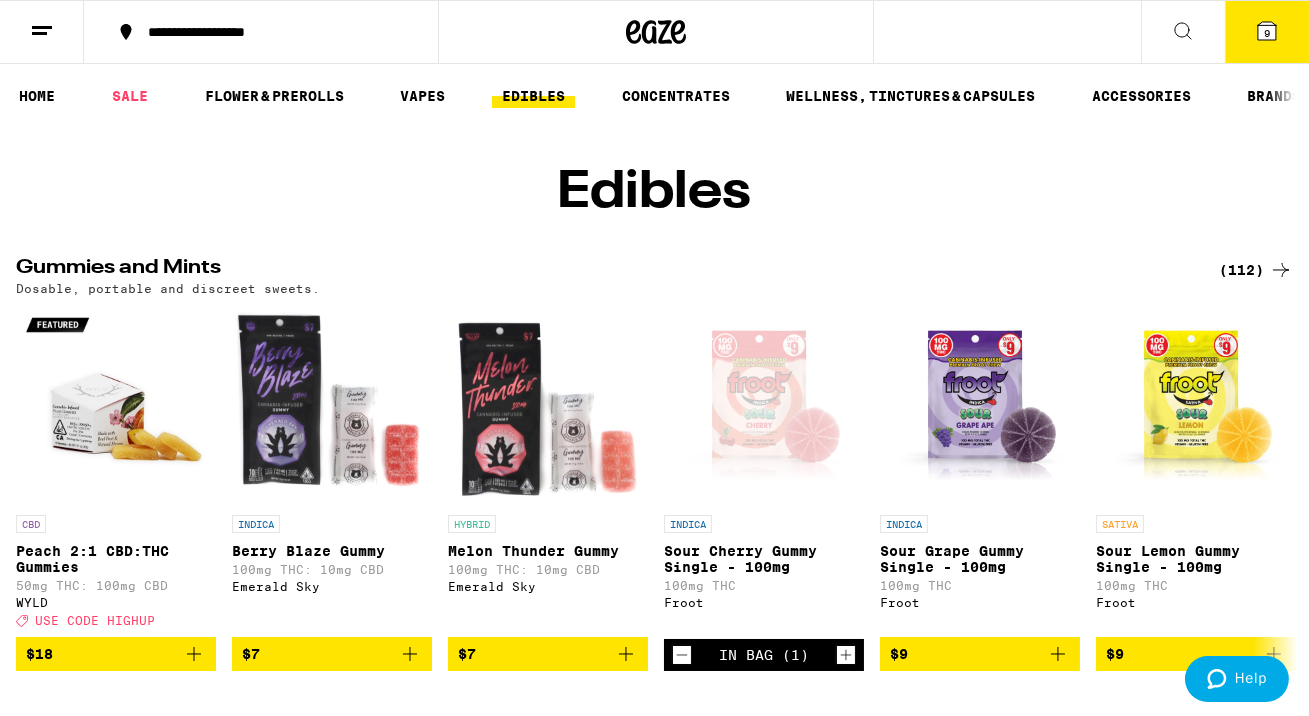 click on "9" at bounding box center [1267, 32] 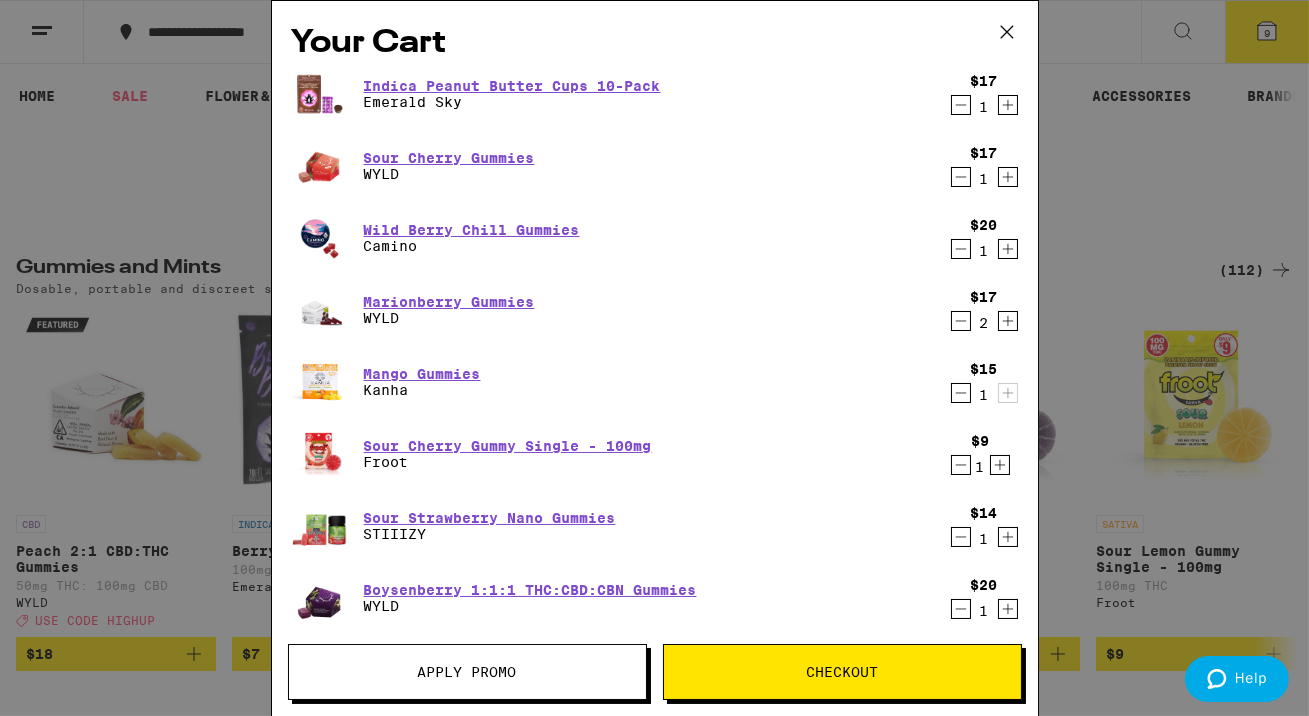 click on "Apply Promo" at bounding box center (467, 672) 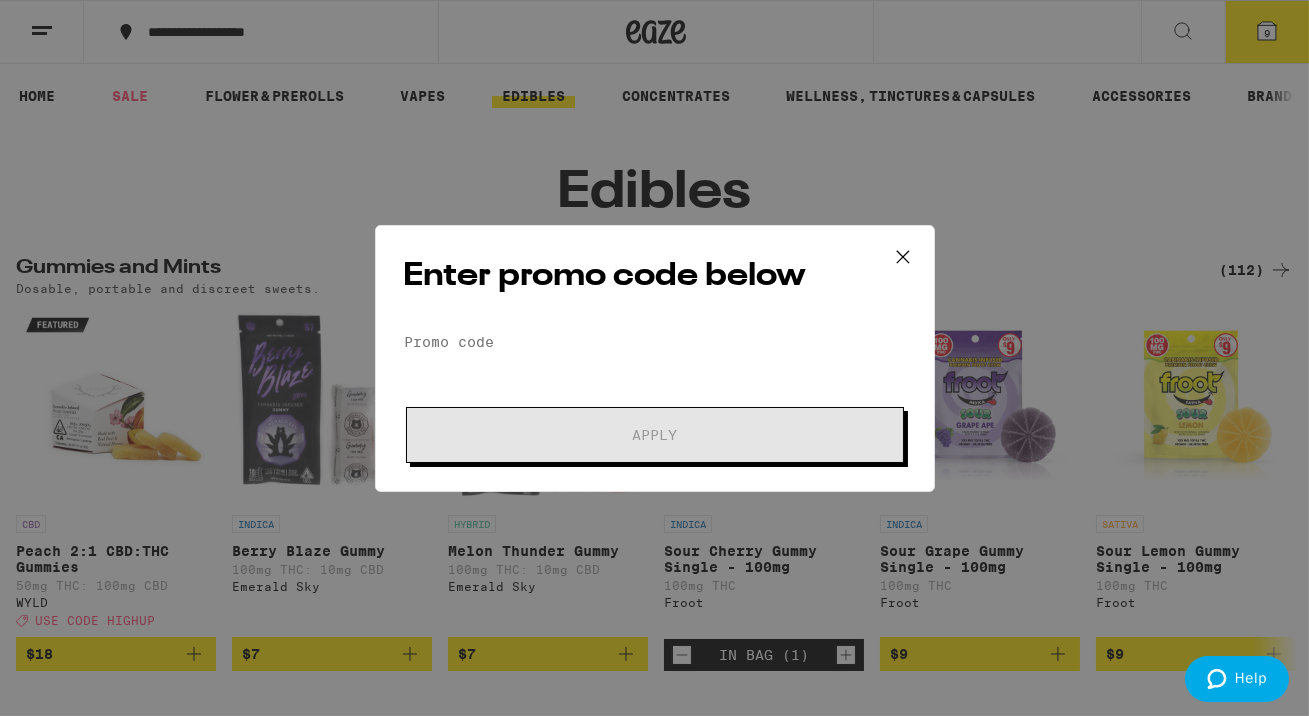 click on "Promo Code Apply" at bounding box center [655, 395] 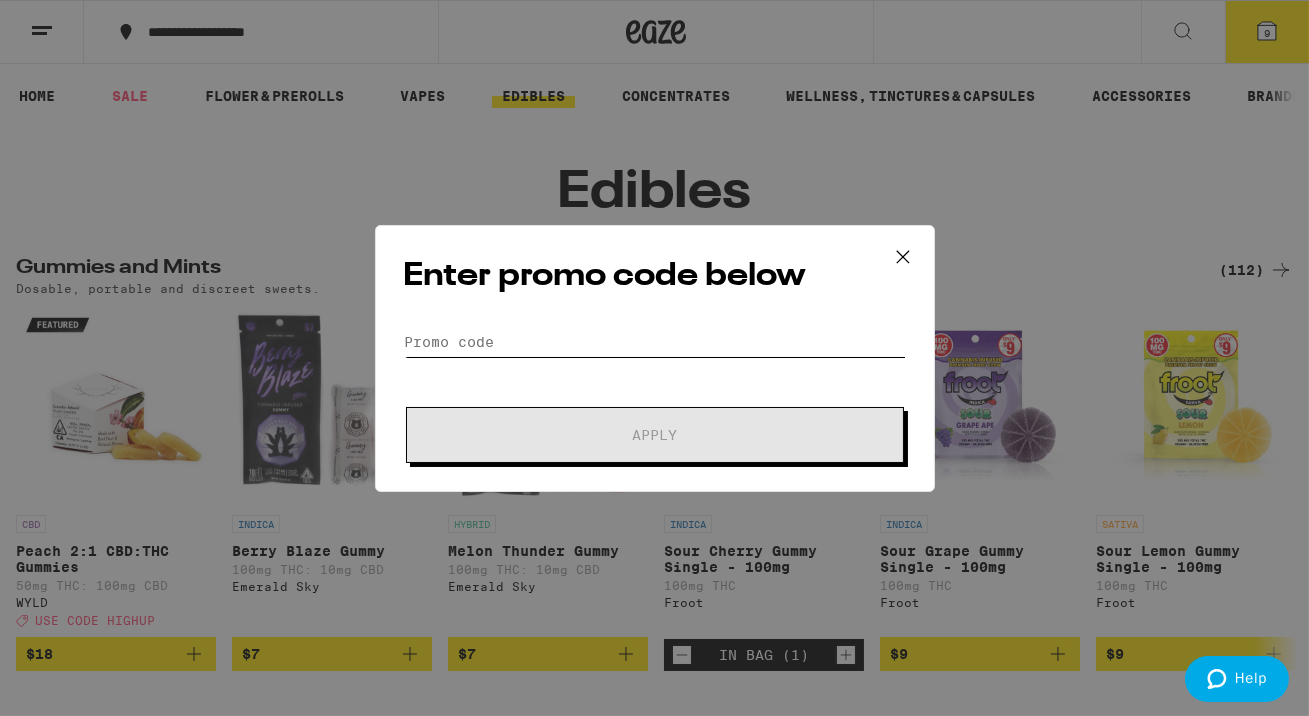 click on "Promo Code" at bounding box center (655, 342) 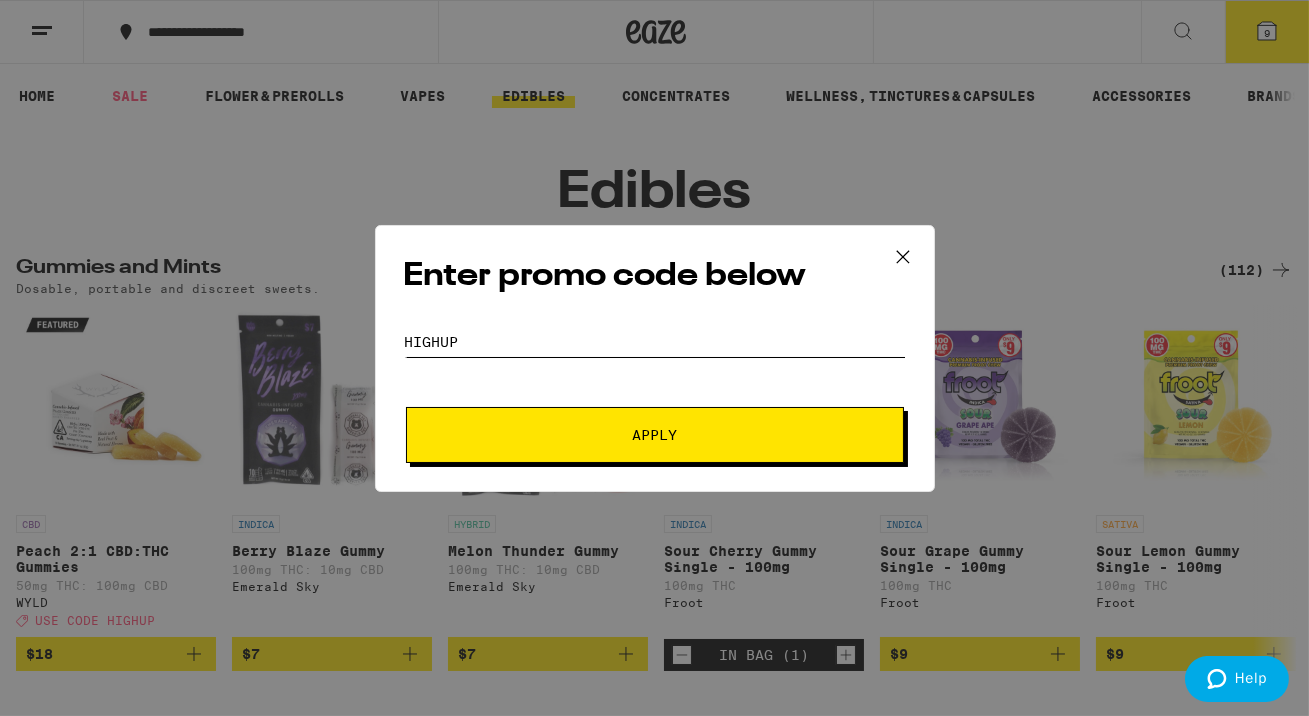 type on "highup" 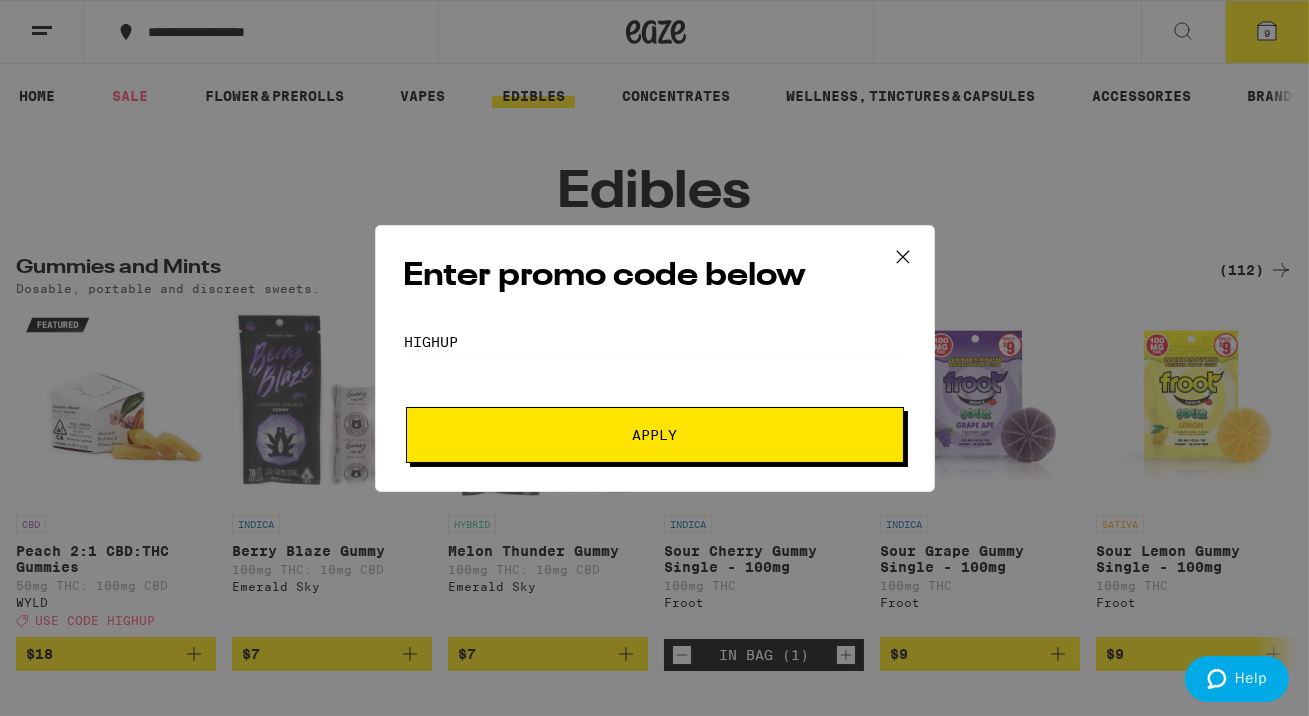 click on "Apply" at bounding box center (655, 435) 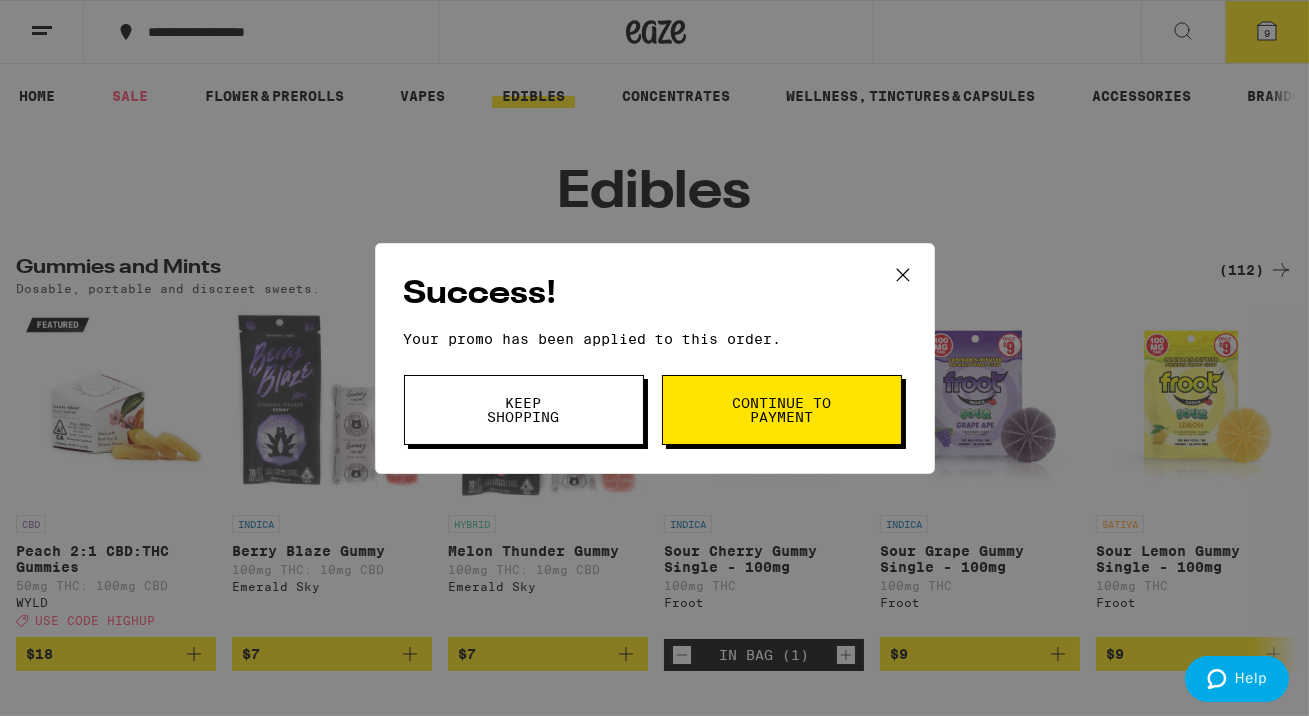 click on "Keep Shopping" at bounding box center (524, 410) 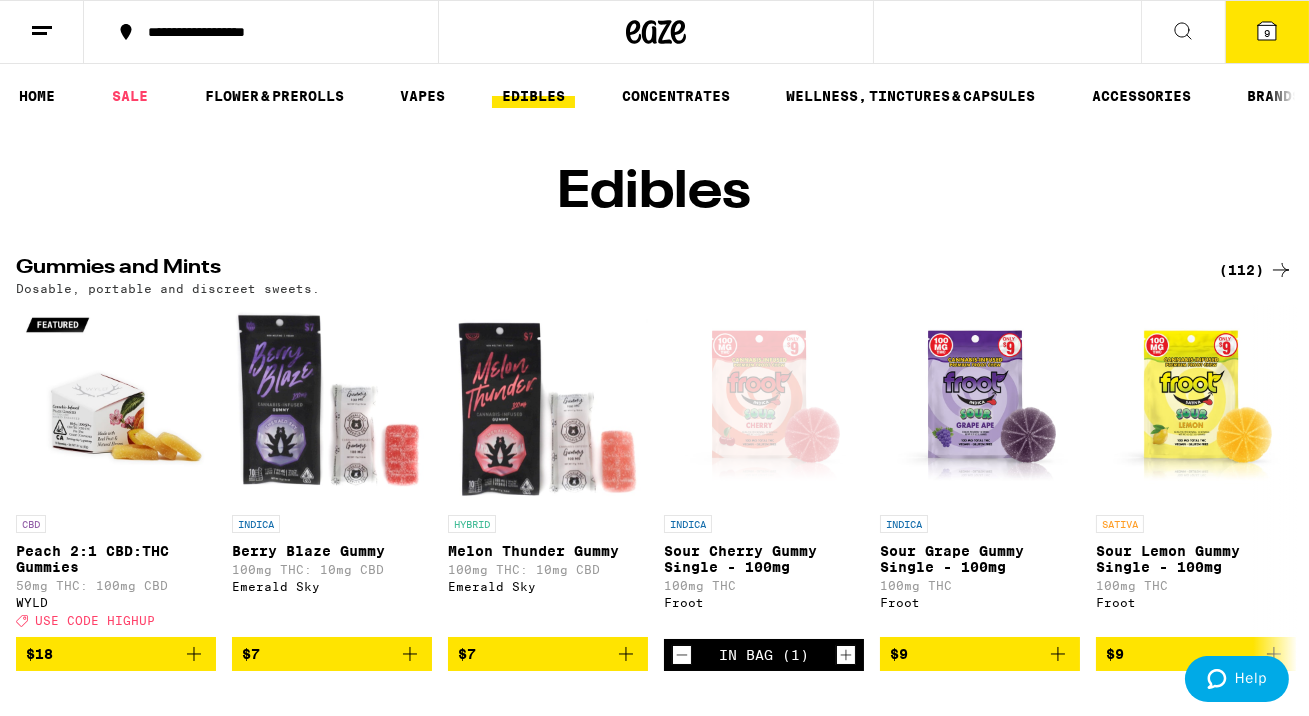 click 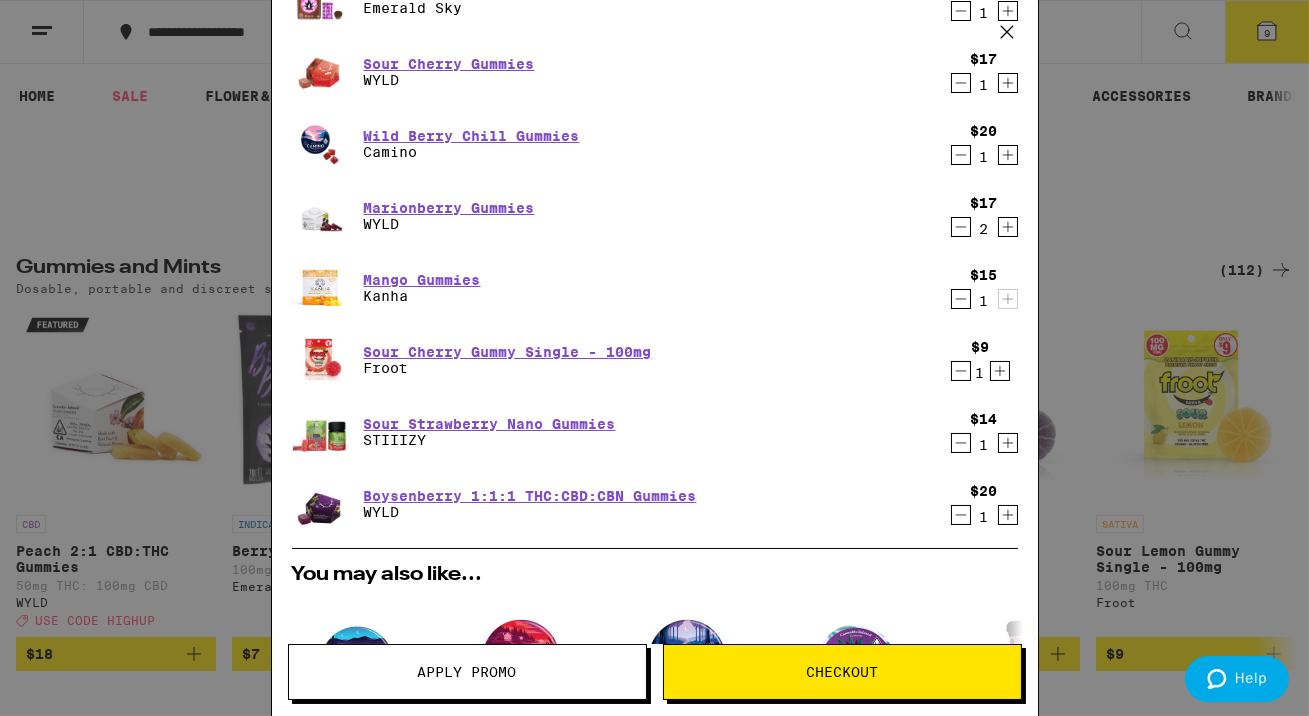 scroll, scrollTop: 0, scrollLeft: 0, axis: both 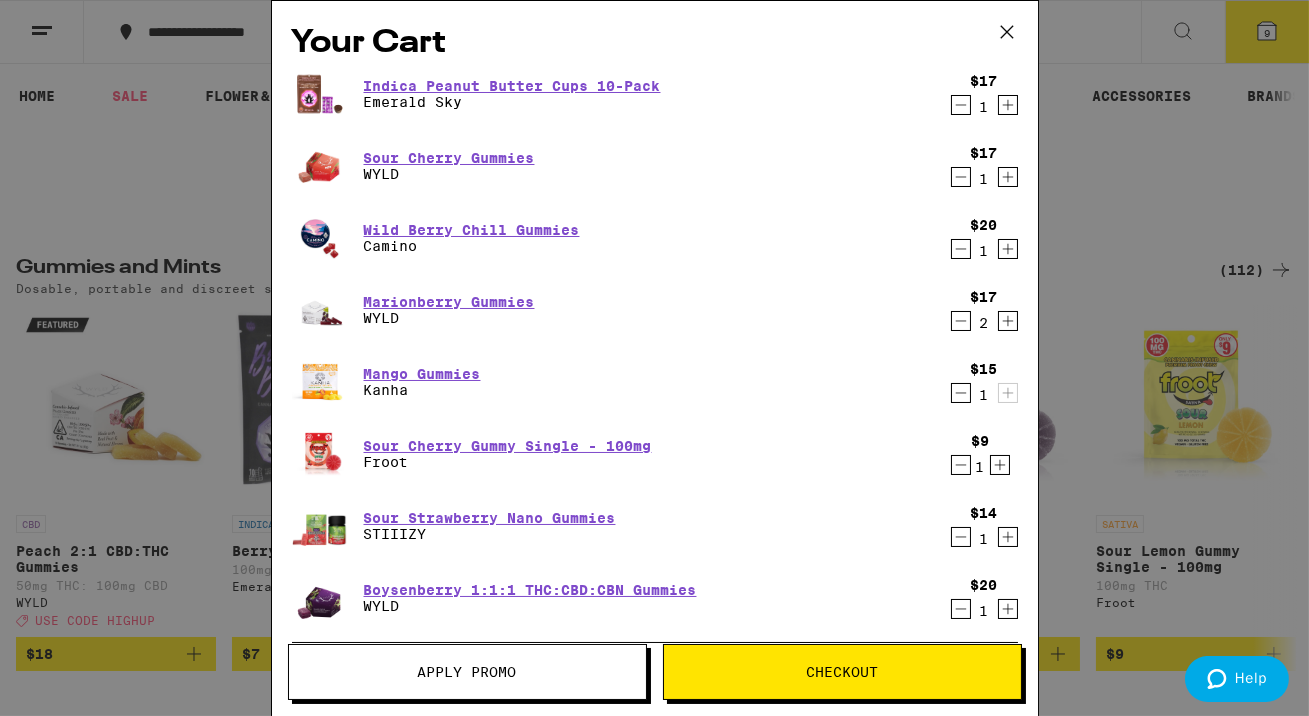 click 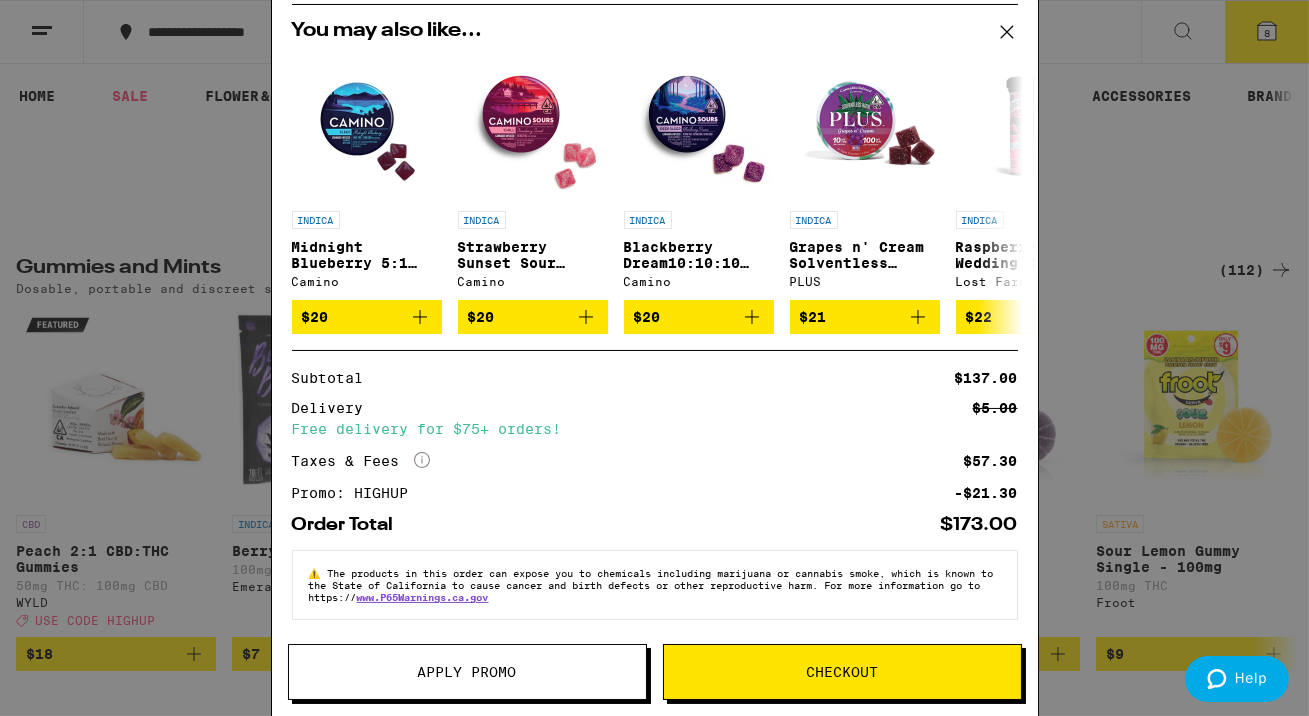 scroll, scrollTop: 0, scrollLeft: 0, axis: both 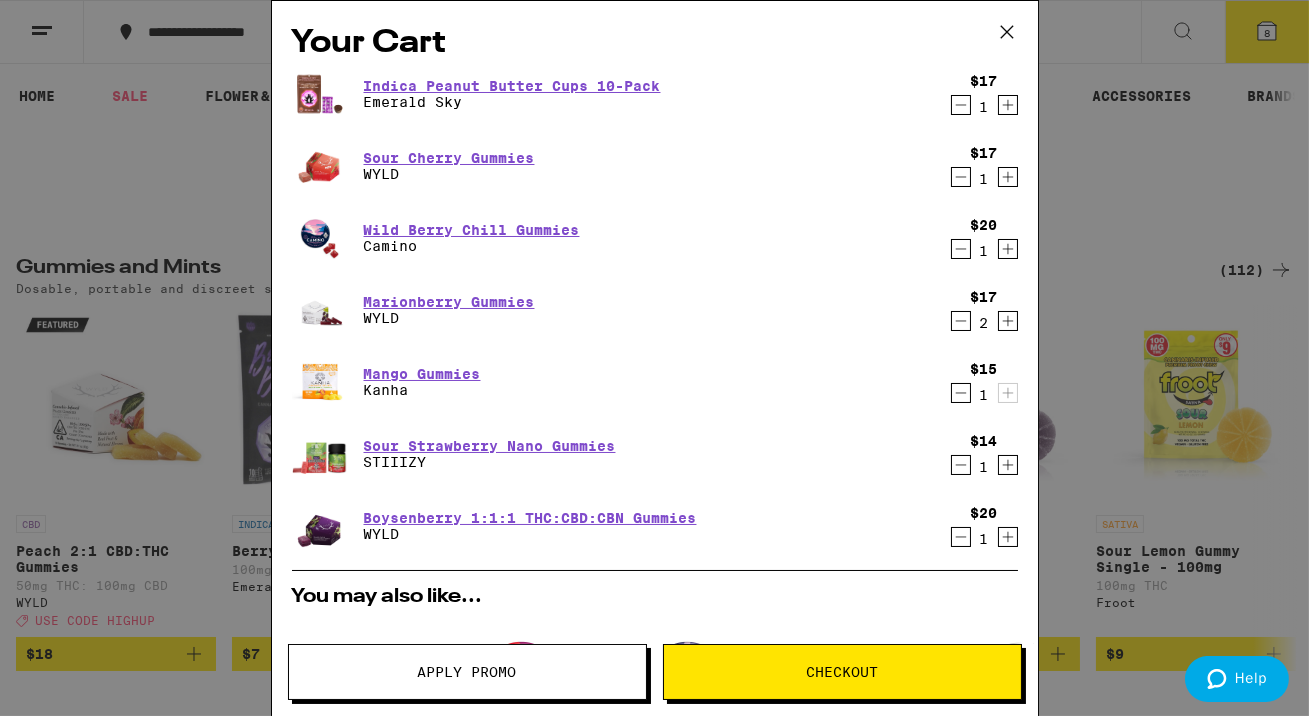 click on "Checkout" at bounding box center [842, 672] 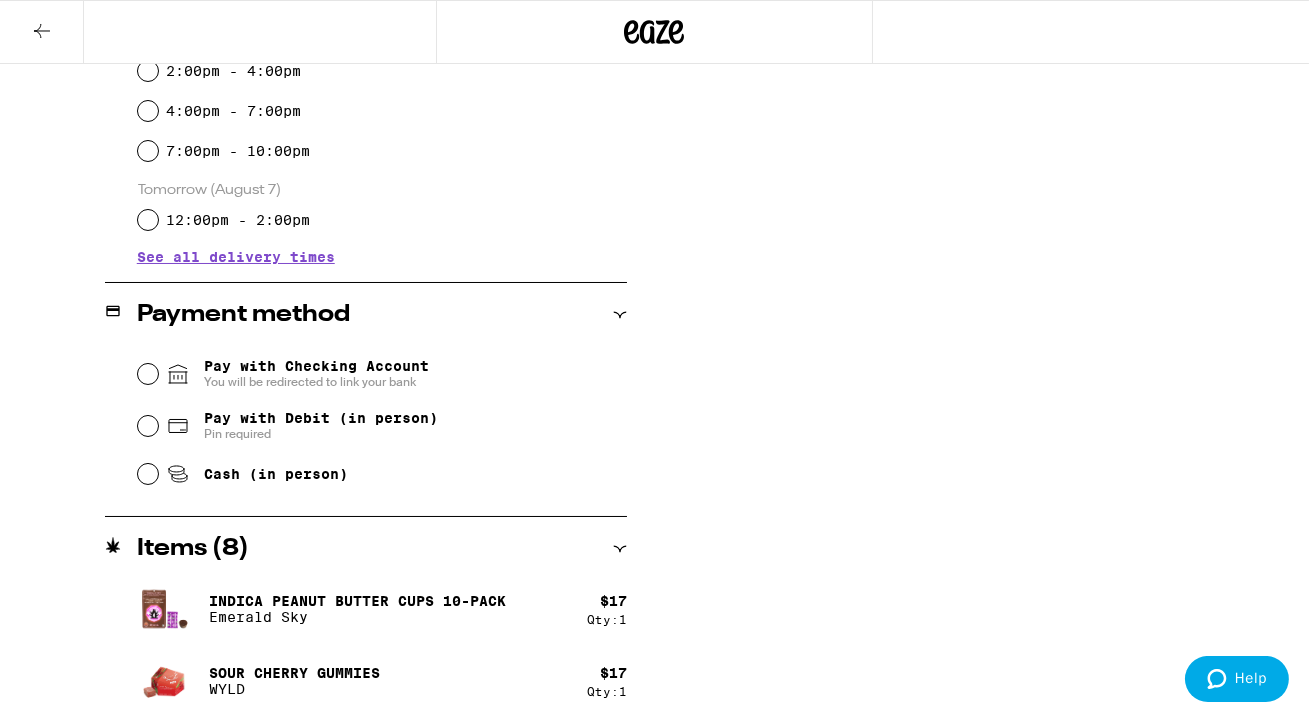 scroll, scrollTop: 583, scrollLeft: 0, axis: vertical 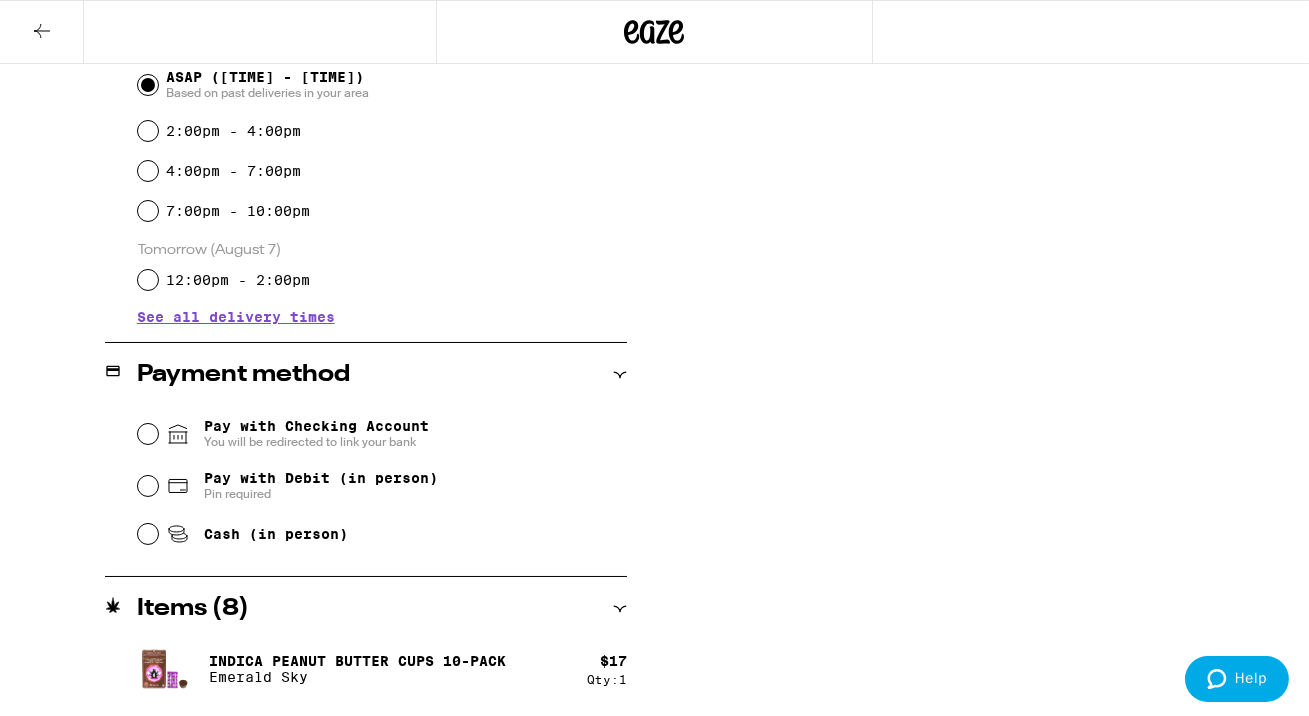 click on "Cash (in person)" at bounding box center (382, 534) 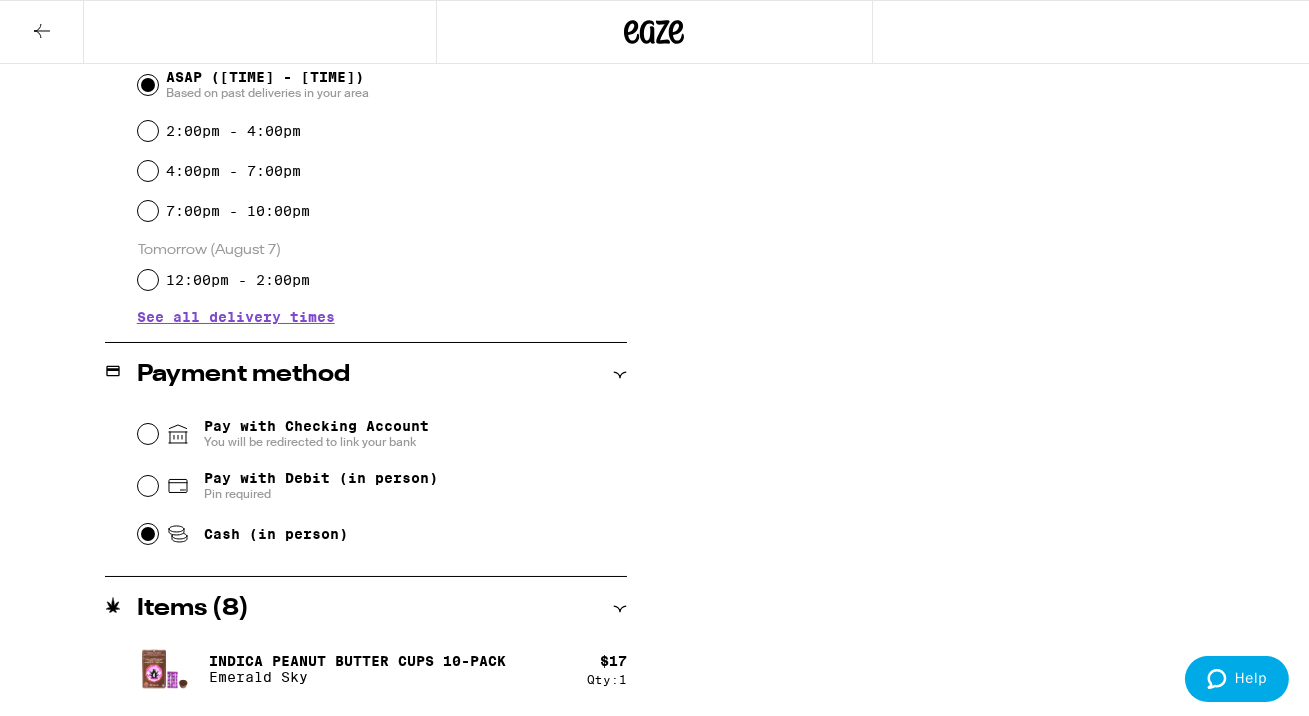 click on "Cash (in person)" at bounding box center [148, 534] 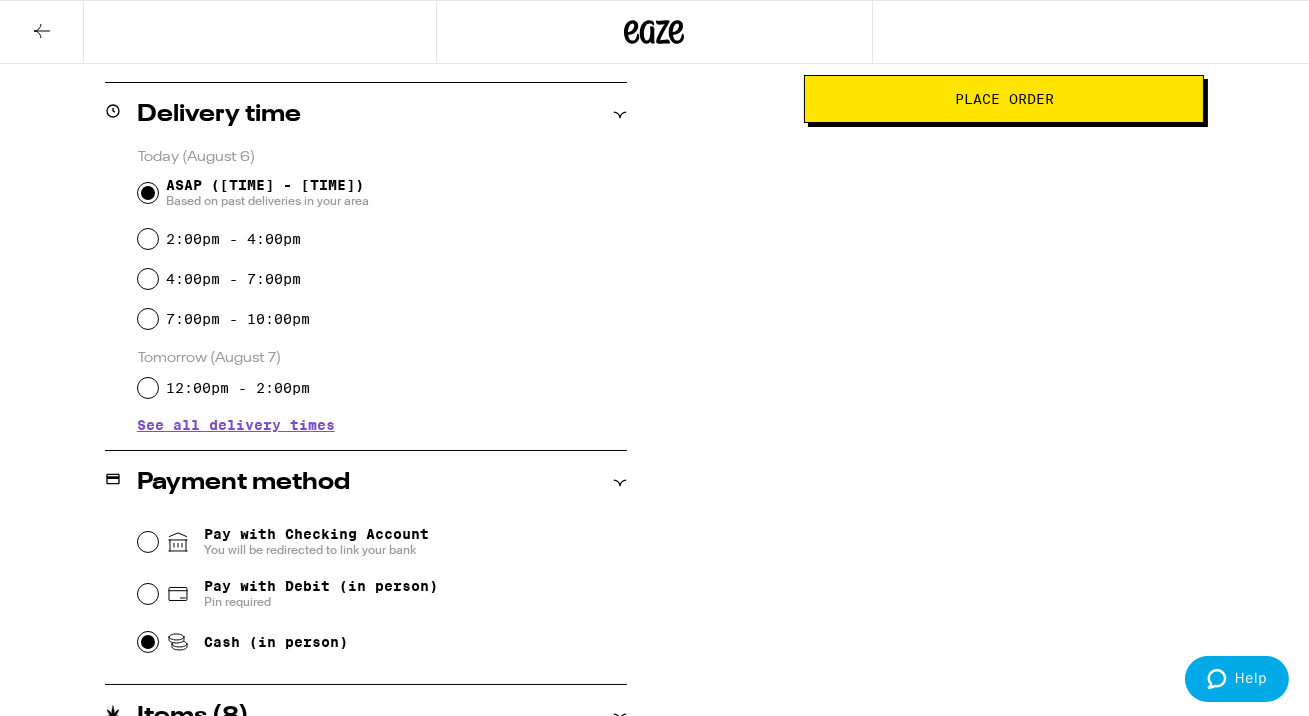 scroll, scrollTop: 476, scrollLeft: 0, axis: vertical 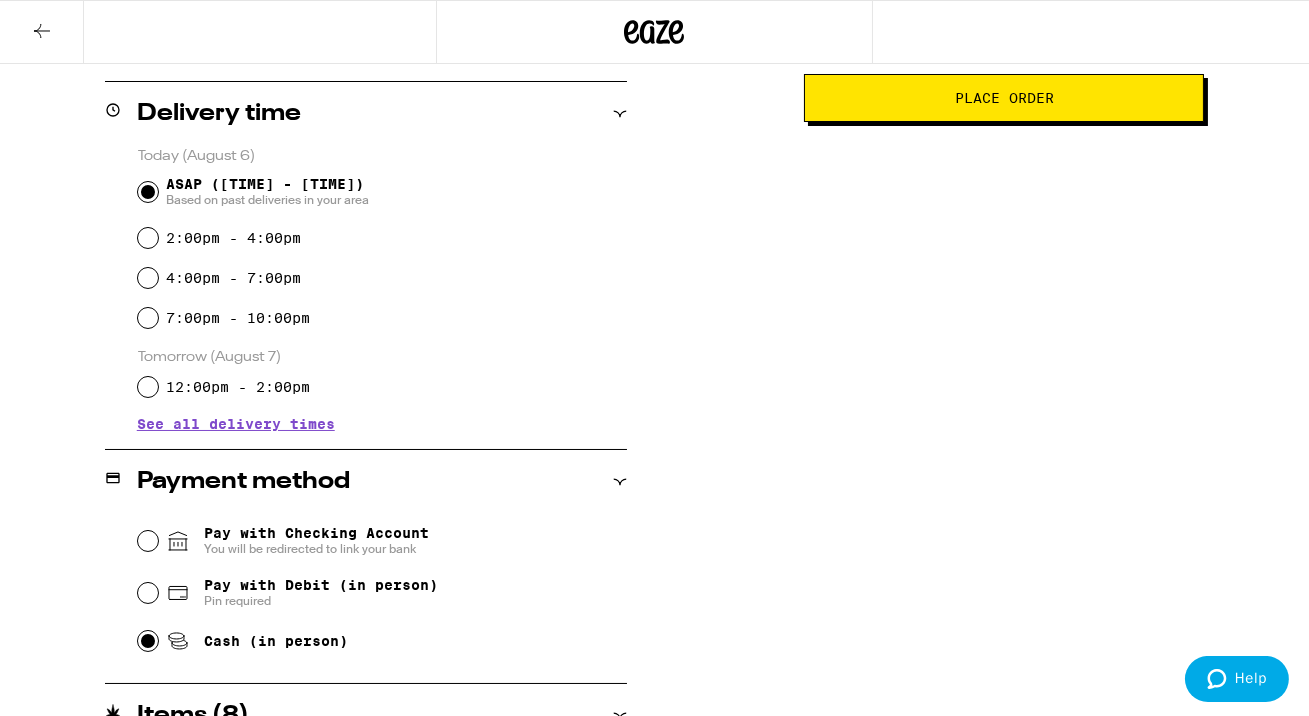 click on "Subtotal $137.00 Delivery $5.00 Free delivery for $75+ orders! Taxes & Fees More Info $57.30 Promo: HIGHUP -$21.30 Don't forget to tip your driver when they arrive! Fulfilled by San Jose Wellness (Harborside) (Lic# C10-0000435-LIC ) Order total $173.00 Place Order" at bounding box center [1004, 509] 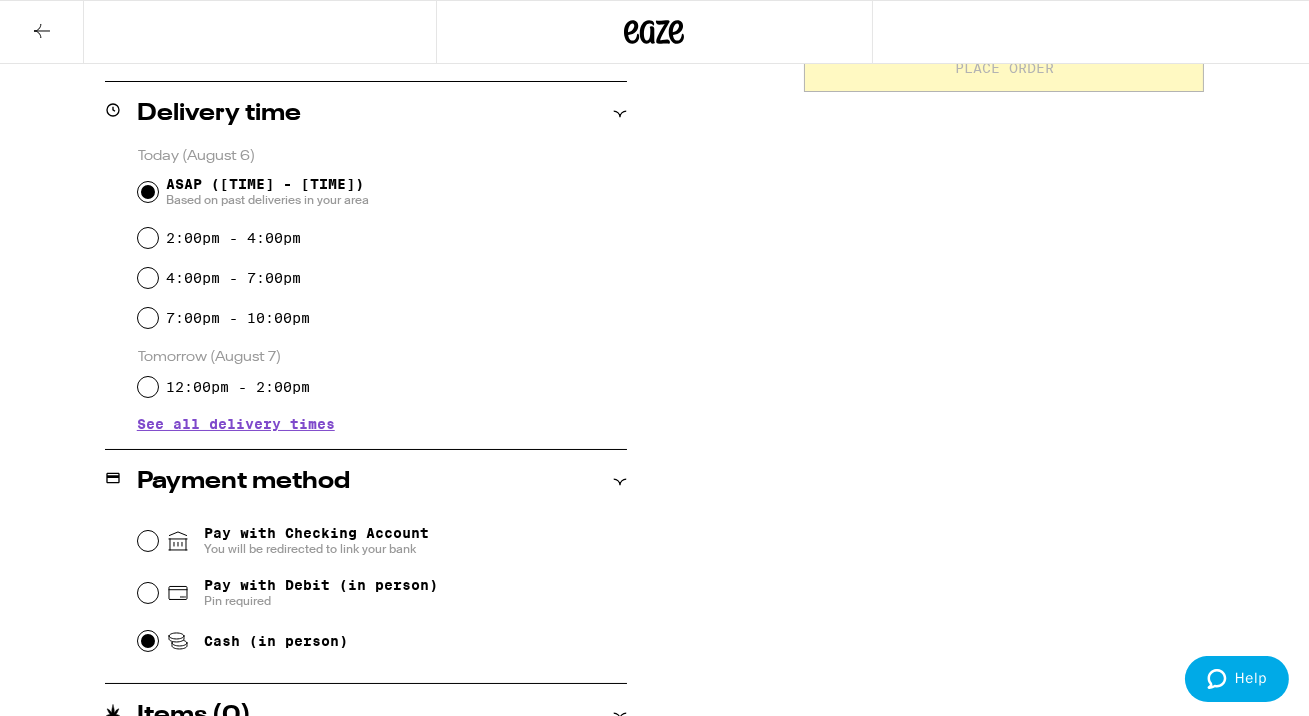 scroll, scrollTop: 0, scrollLeft: 0, axis: both 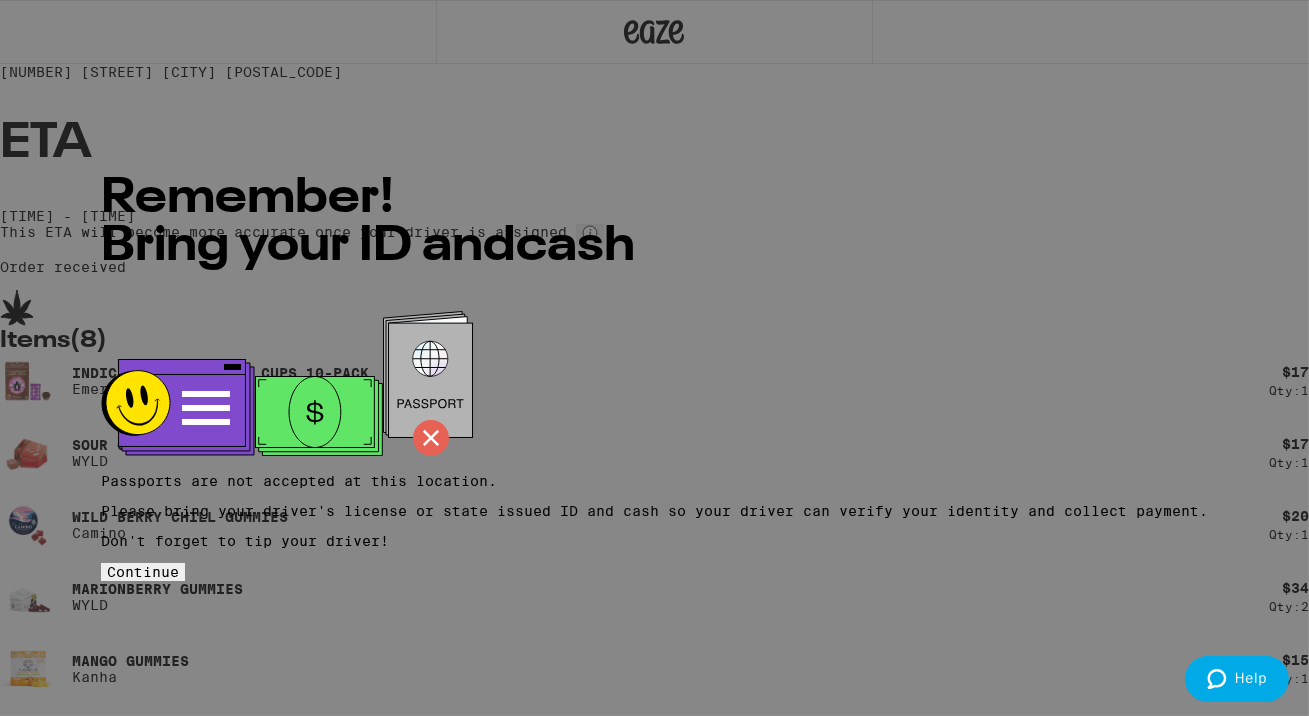click on "Remember! Bring your ID and cash Passports are not accepted at this location. Please bring your driver's license or state issued ID and cash so your driver can verify your identity and collect payment. Don't forget to tip your driver! Continue" at bounding box center [654, 358] 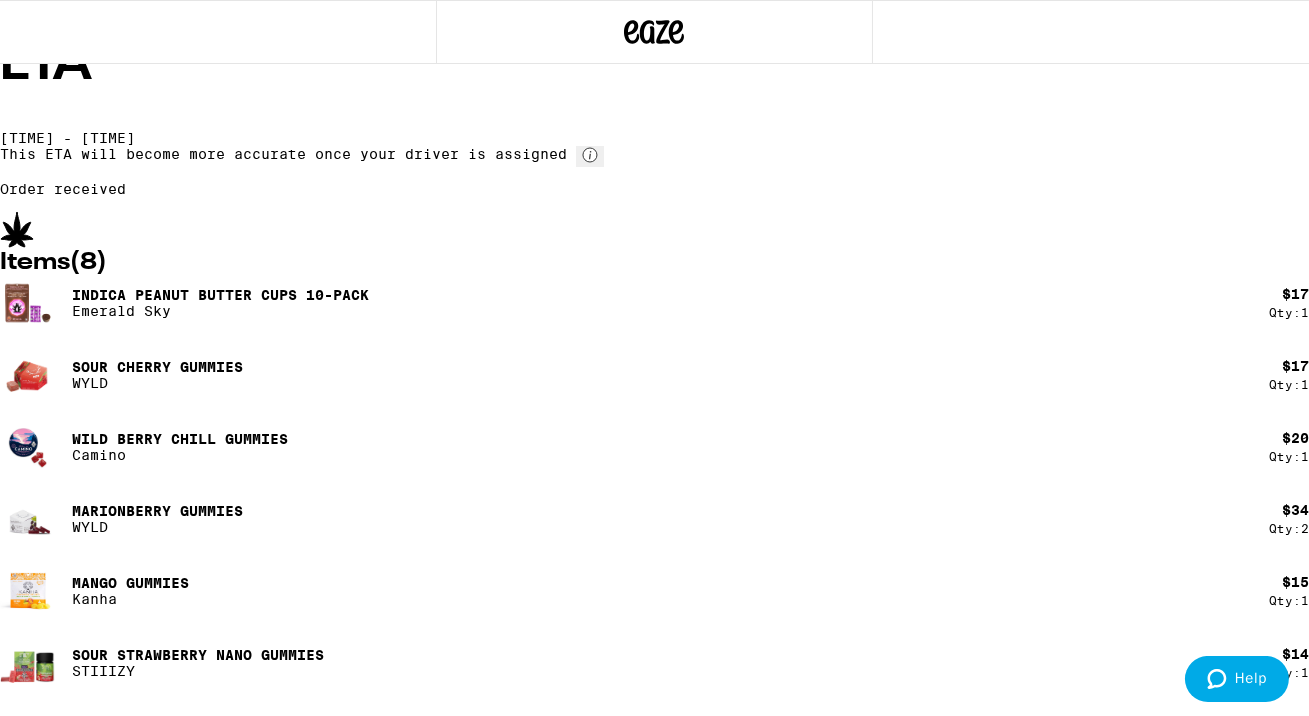 scroll, scrollTop: 57, scrollLeft: 0, axis: vertical 